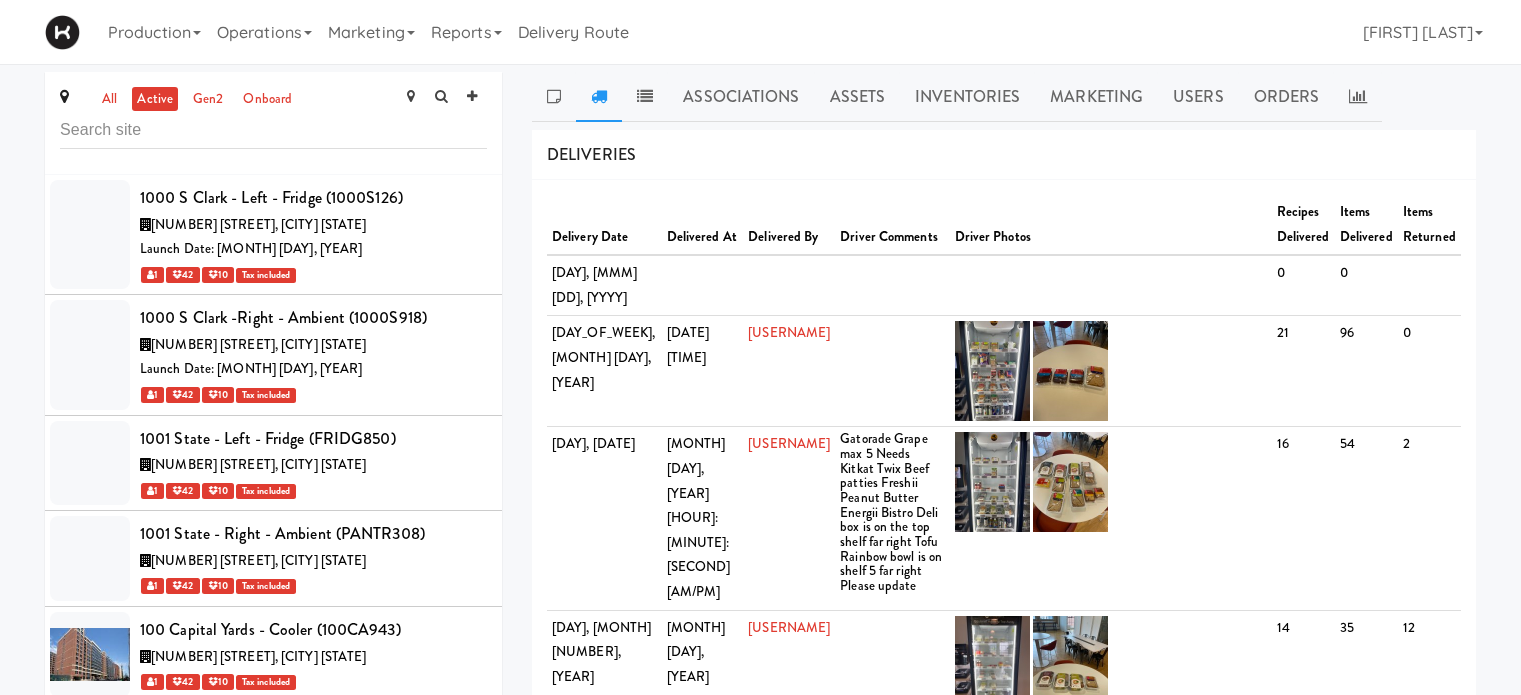scroll, scrollTop: 0, scrollLeft: 0, axis: both 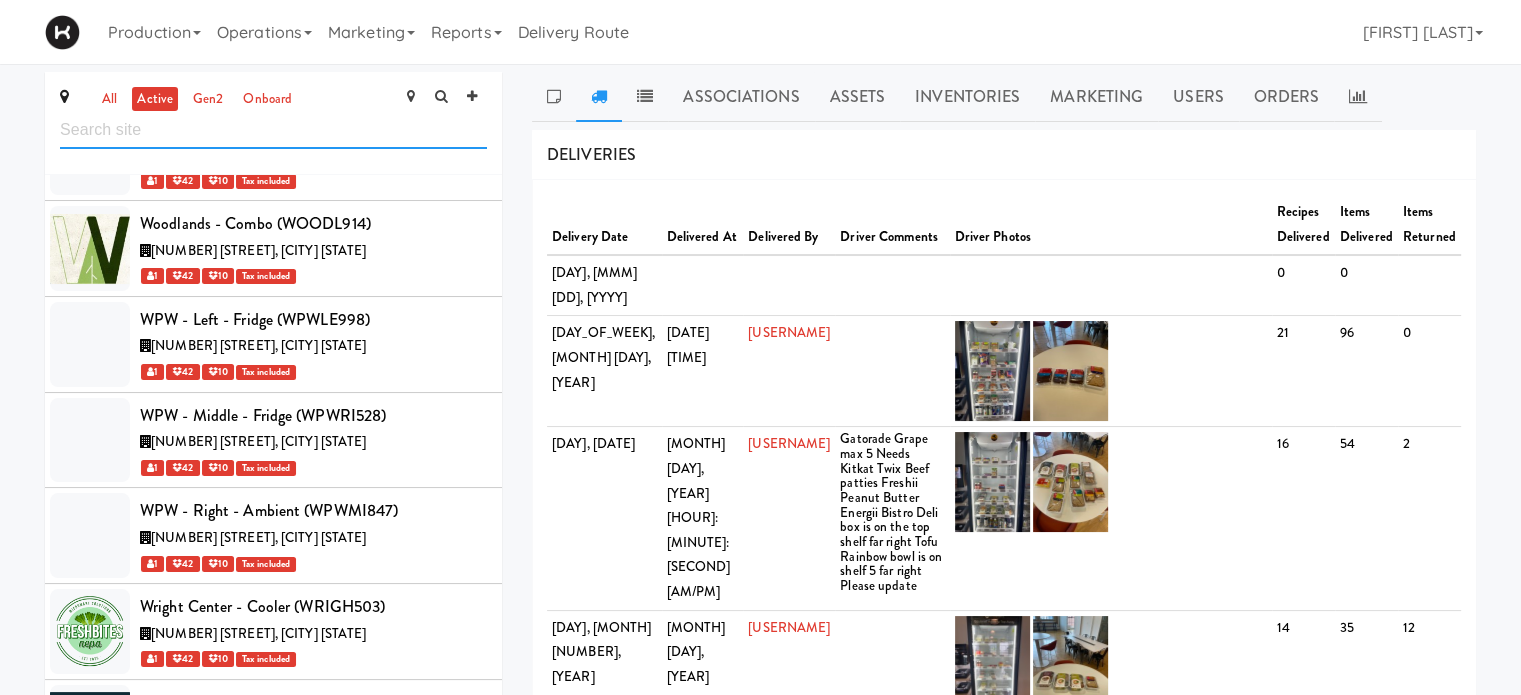 click at bounding box center [273, 130] 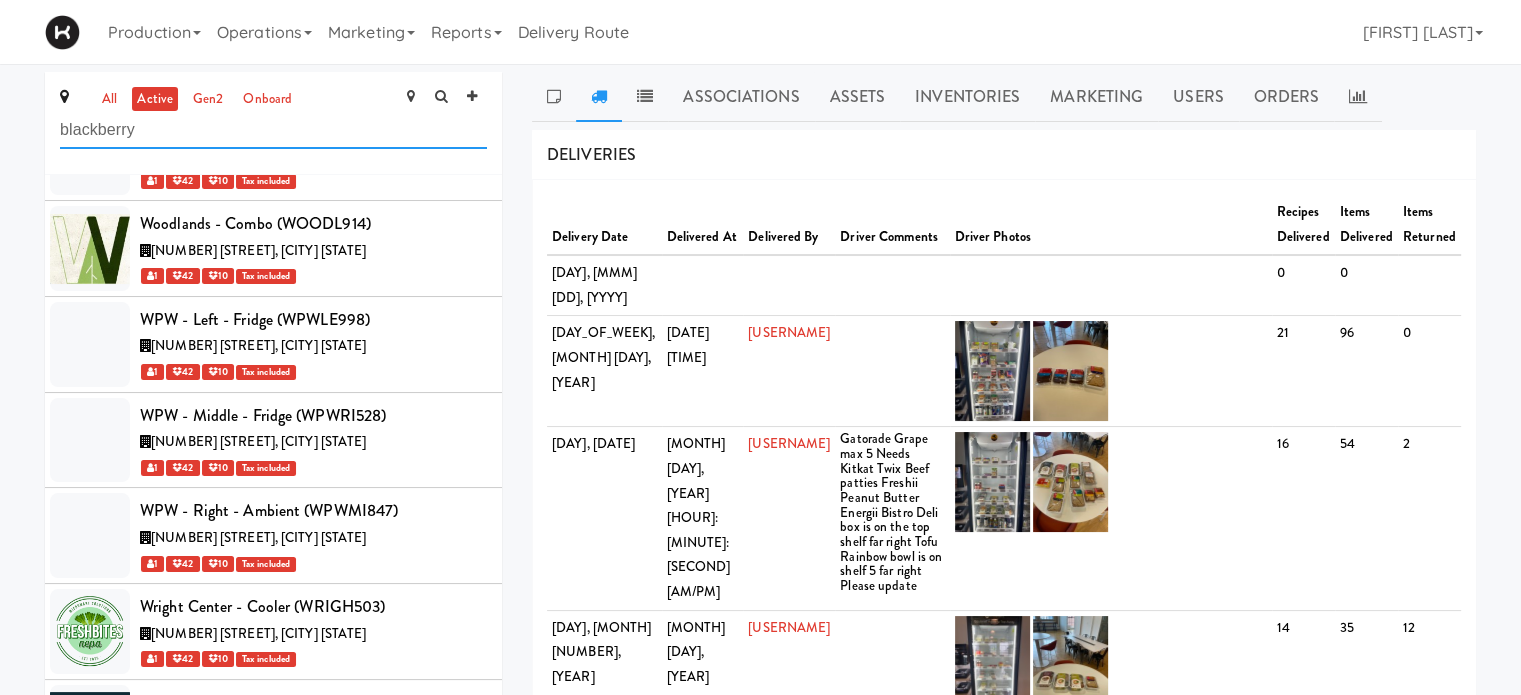 type on "blackberry" 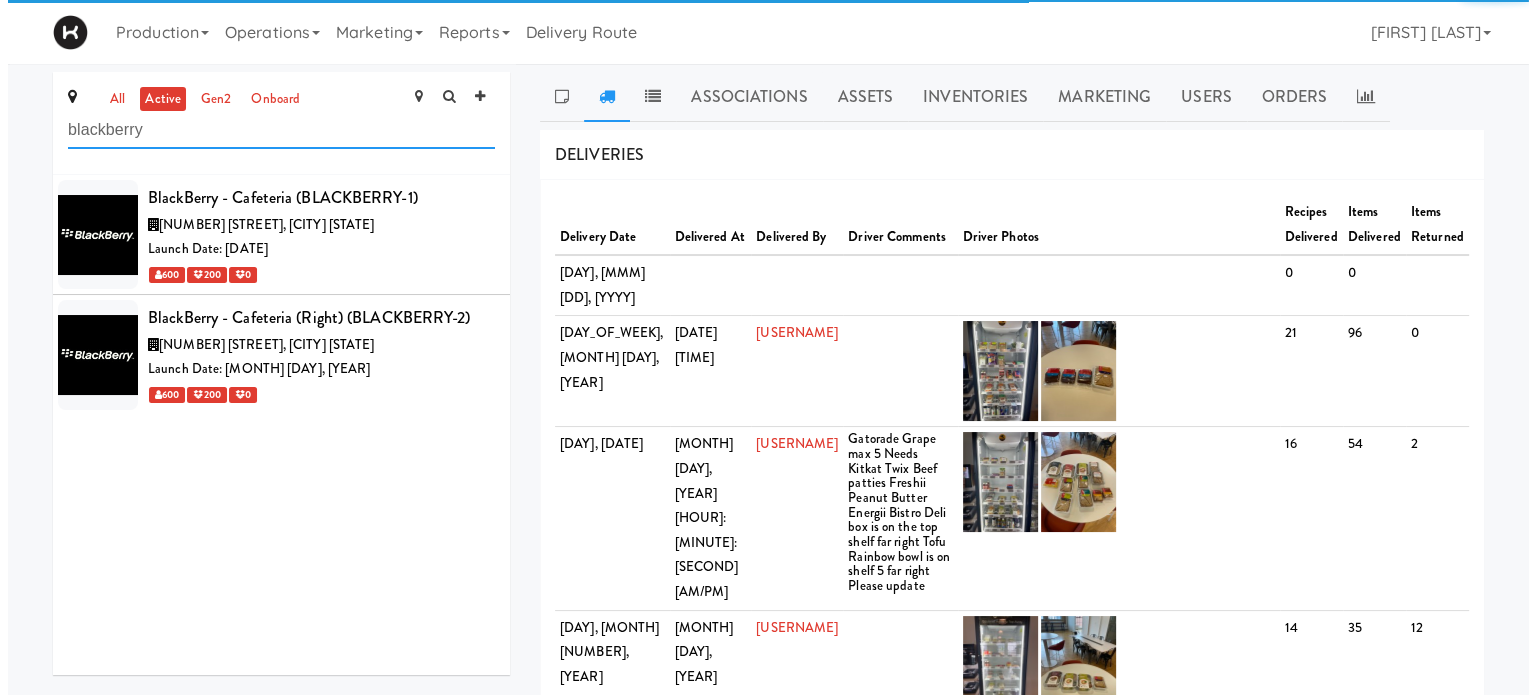 scroll, scrollTop: 0, scrollLeft: 0, axis: both 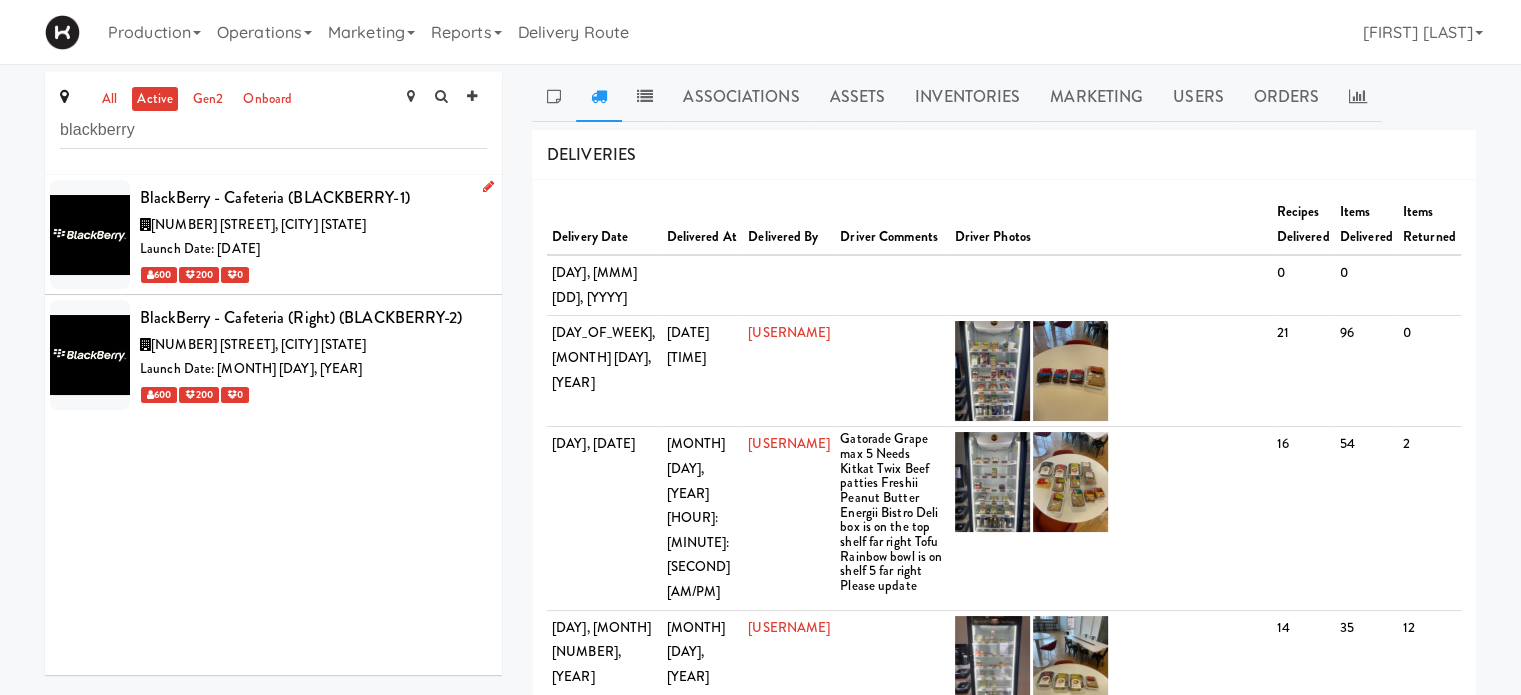 click on "Launch Date: [DATE]" at bounding box center [313, 249] 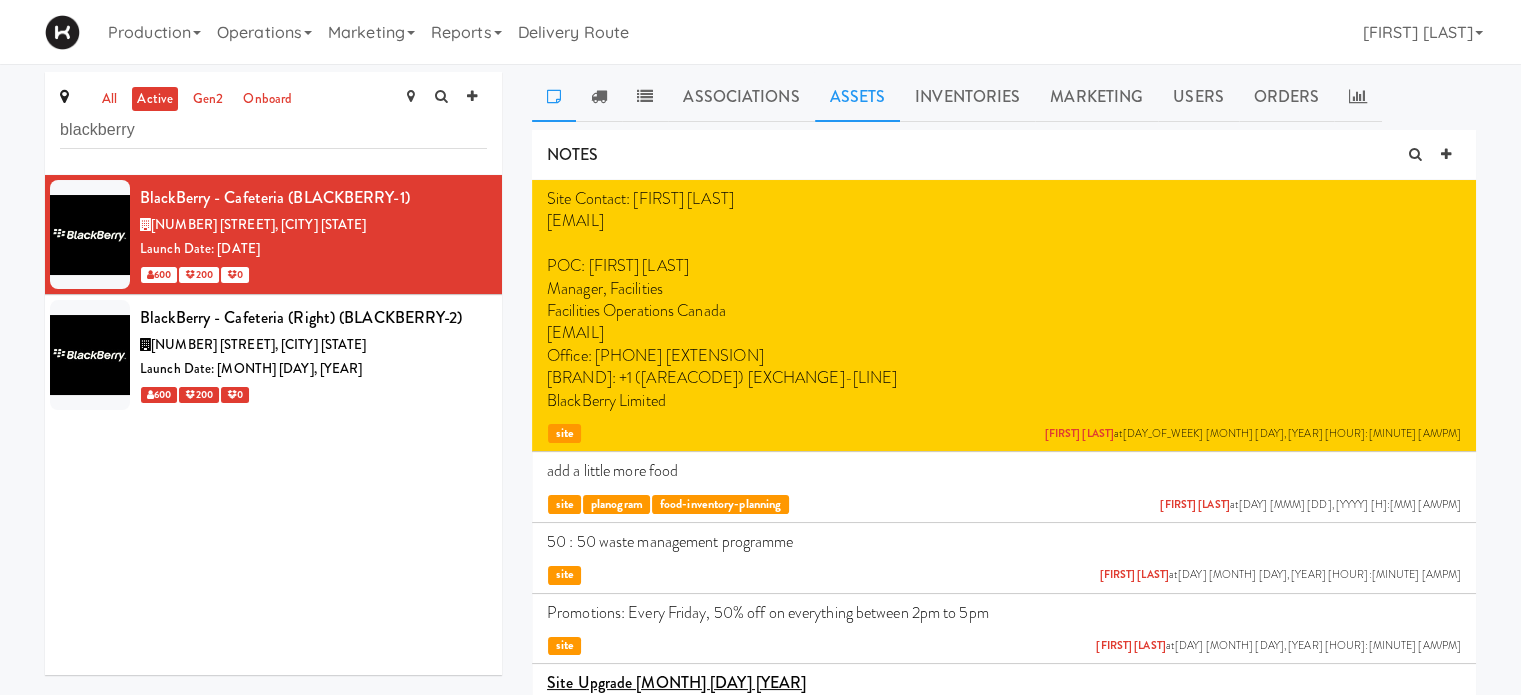 click on "Assets" at bounding box center [858, 97] 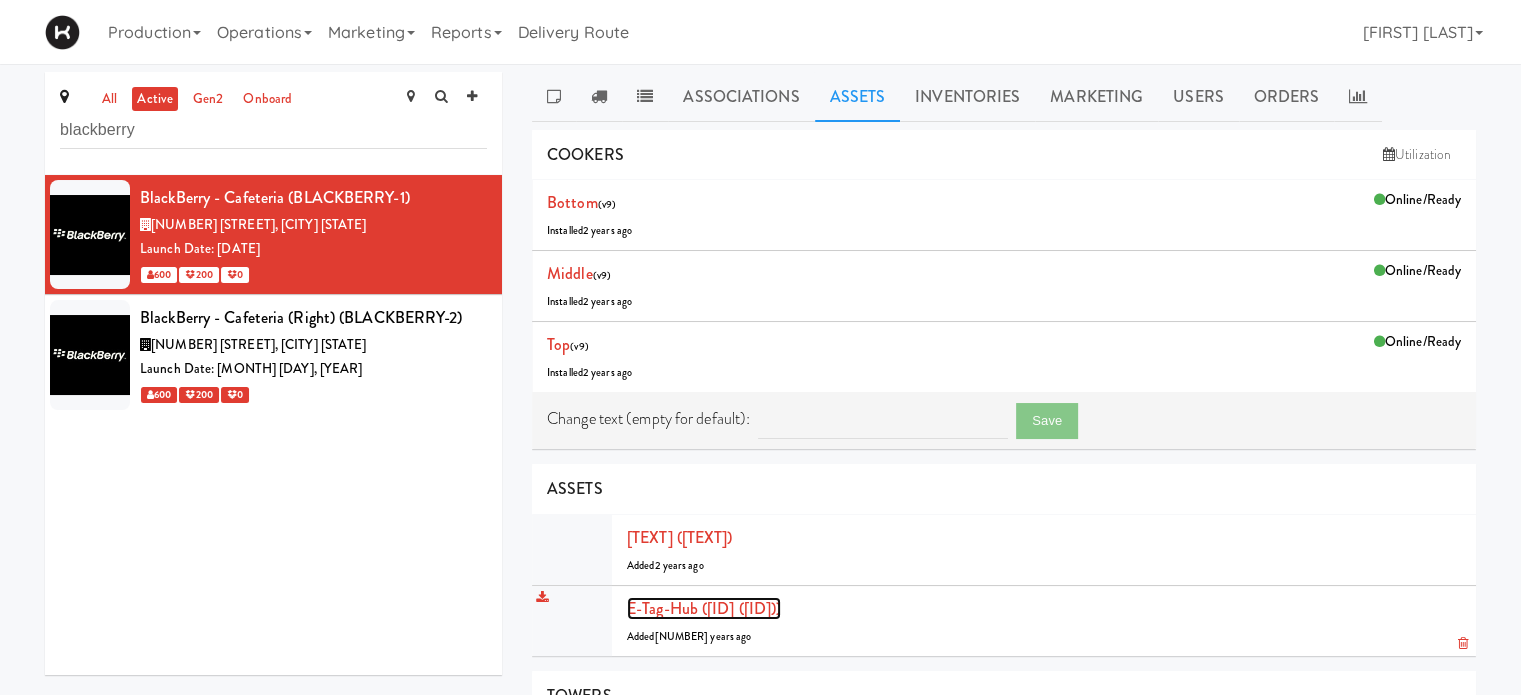 click on "E-tag-hub ([ID] ([ID]))" at bounding box center (704, 608) 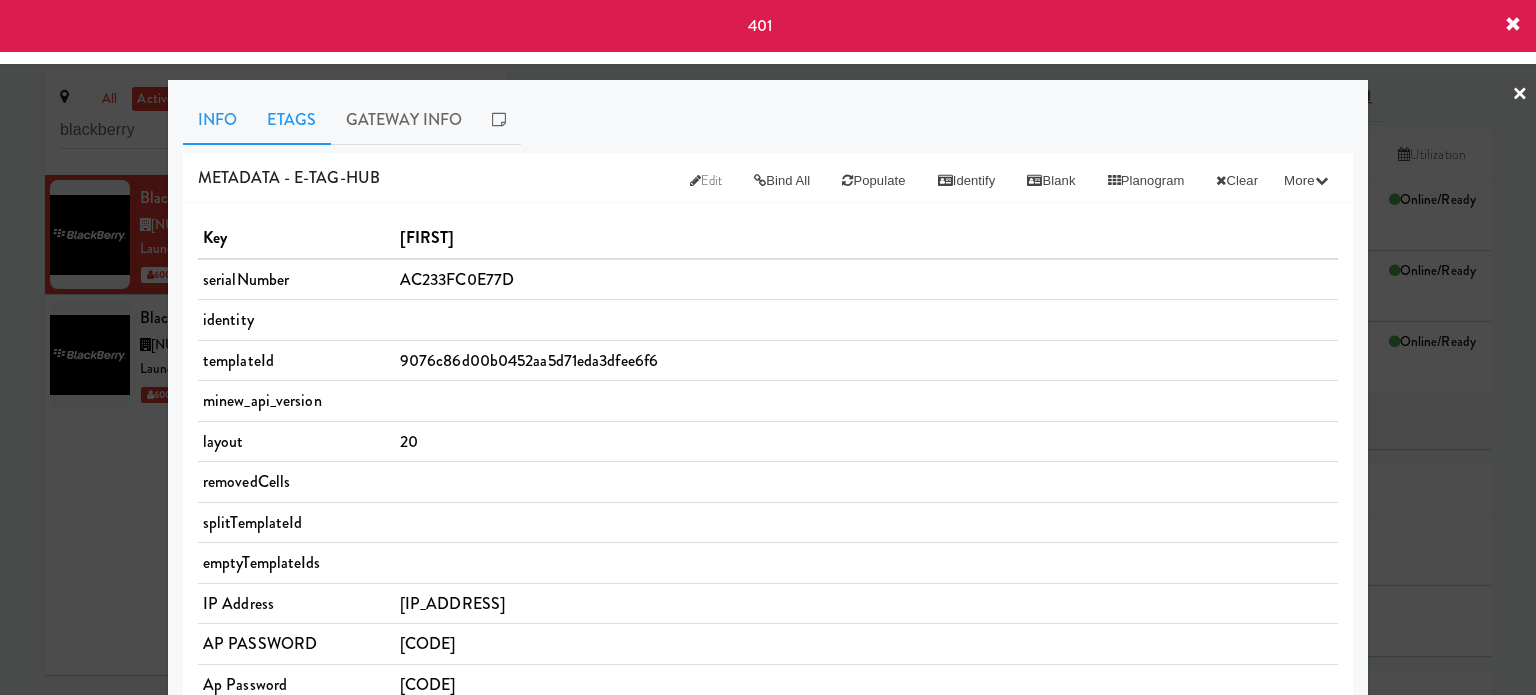 click on "Etags" at bounding box center [291, 120] 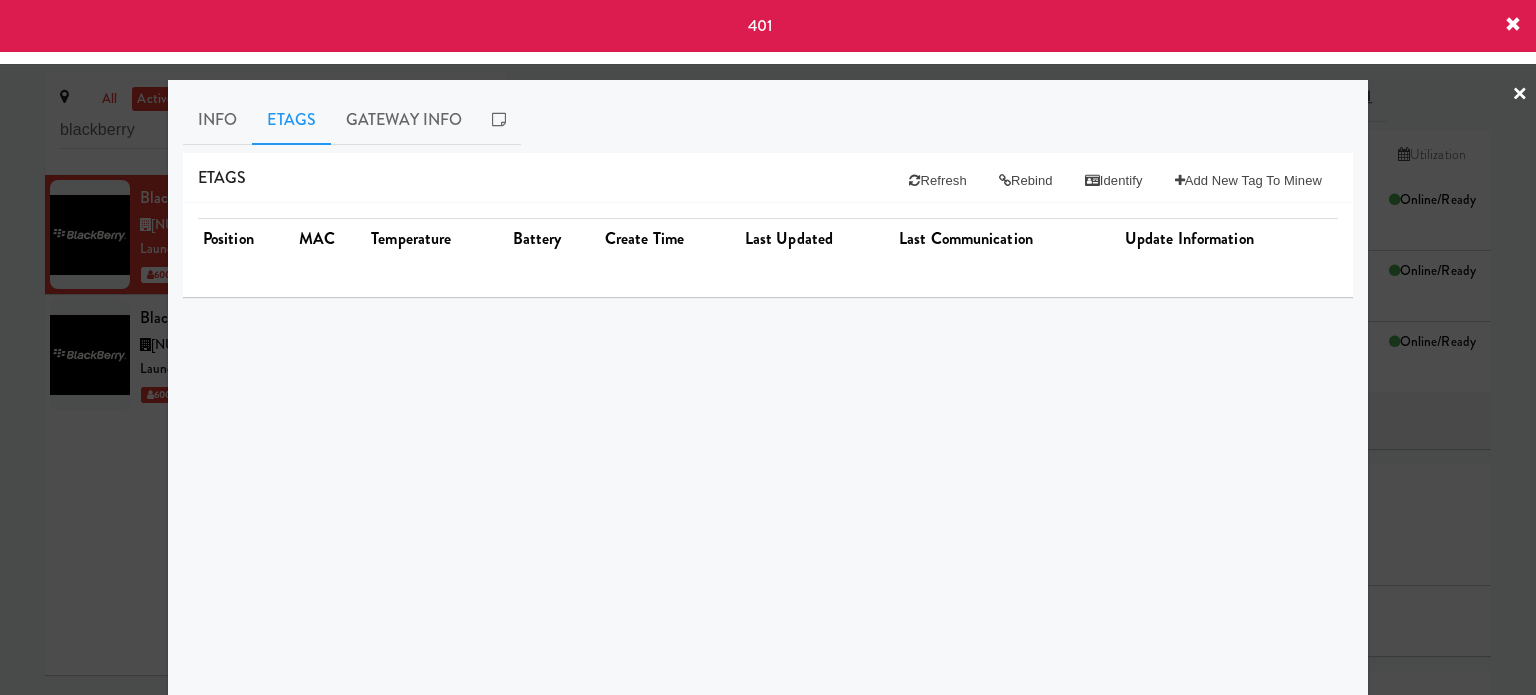 click at bounding box center [1513, 25] 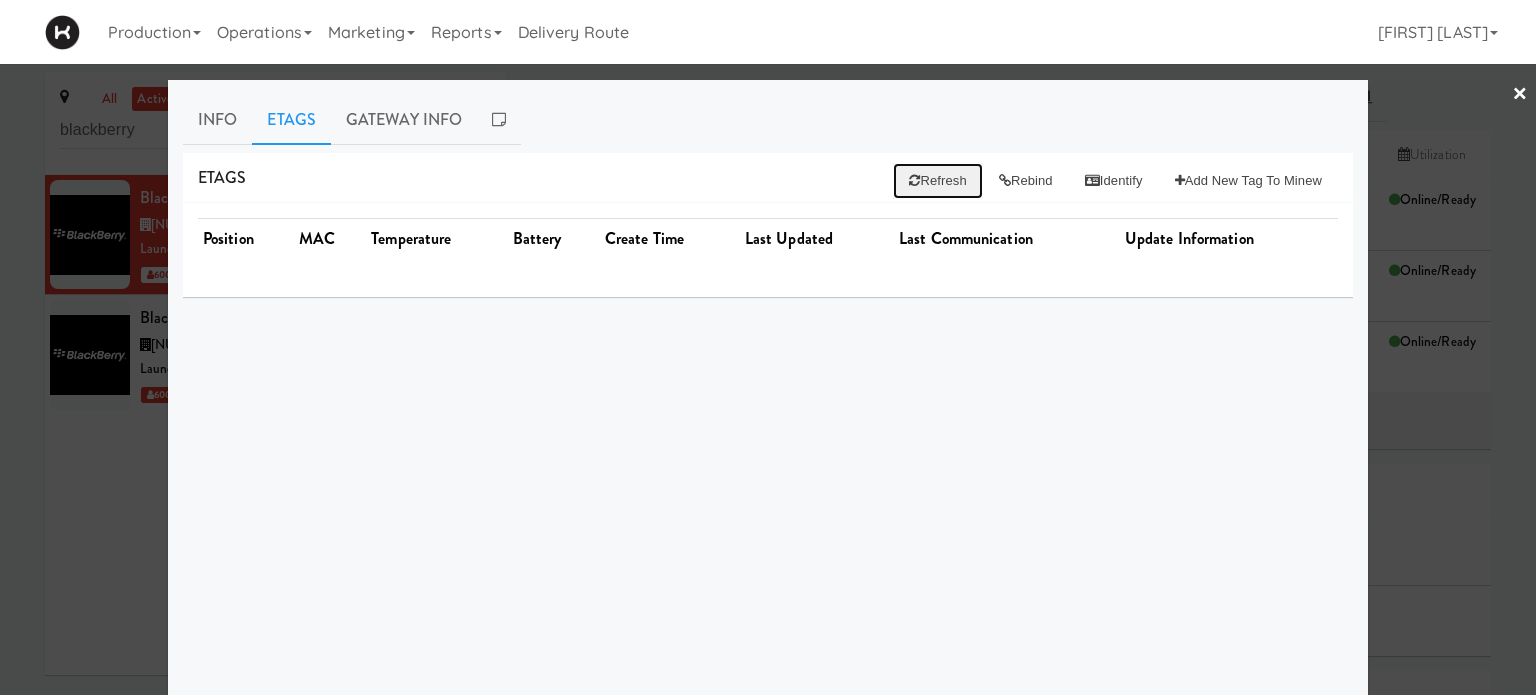 click on "Refresh" at bounding box center (937, 181) 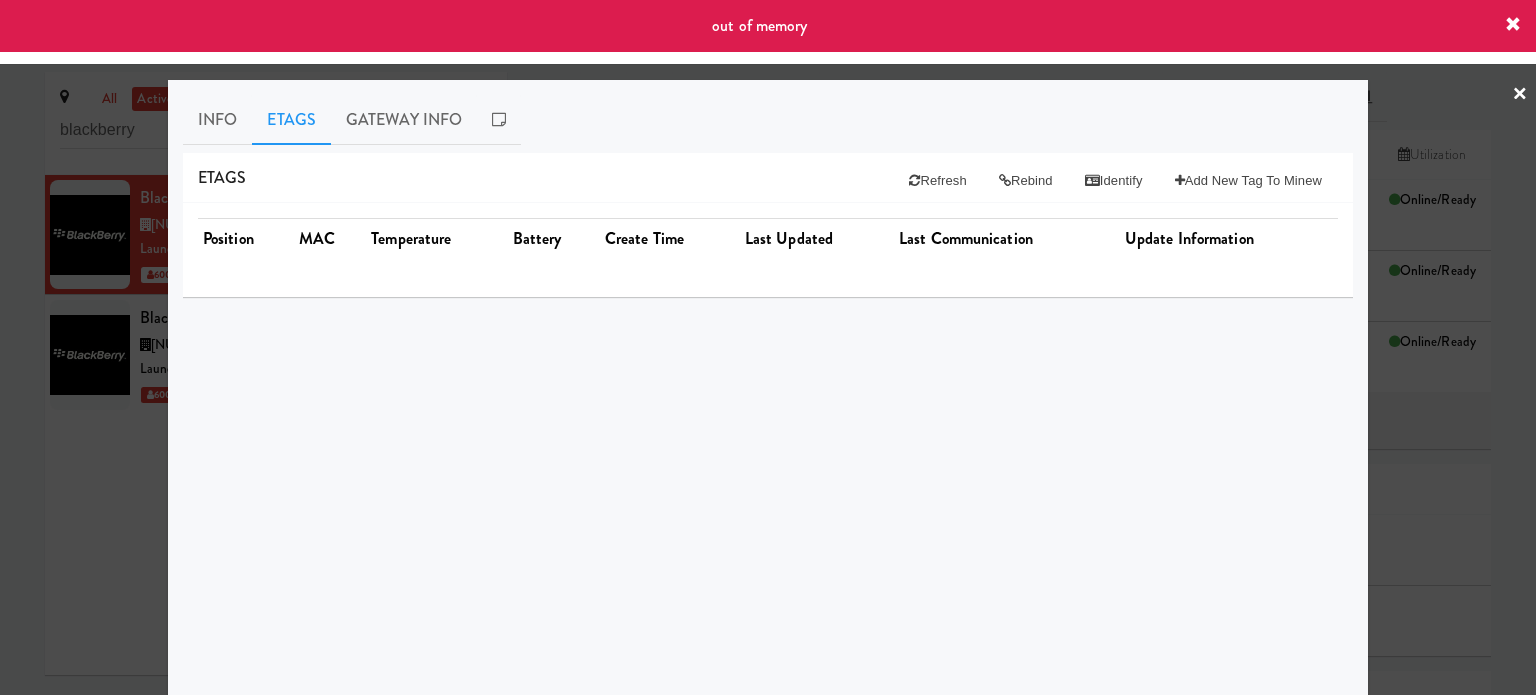 click on "out of memory" at bounding box center (768, 26) 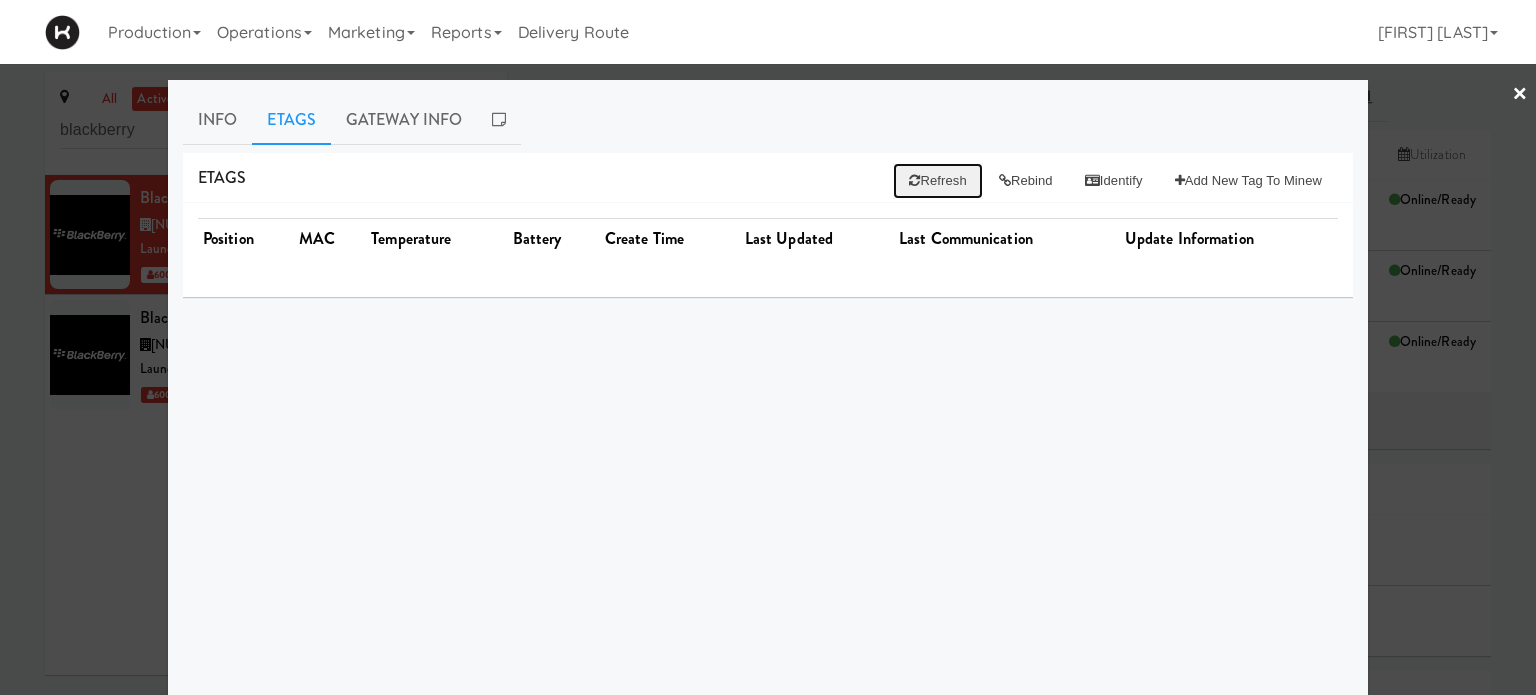 click on "Refresh" at bounding box center [937, 181] 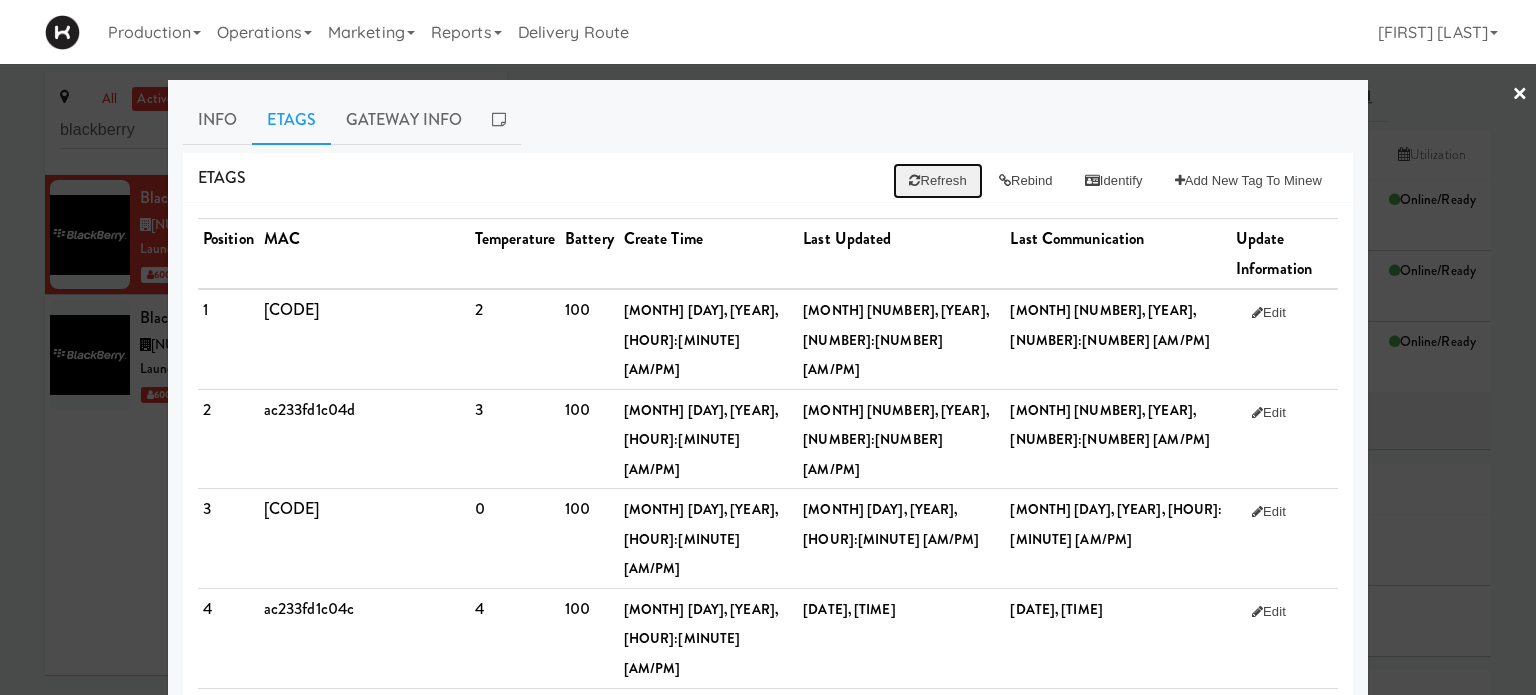 click on "Refresh" at bounding box center (937, 181) 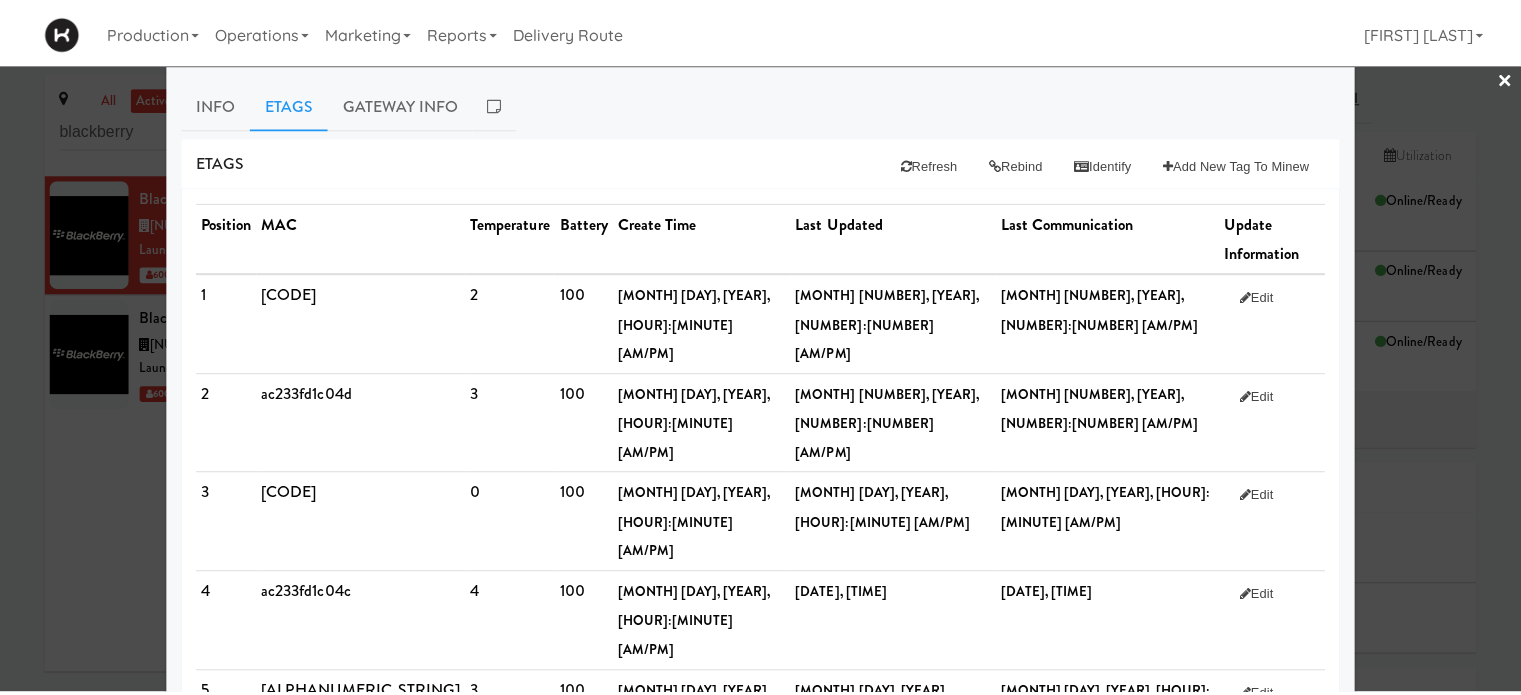 scroll, scrollTop: 0, scrollLeft: 0, axis: both 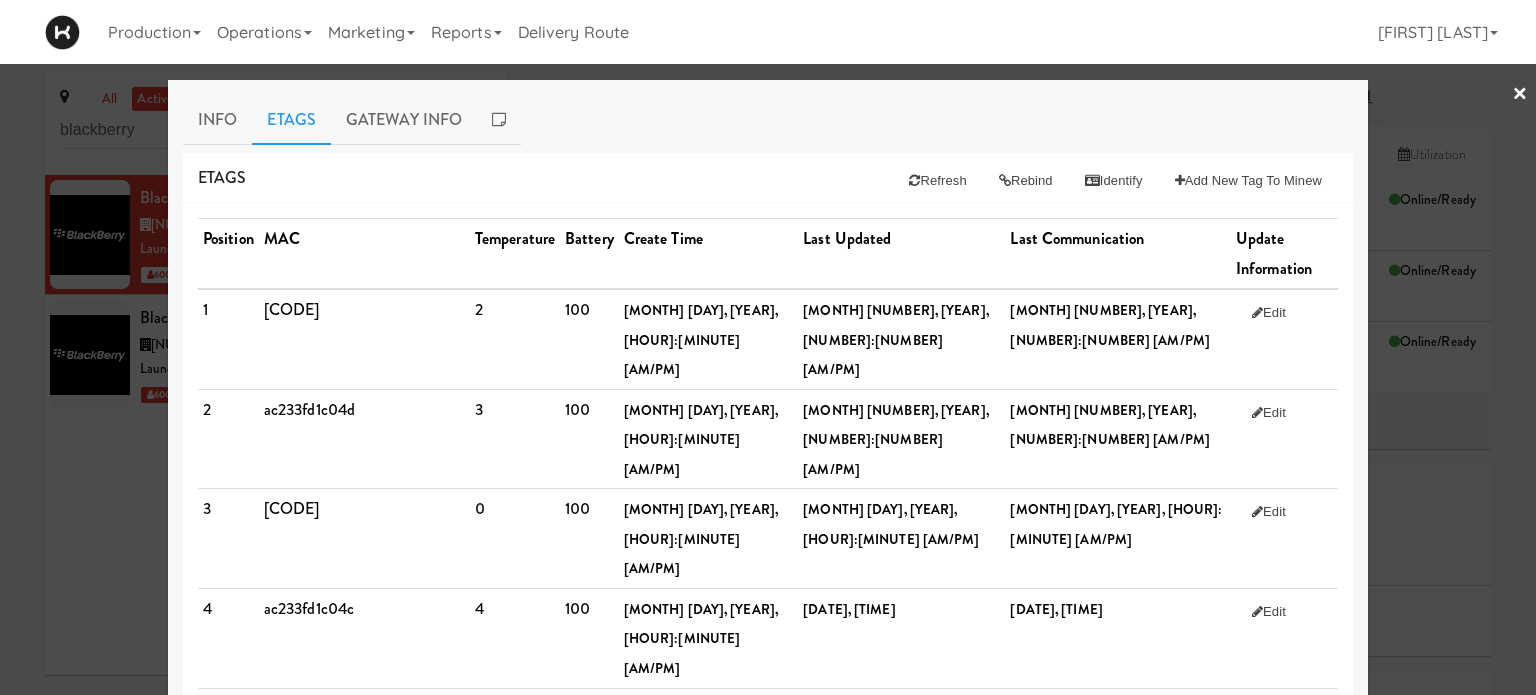 click on "×" at bounding box center (1520, 95) 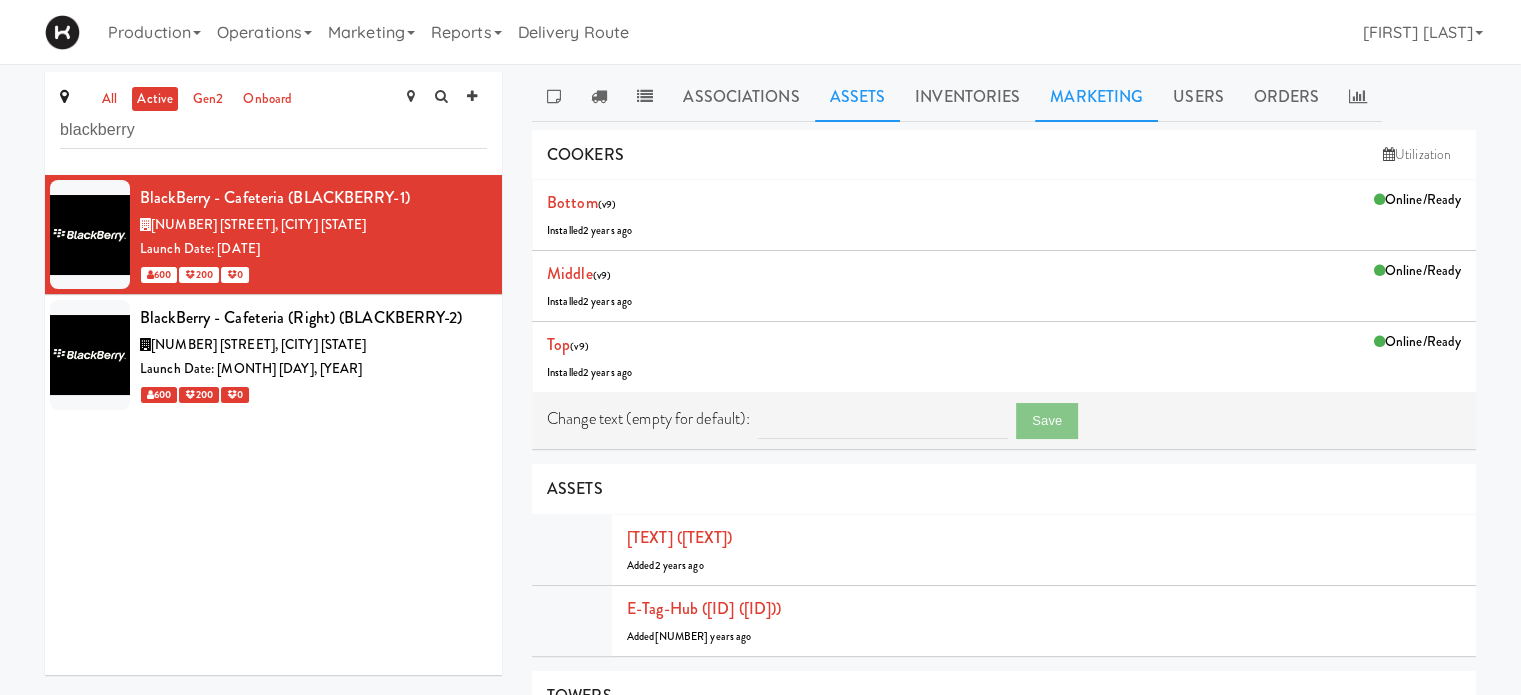 click on "Marketing" at bounding box center (1096, 97) 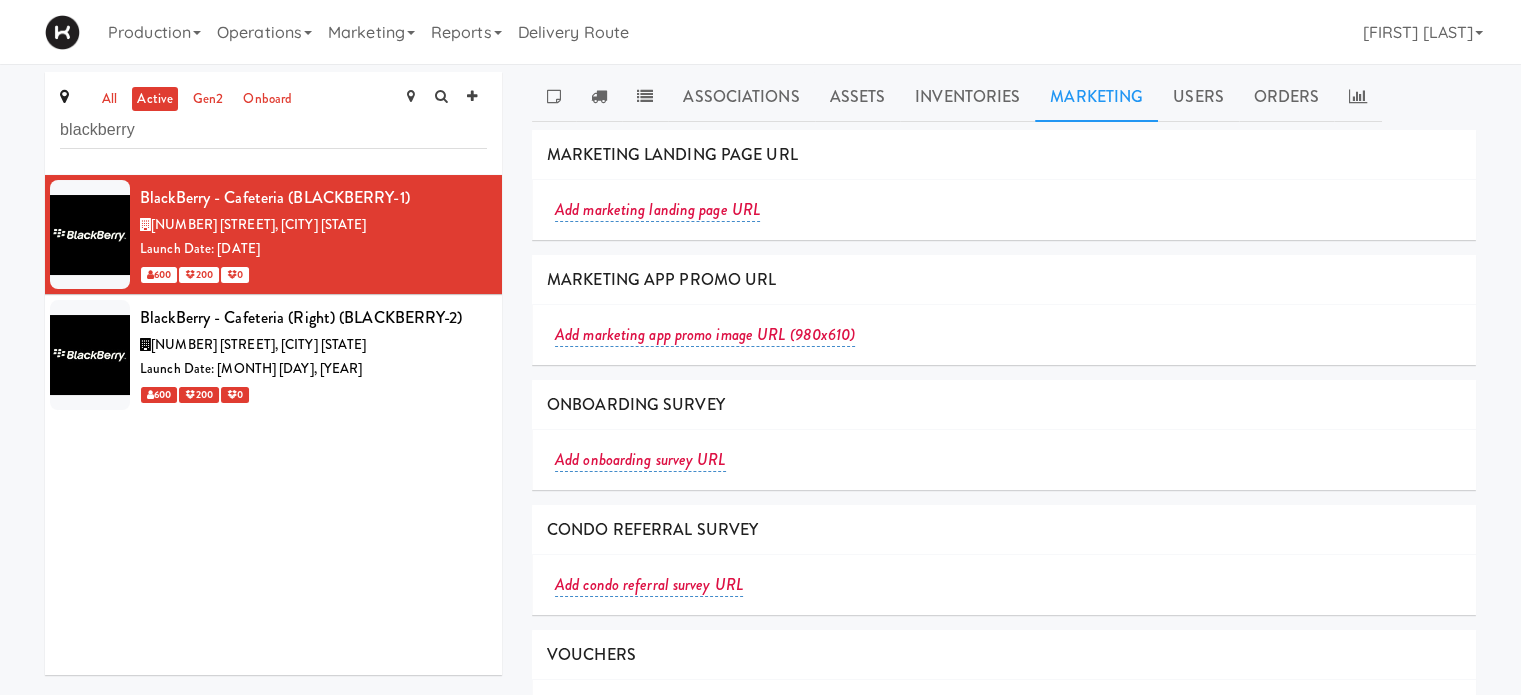 scroll, scrollTop: 140, scrollLeft: 0, axis: vertical 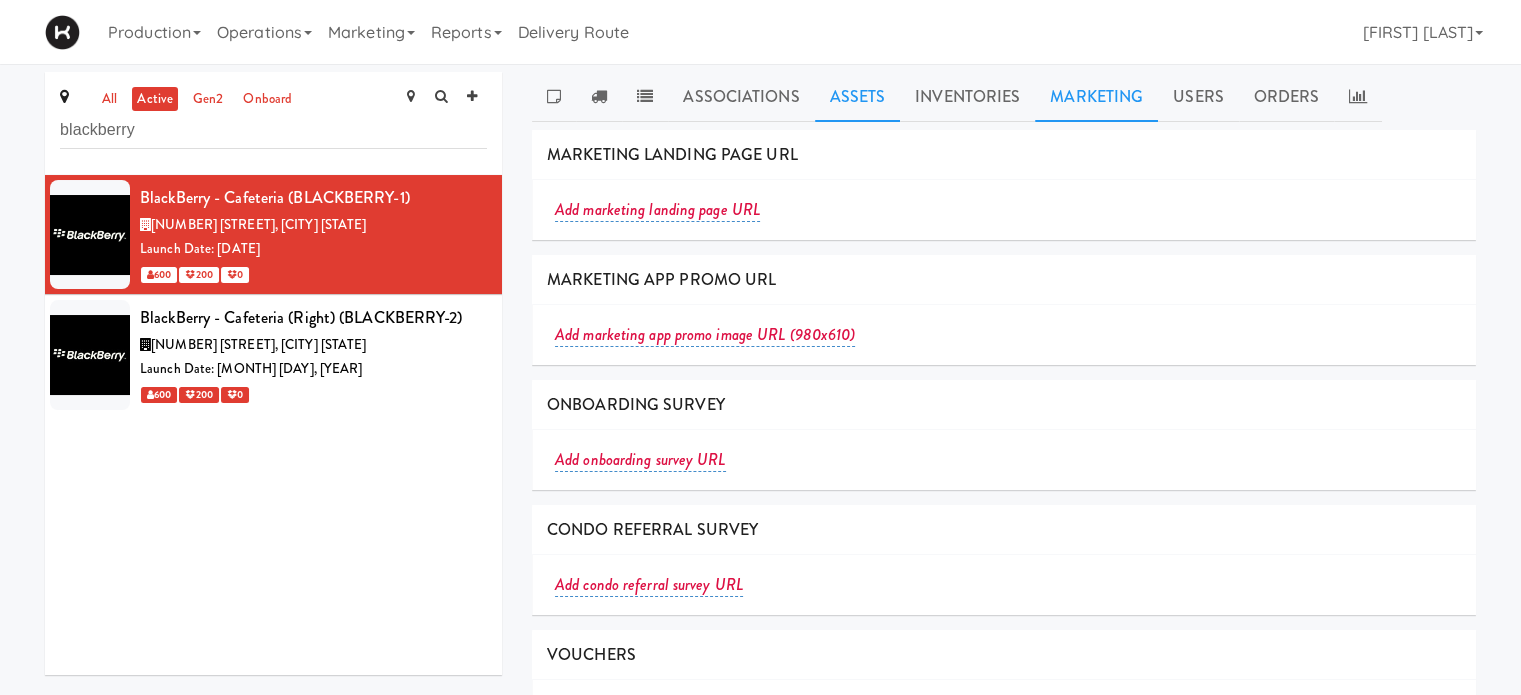 click on "Assets" at bounding box center (858, 97) 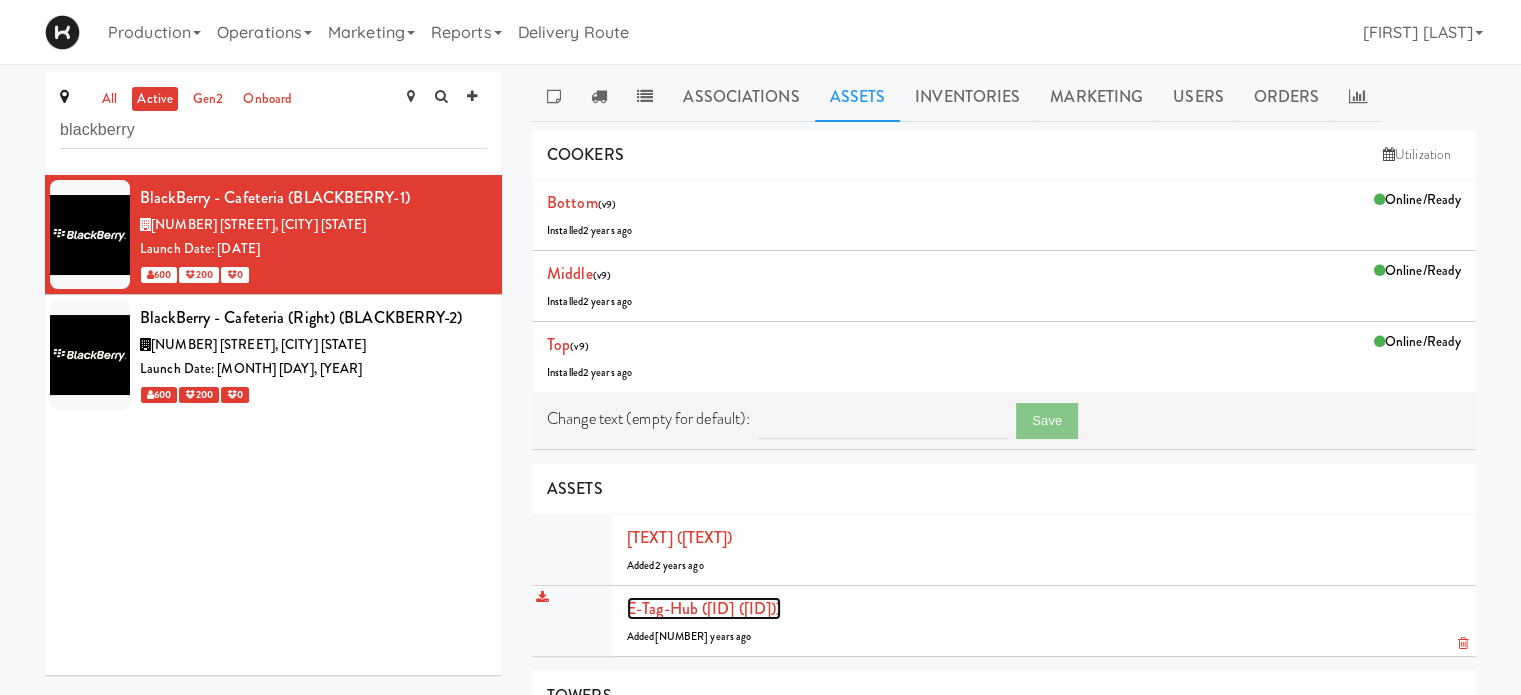click on "E-tag-hub ([ID] ([ID]))" at bounding box center [704, 608] 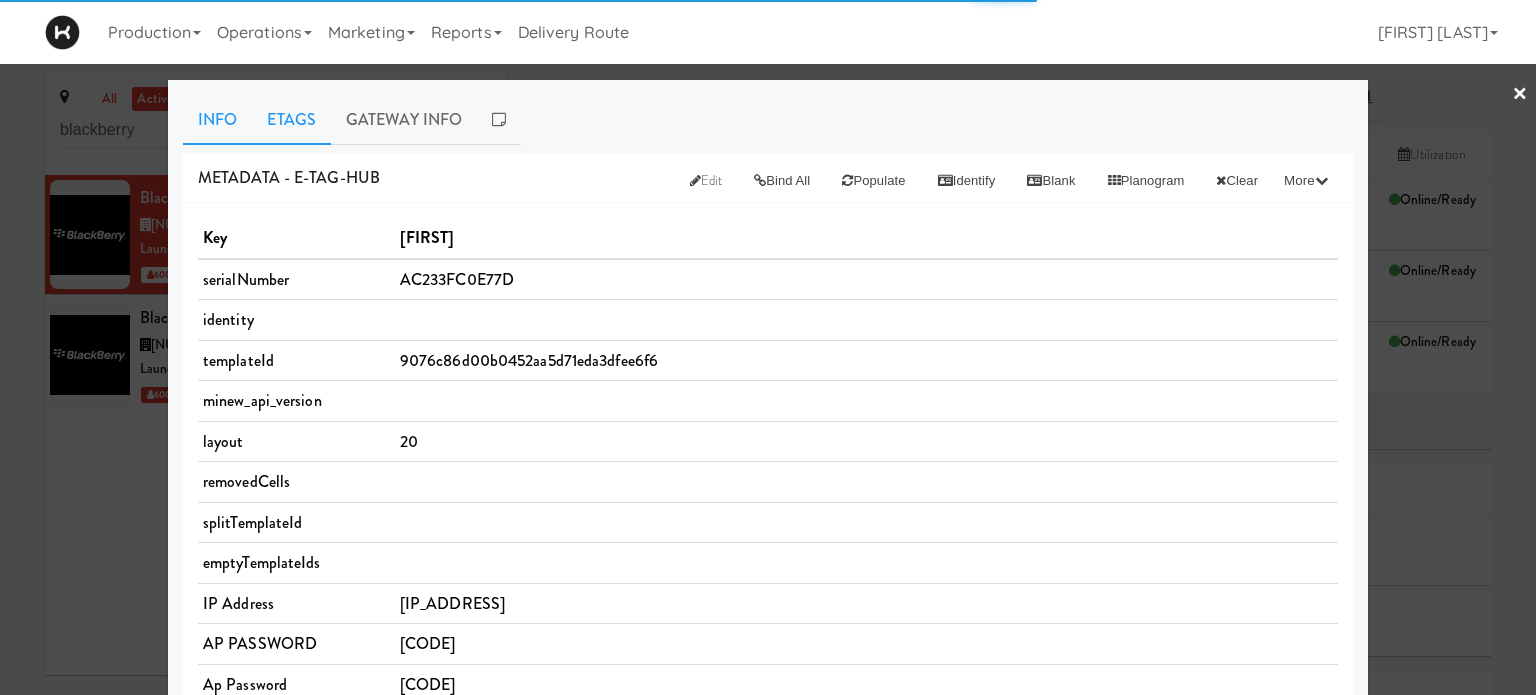 click on "Etags" at bounding box center [291, 120] 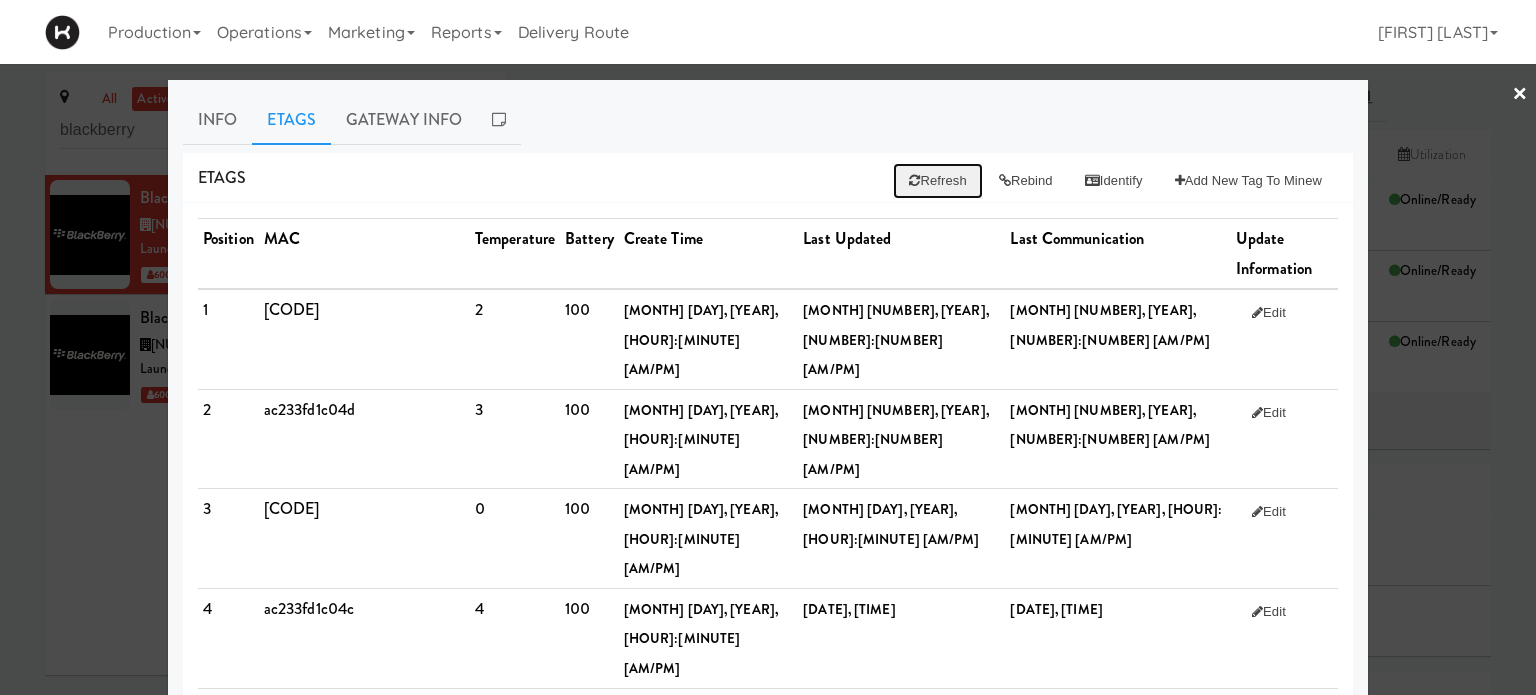 click on "Refresh" at bounding box center [937, 181] 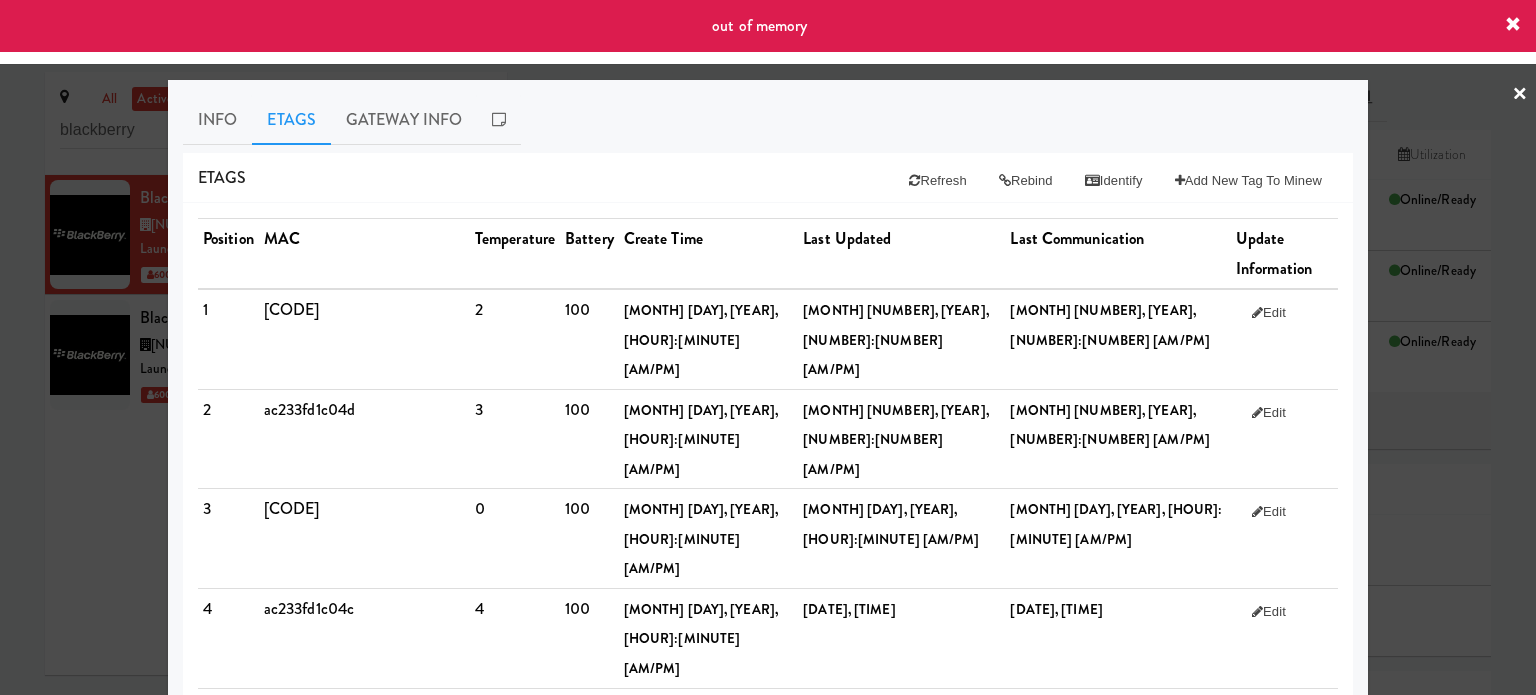 click on "out of memory" at bounding box center (768, 26) 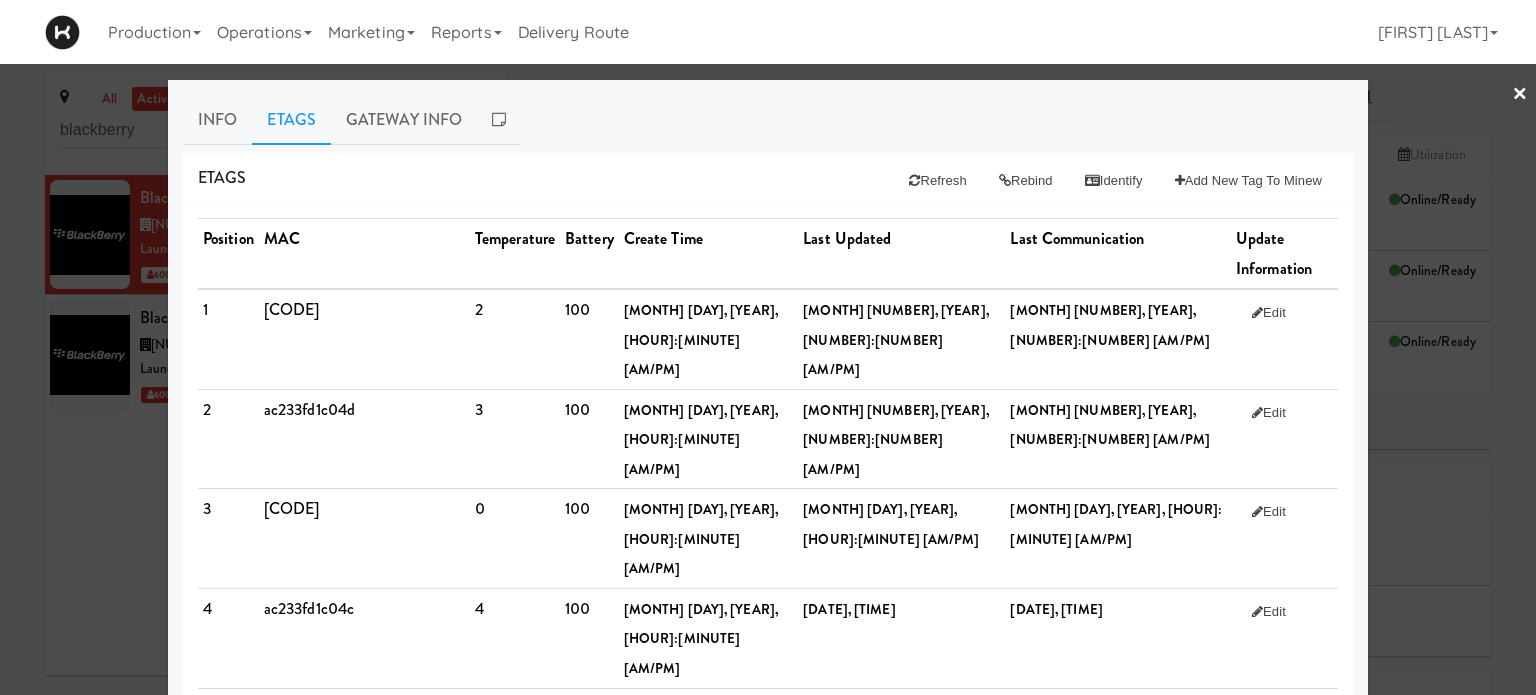 click on "Etags  Refresh  Rebind  Identify  Add New Tag to Minew" at bounding box center (768, 178) 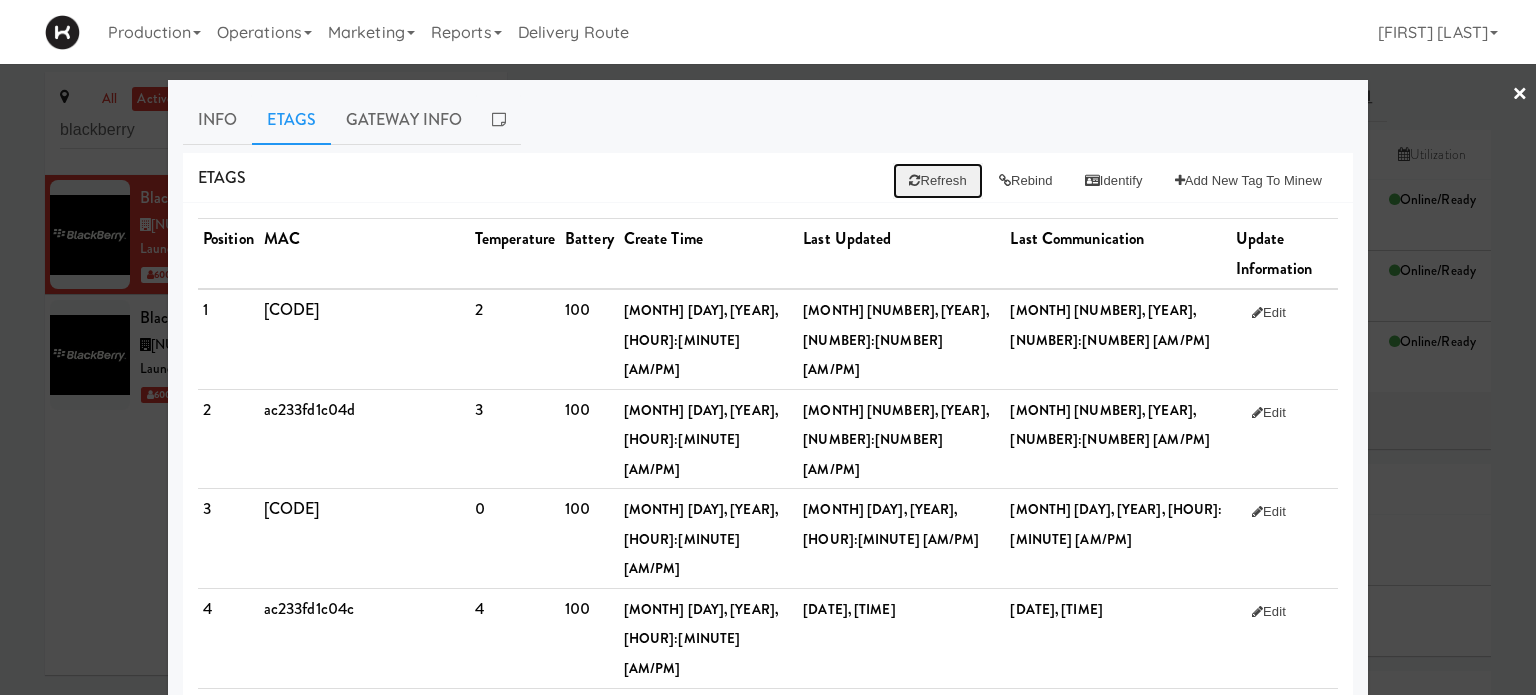 click on "Refresh" at bounding box center (937, 181) 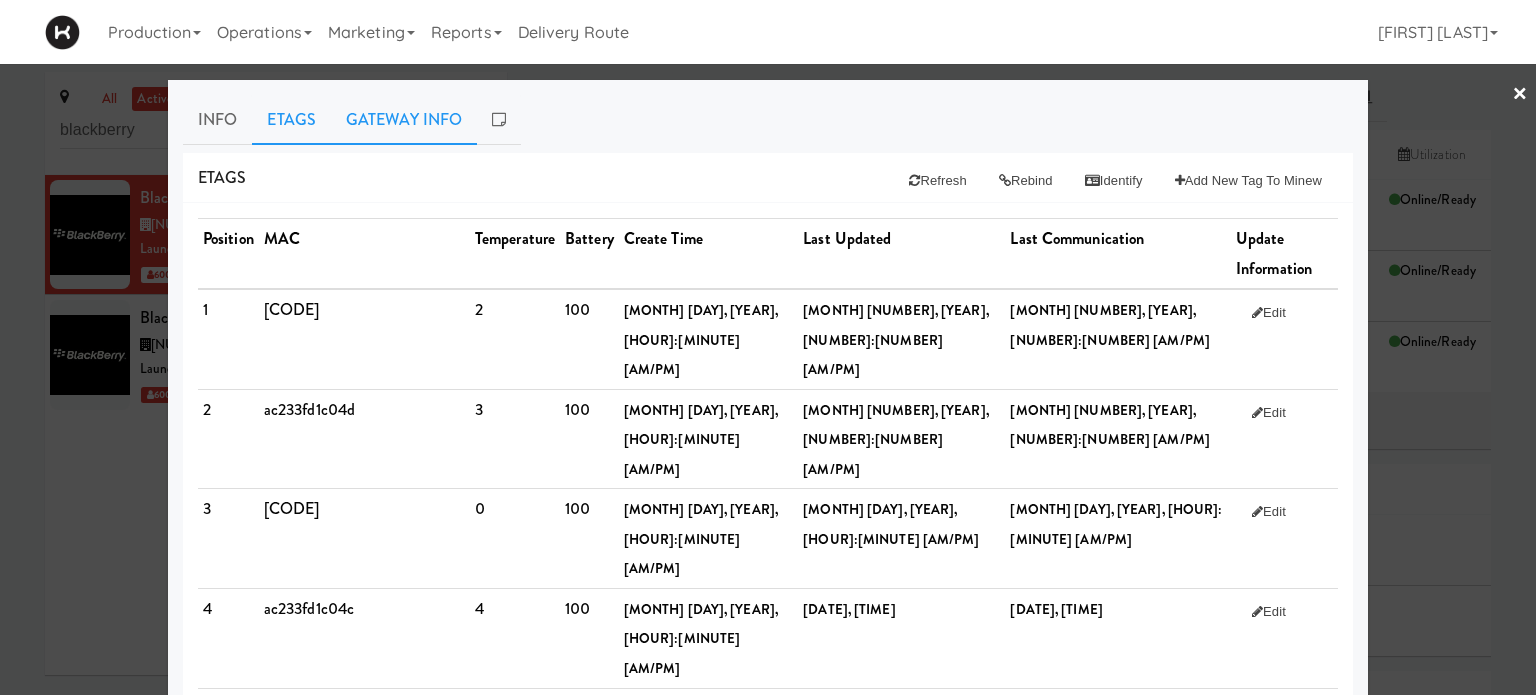 click on "Gateway Info" at bounding box center [404, 120] 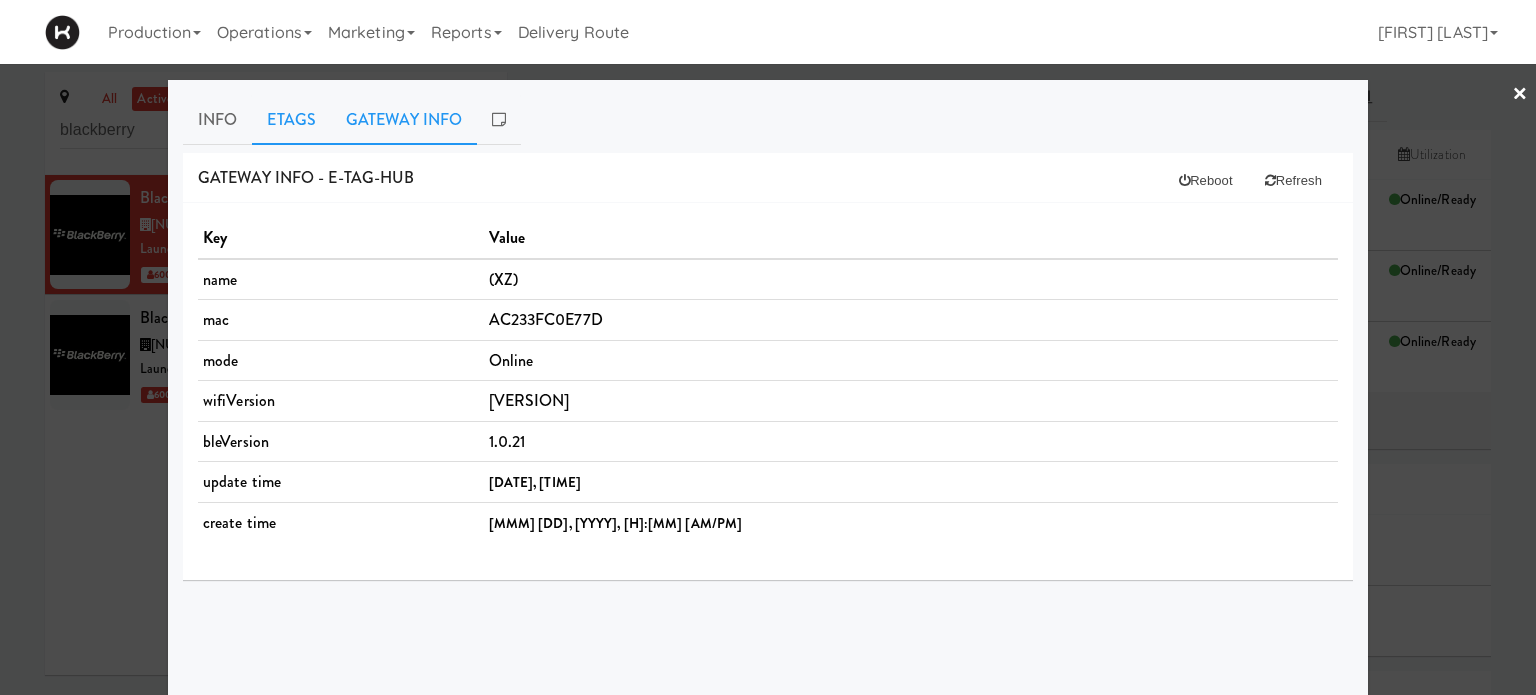 click on "Etags" at bounding box center (291, 120) 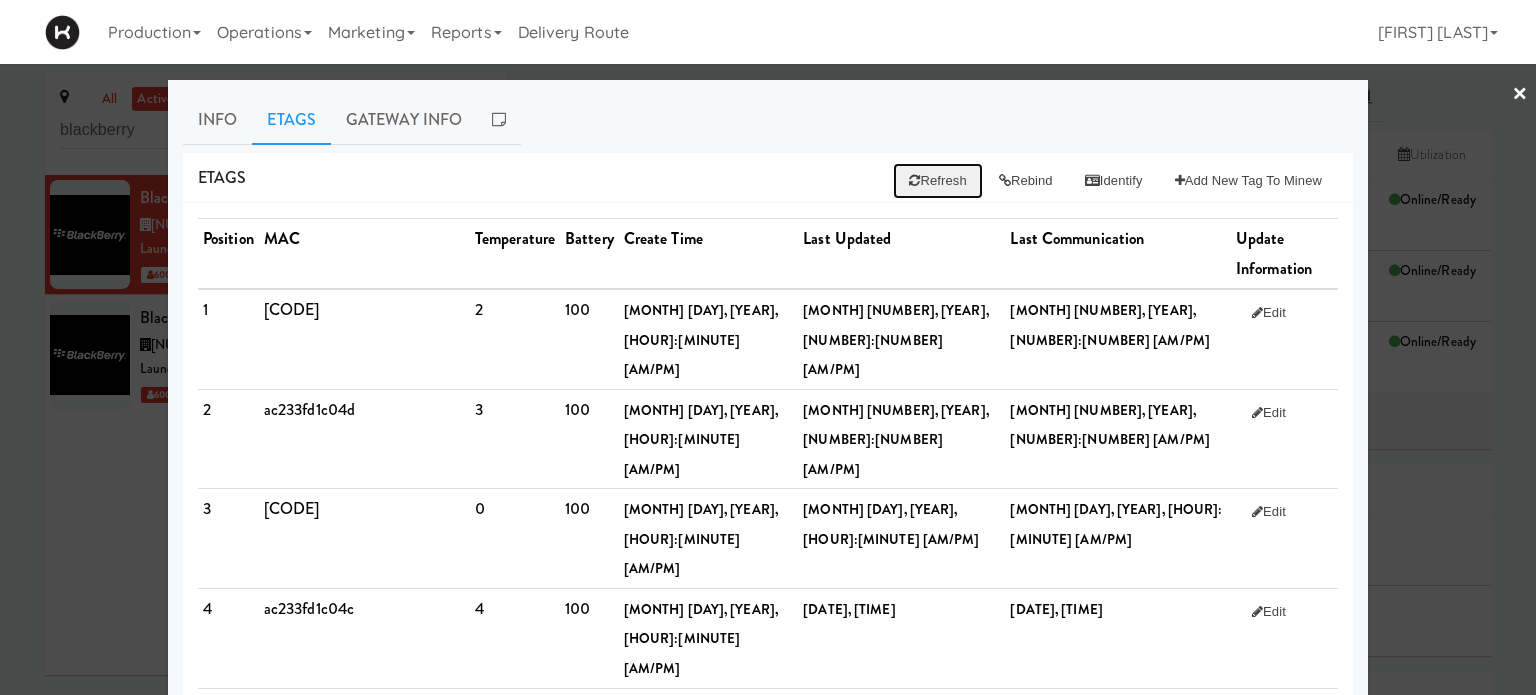 click on "Refresh" at bounding box center (937, 181) 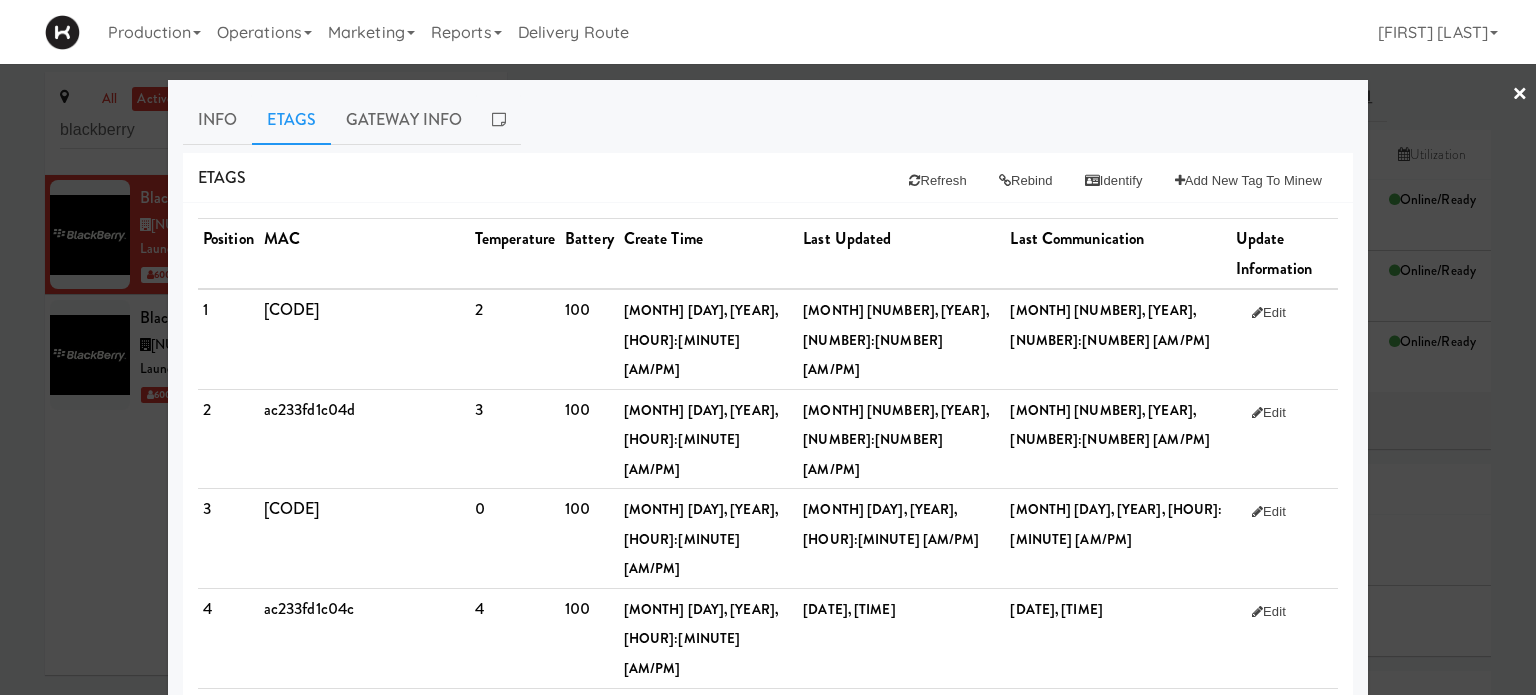 click on "×" at bounding box center (1520, 95) 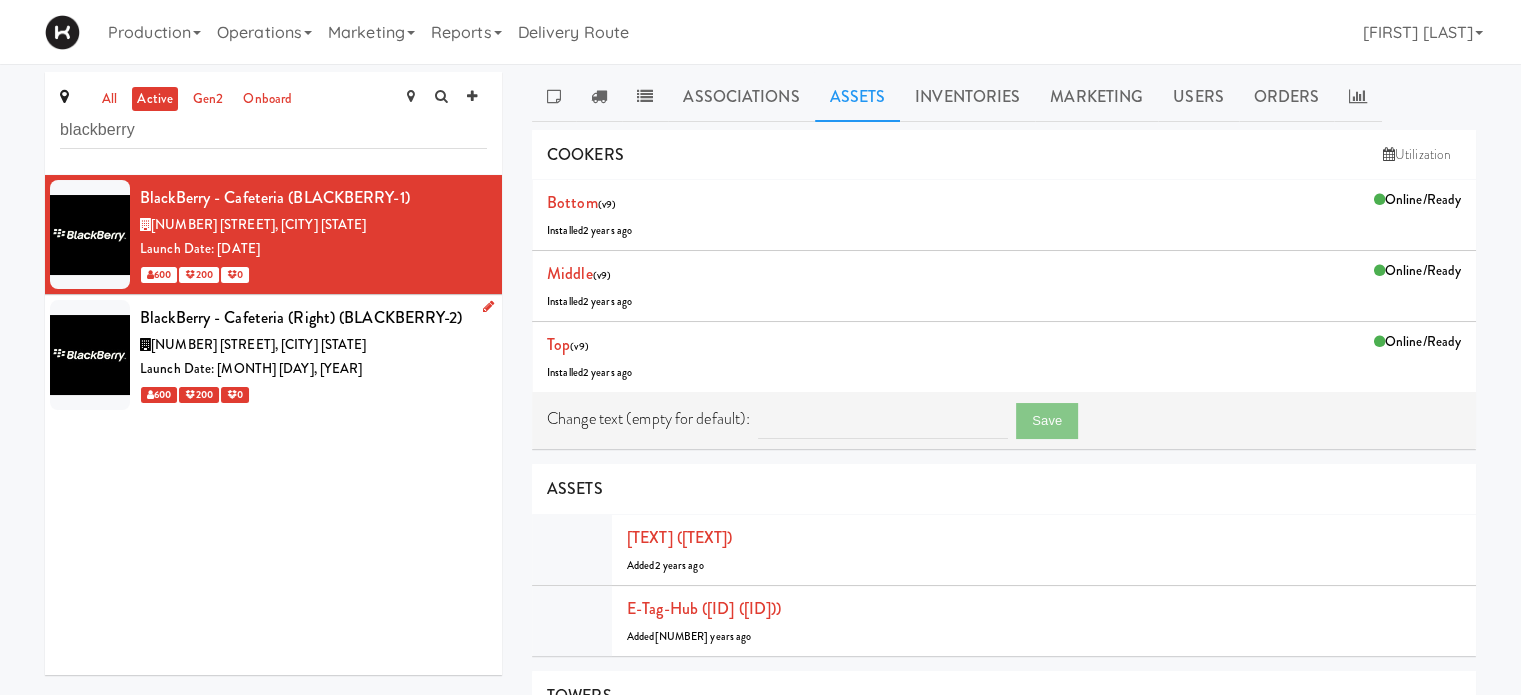 click on "Launch Date: [MONTH] [DAY], [YEAR]" at bounding box center (313, 369) 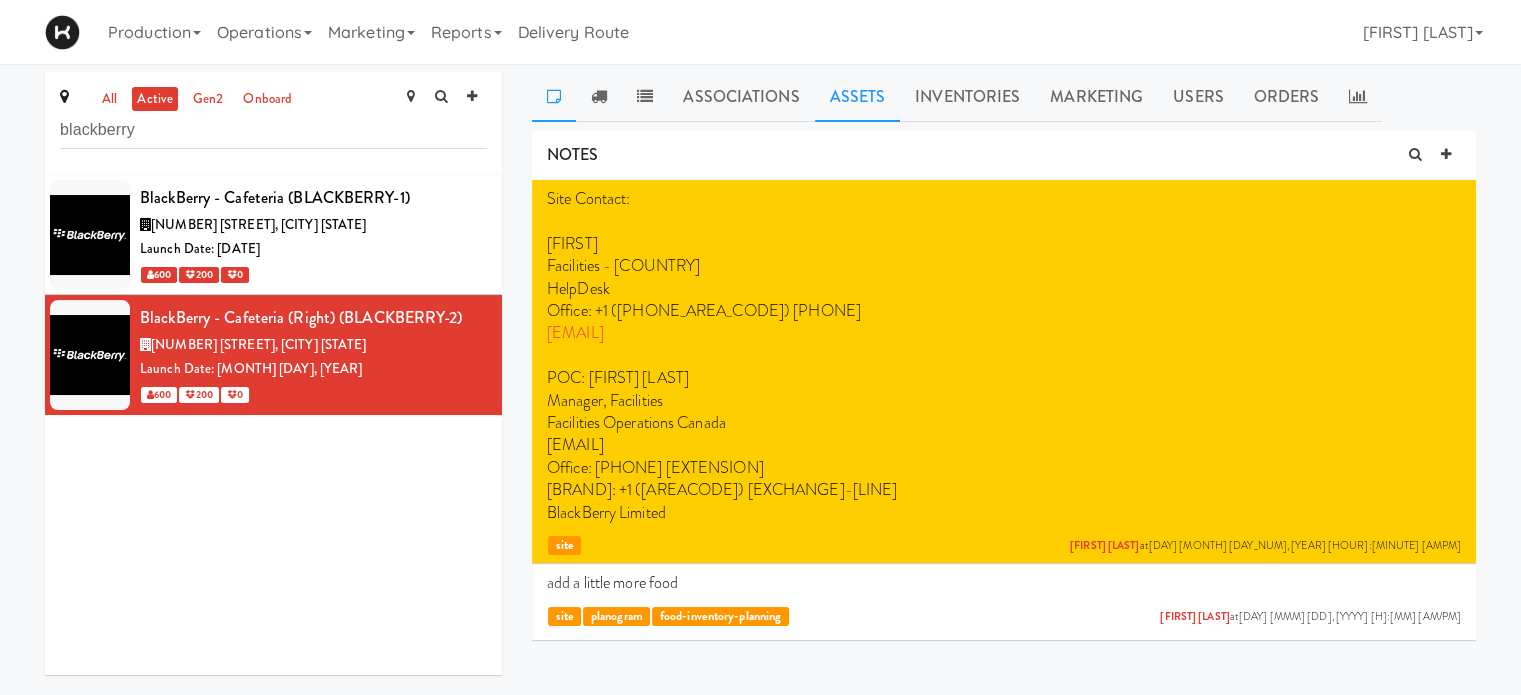 click on "Assets" at bounding box center (858, 97) 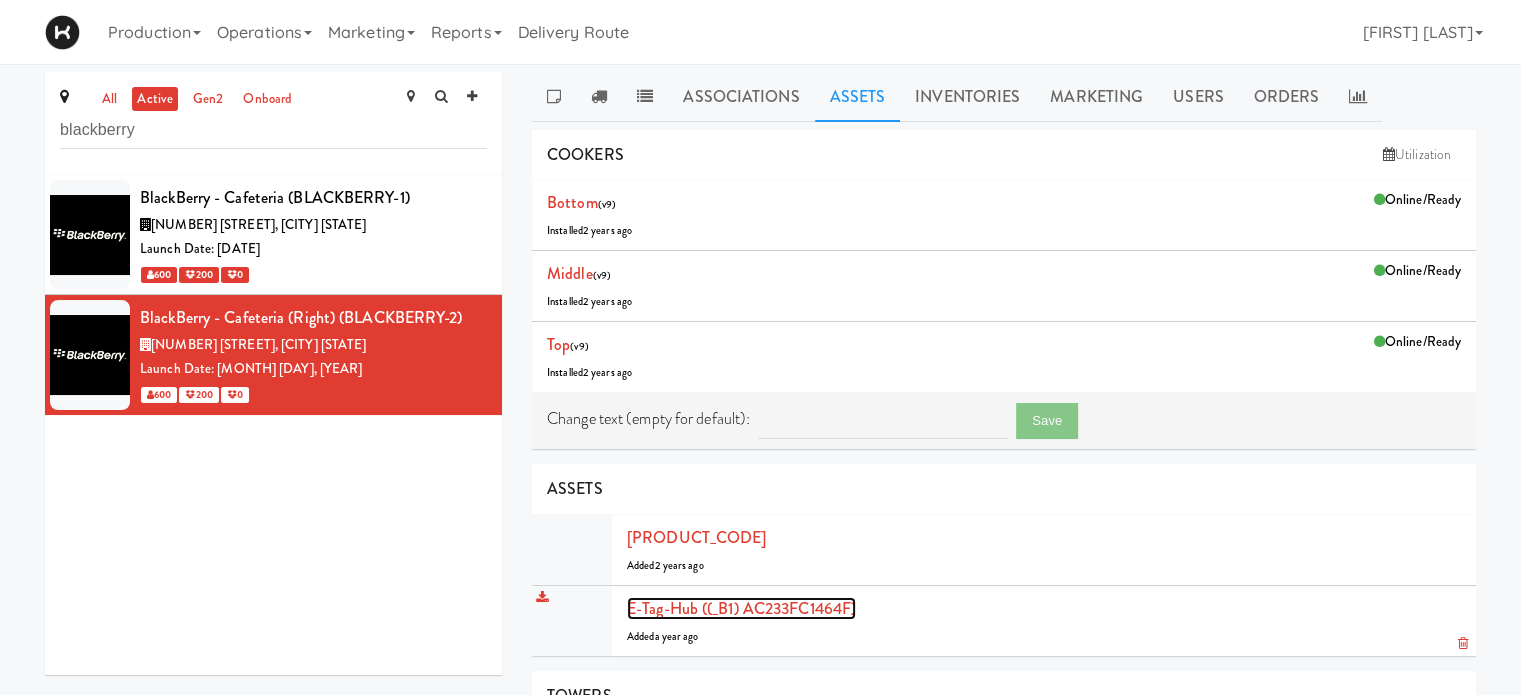 click on "E-tag-hub ((_B1) AC233FC1464F)" at bounding box center (741, 608) 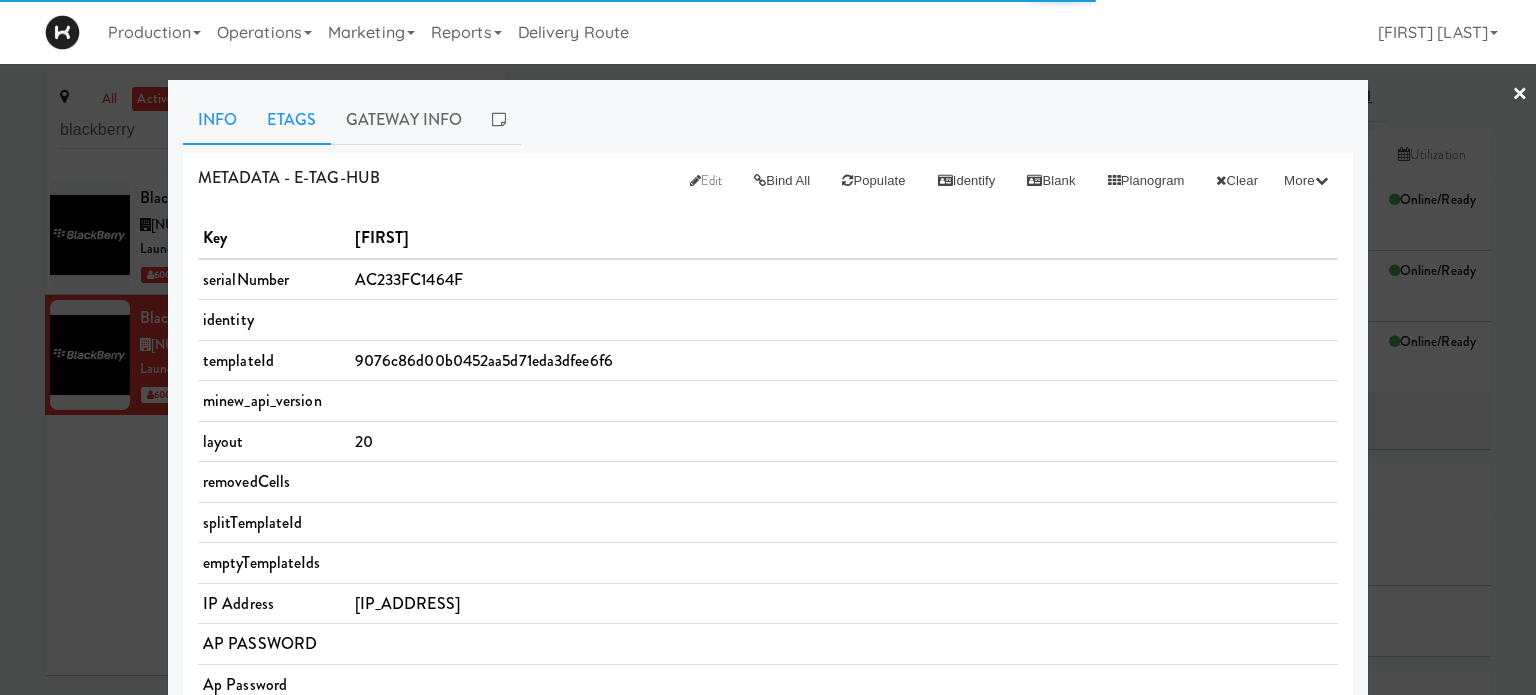 click on "Etags" at bounding box center [291, 120] 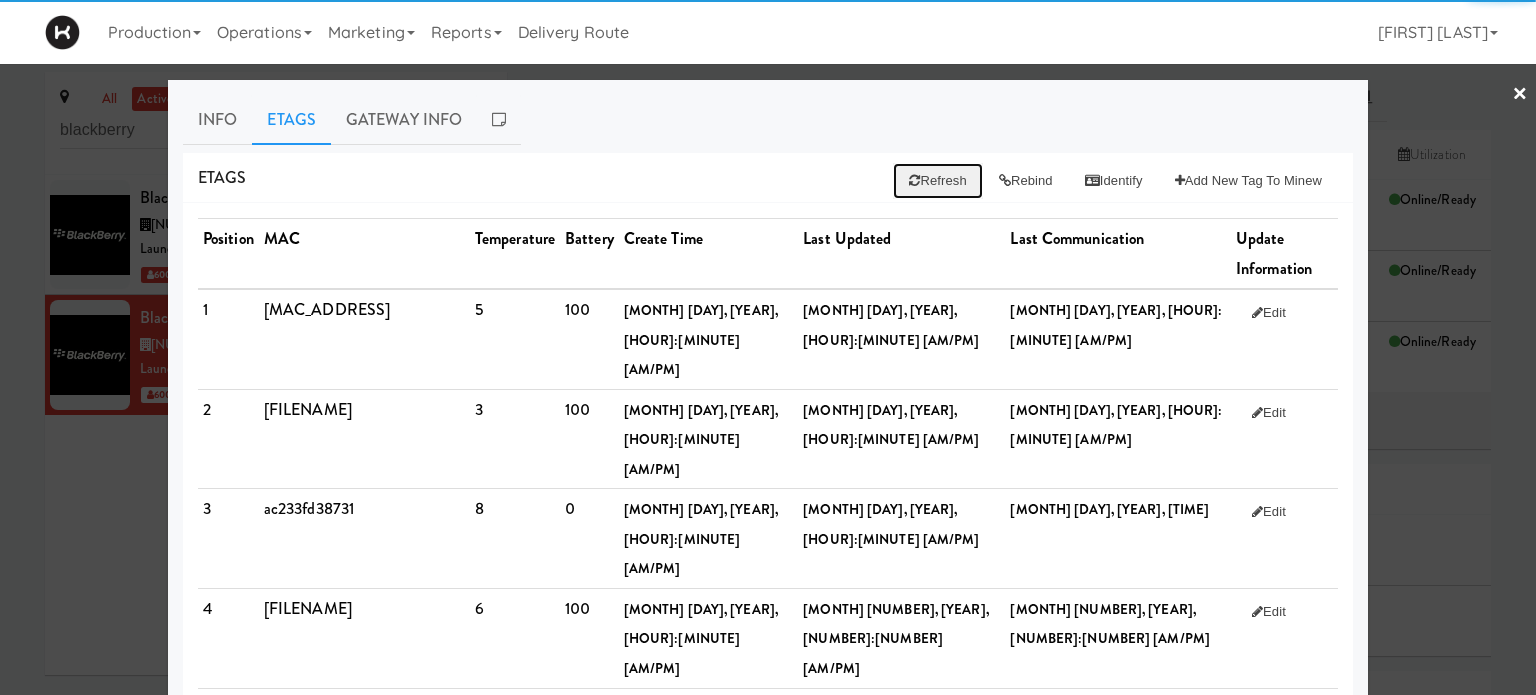 click on "Refresh" at bounding box center [937, 181] 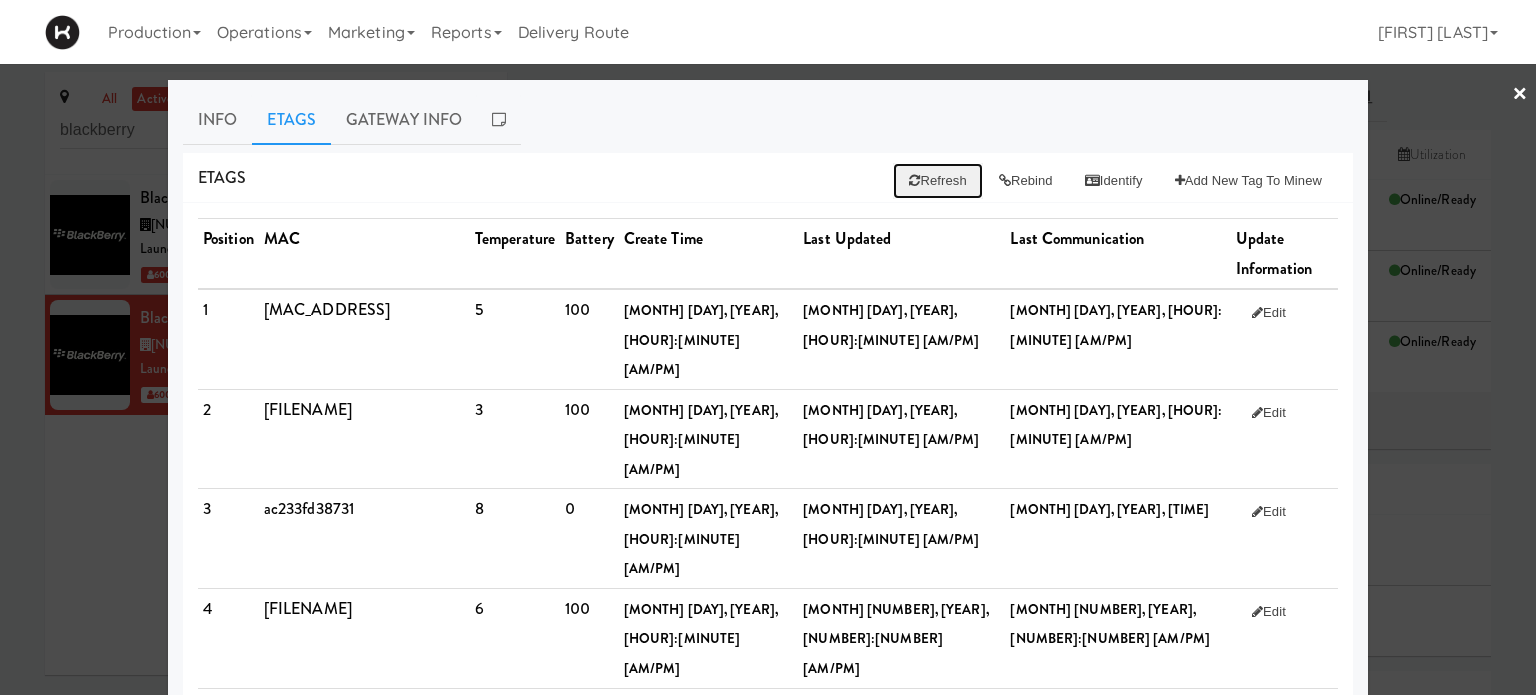 click on "Refresh" at bounding box center [937, 181] 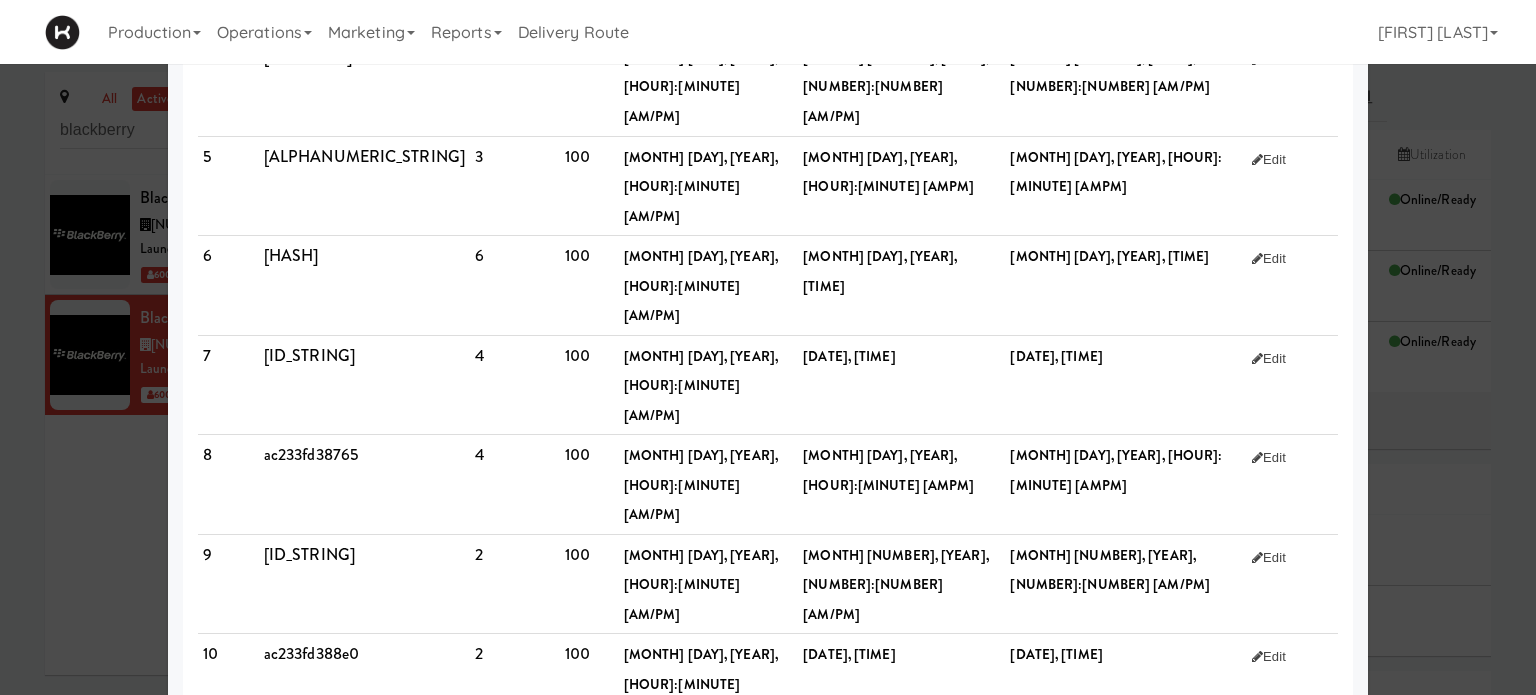 scroll, scrollTop: 0, scrollLeft: 0, axis: both 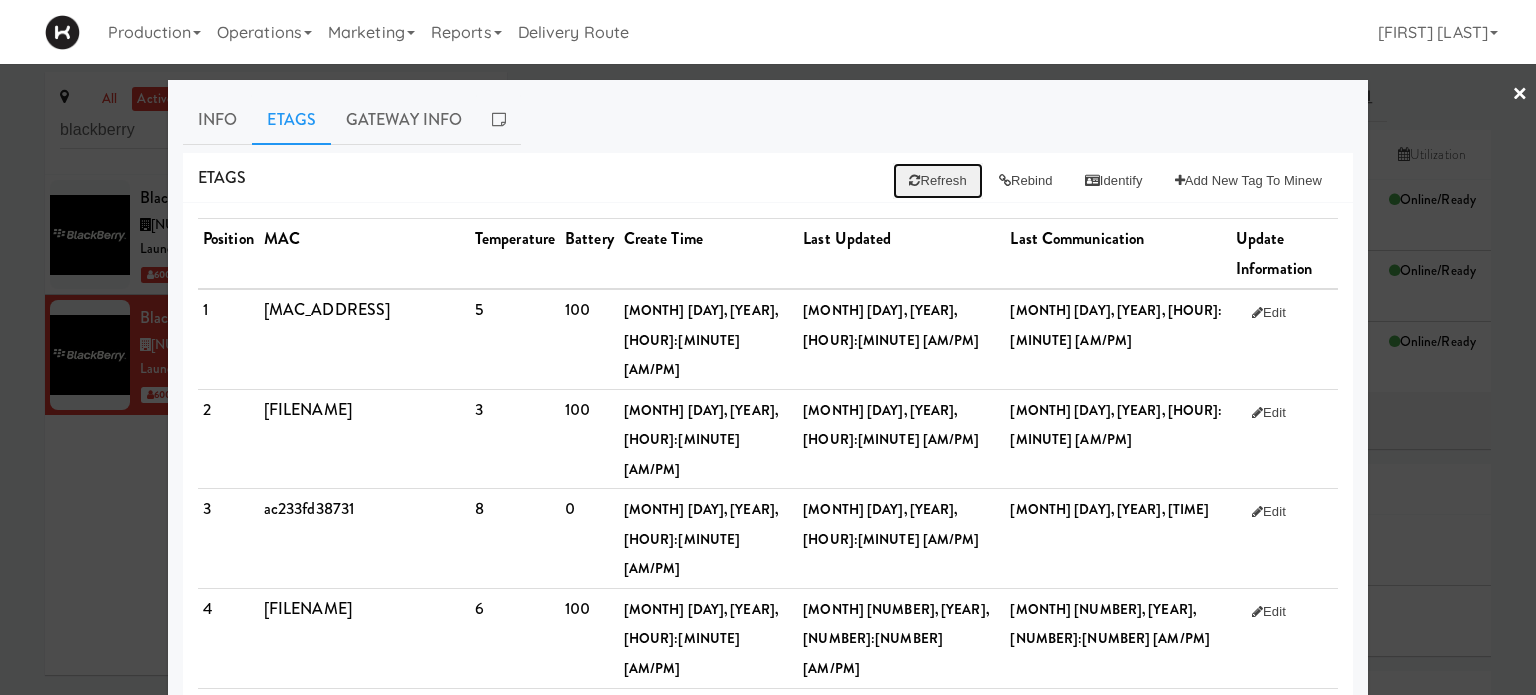 click on "Refresh" at bounding box center (937, 181) 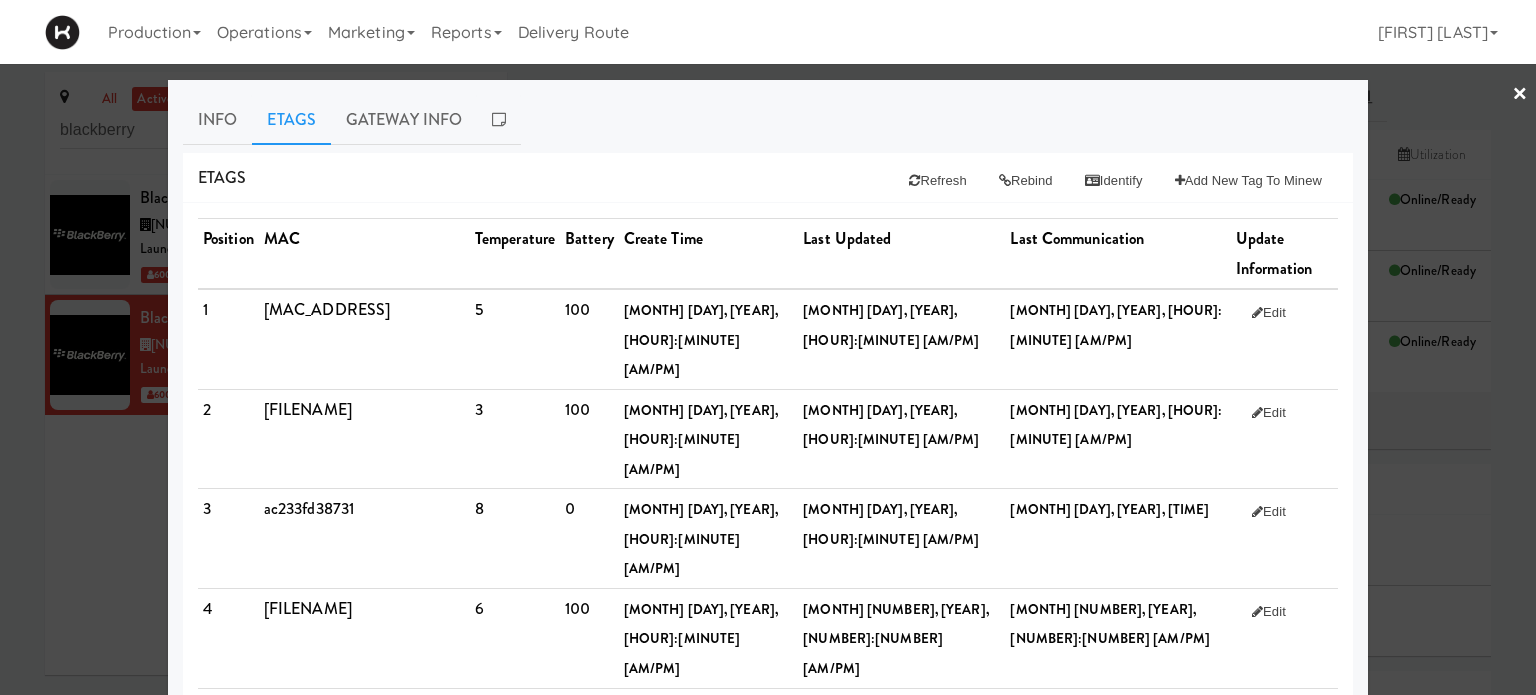 click on "×" at bounding box center (1520, 95) 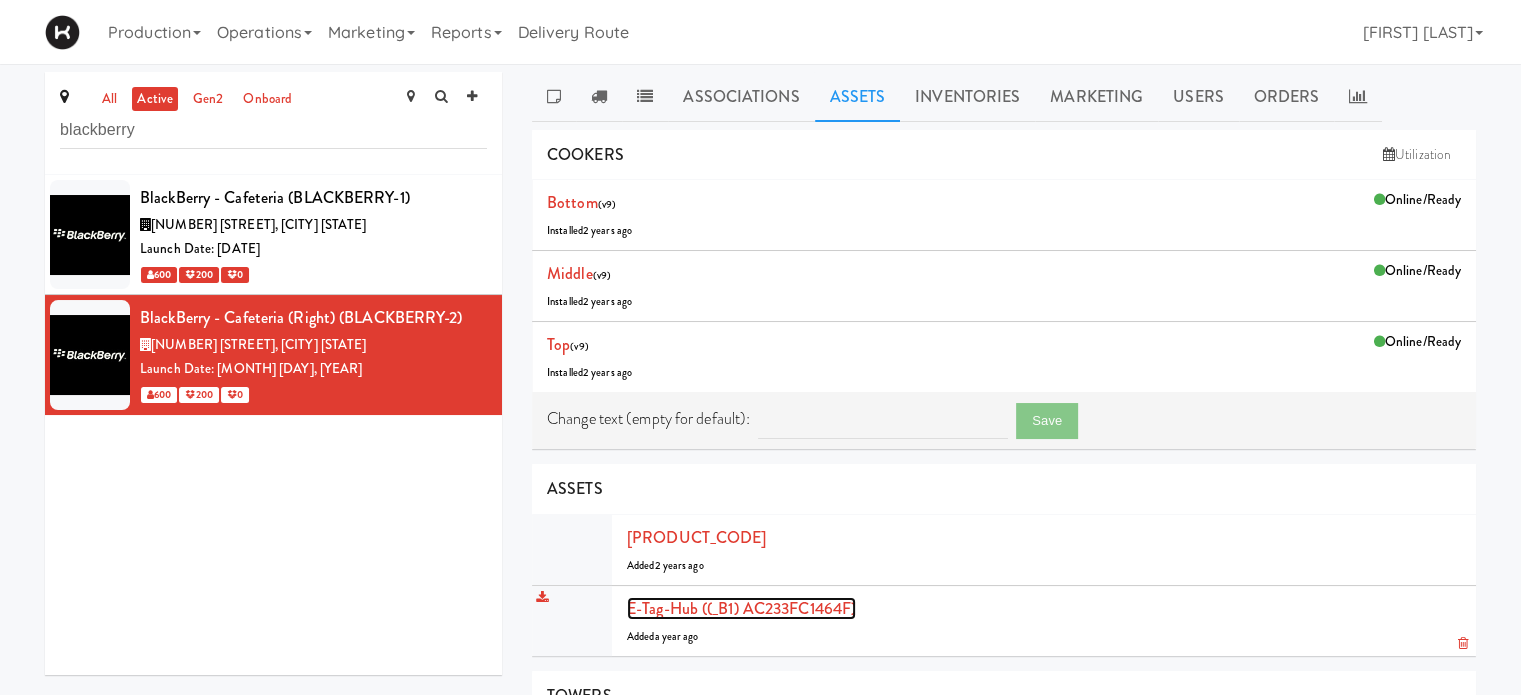 click on "E-tag-hub ((_B1) AC233FC1464F)" at bounding box center [741, 608] 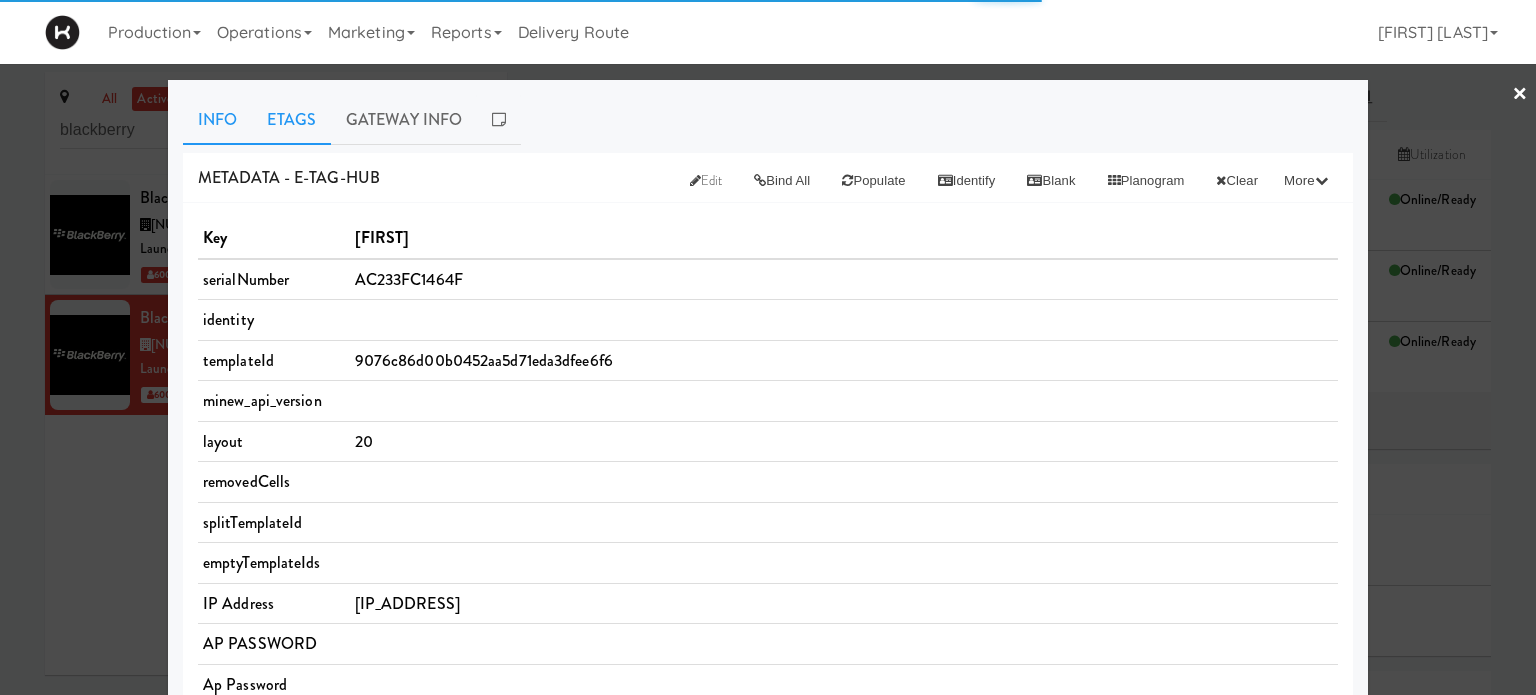 click on "Etags" at bounding box center (291, 120) 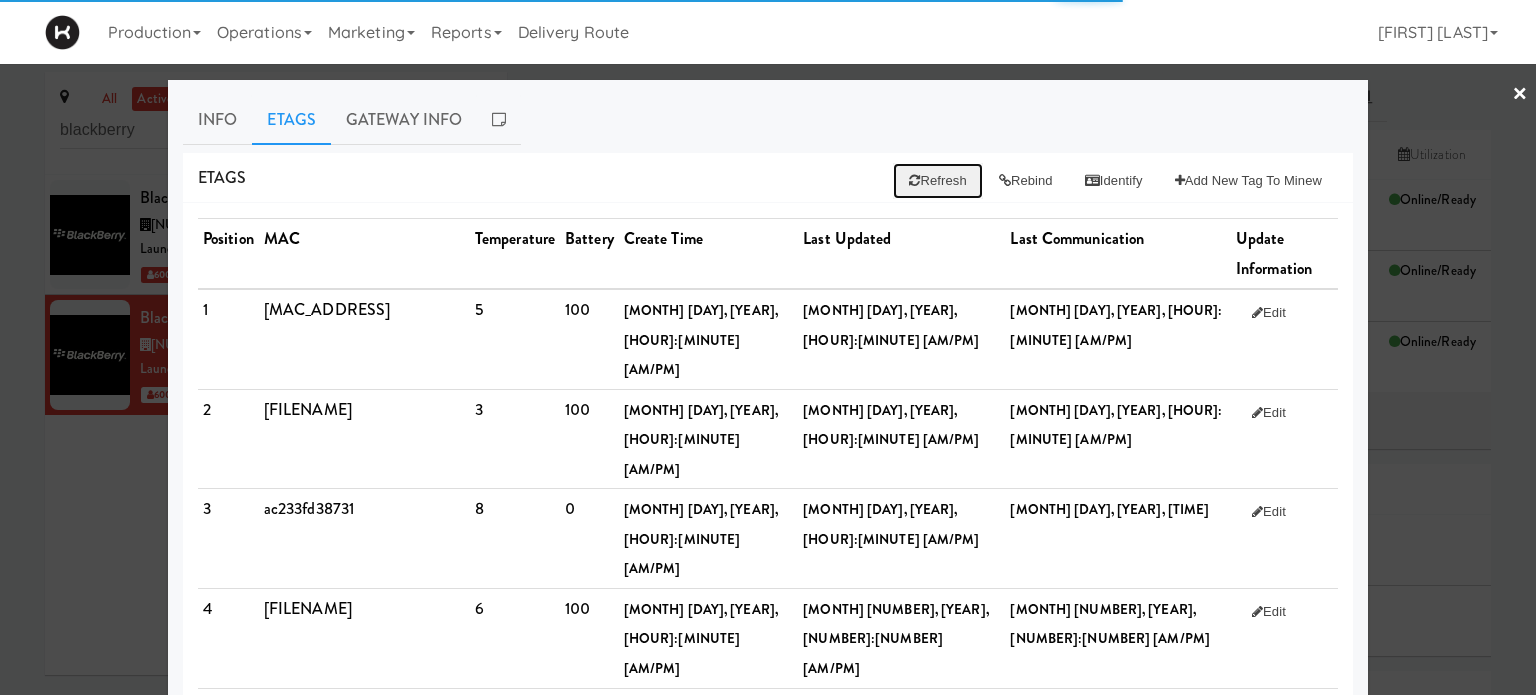 click on "Refresh" at bounding box center (937, 181) 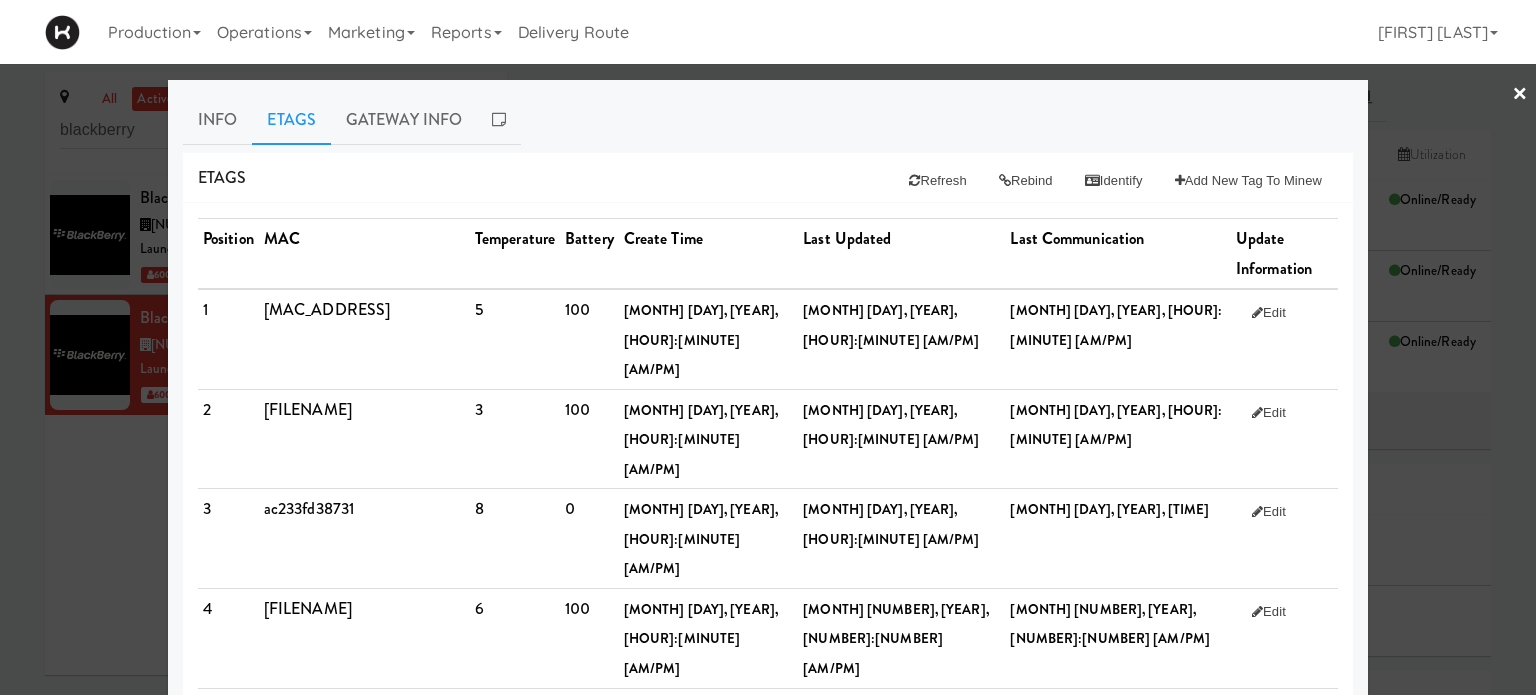 click on "×" at bounding box center (1520, 95) 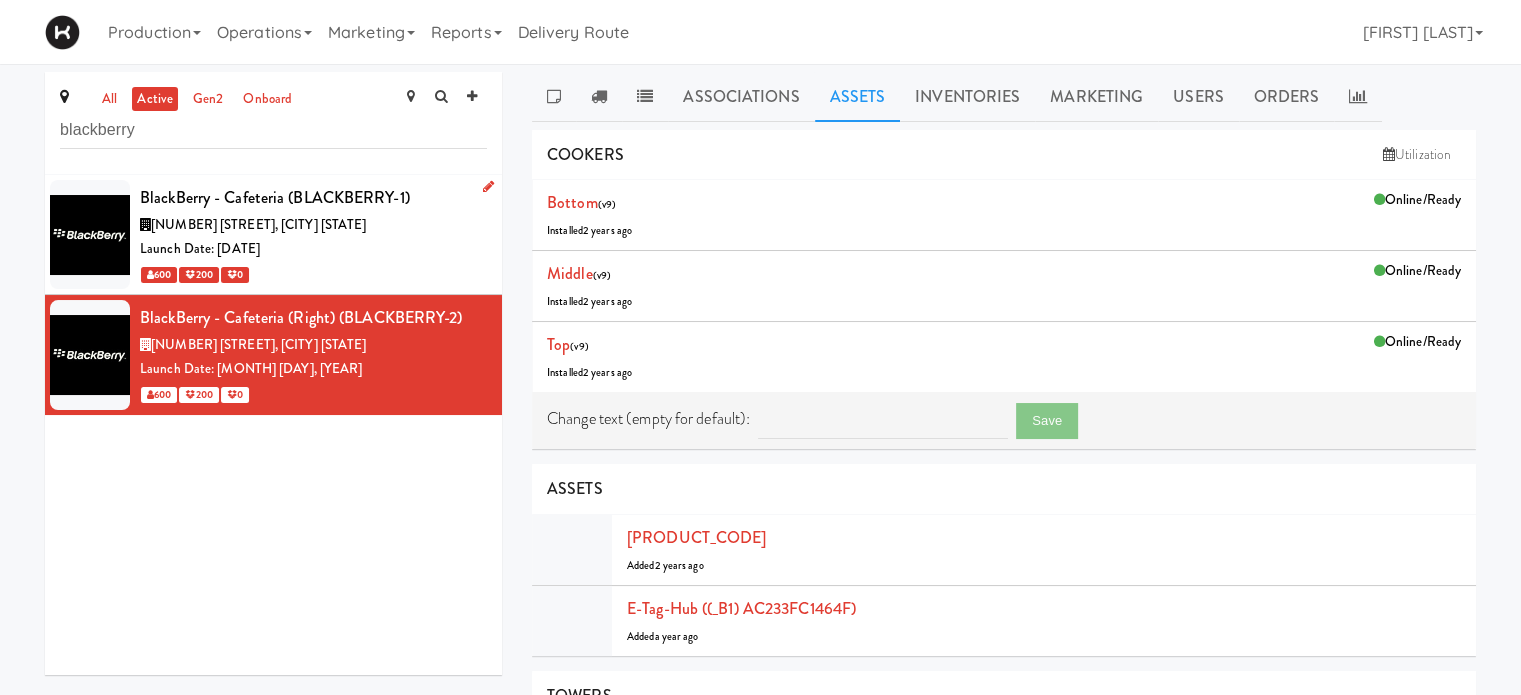click on "[NUMBER] [STREET], [CITY] [STATE]" at bounding box center (313, 225) 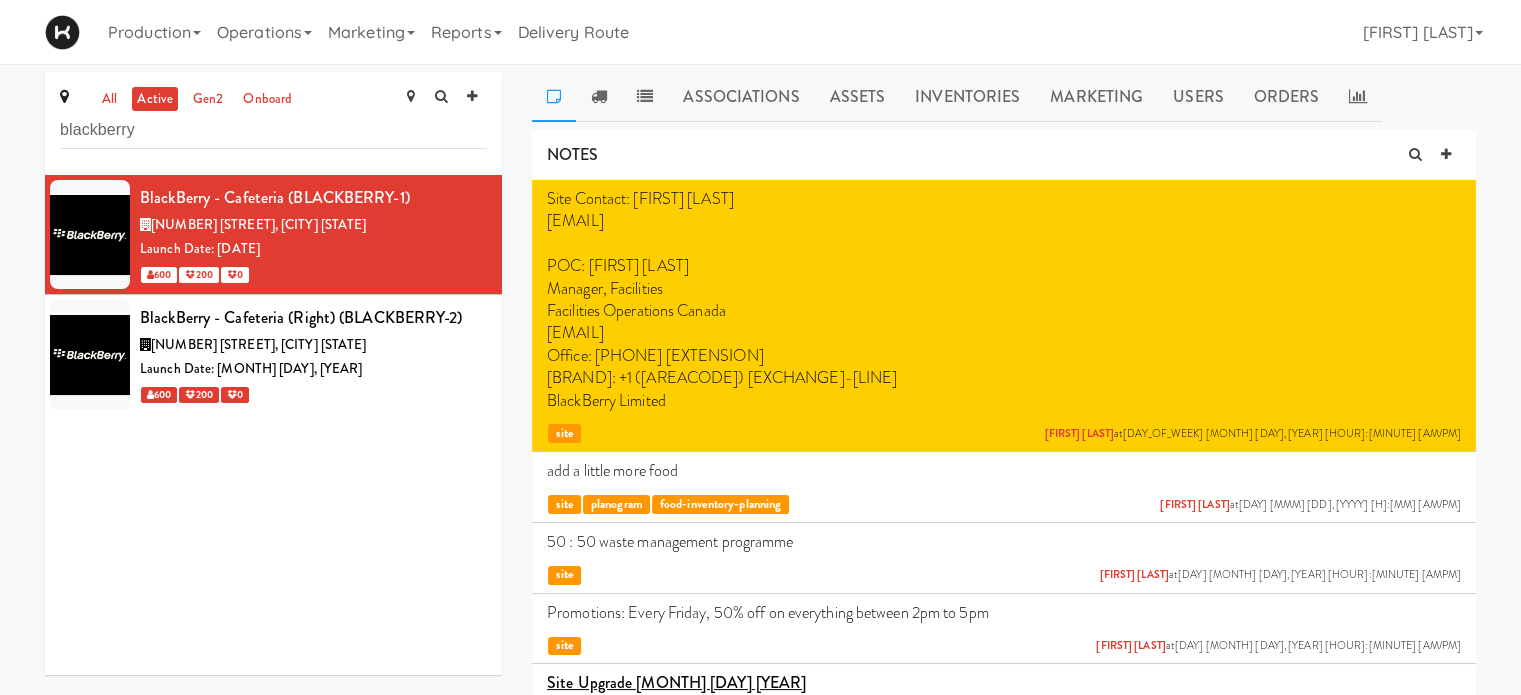 click on "Associations Assets Inventories Marketing Users Orders" at bounding box center [1004, 97] 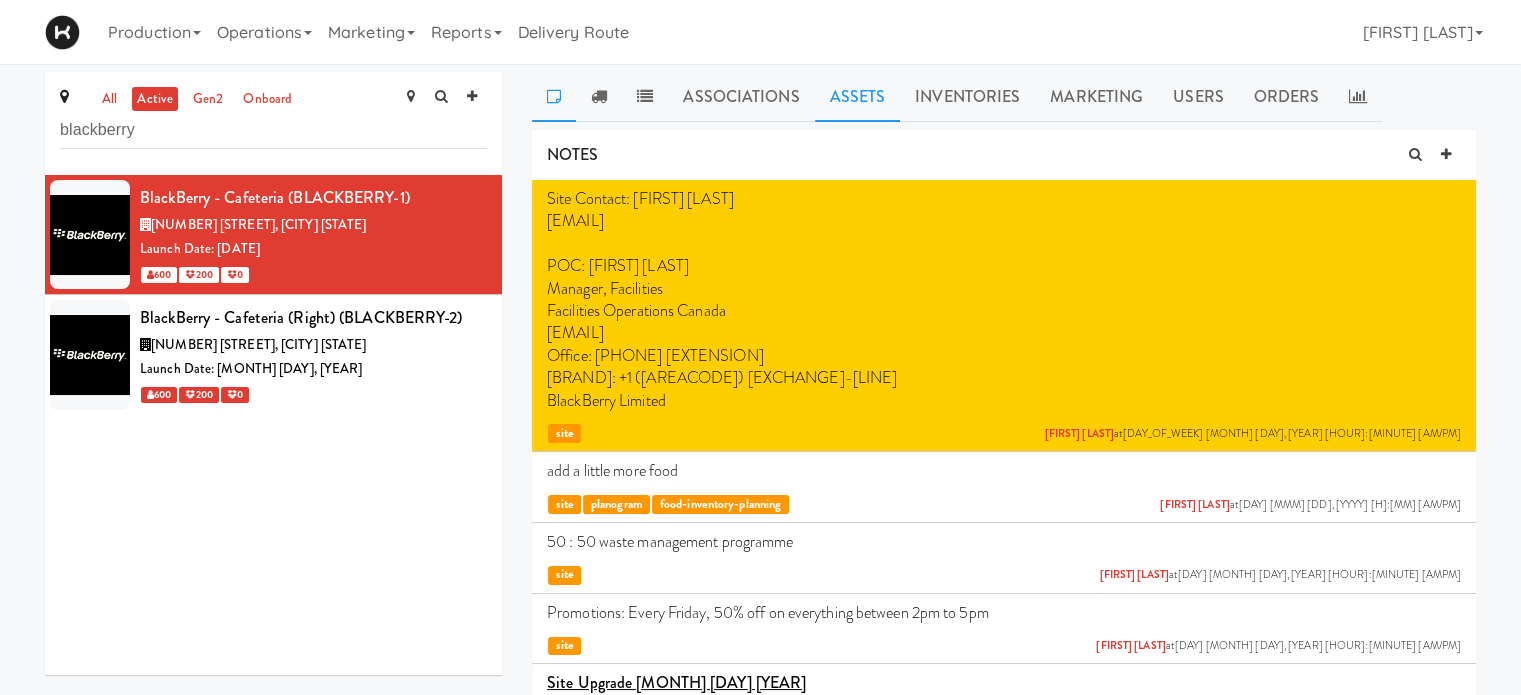 click on "Assets" at bounding box center [858, 97] 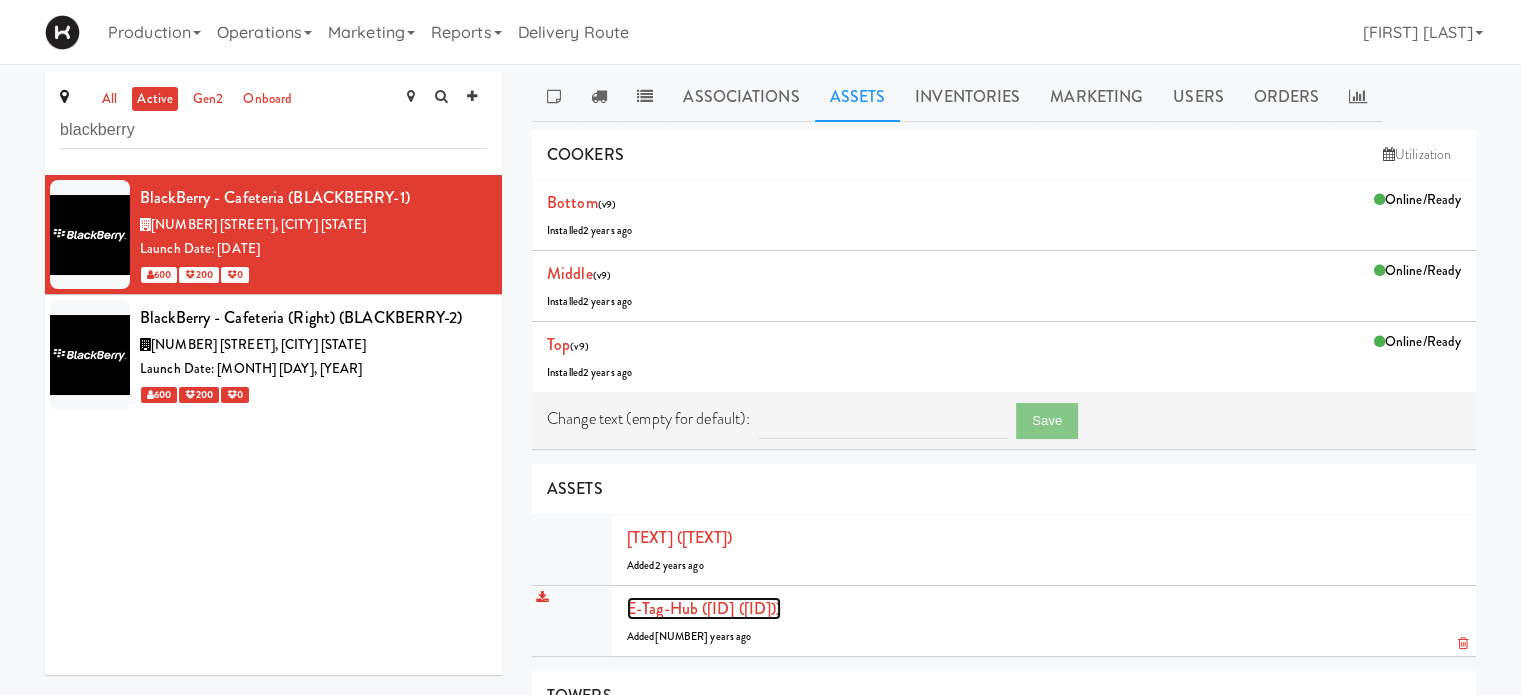 click on "E-tag-hub ([ID] ([ID]))" at bounding box center [704, 608] 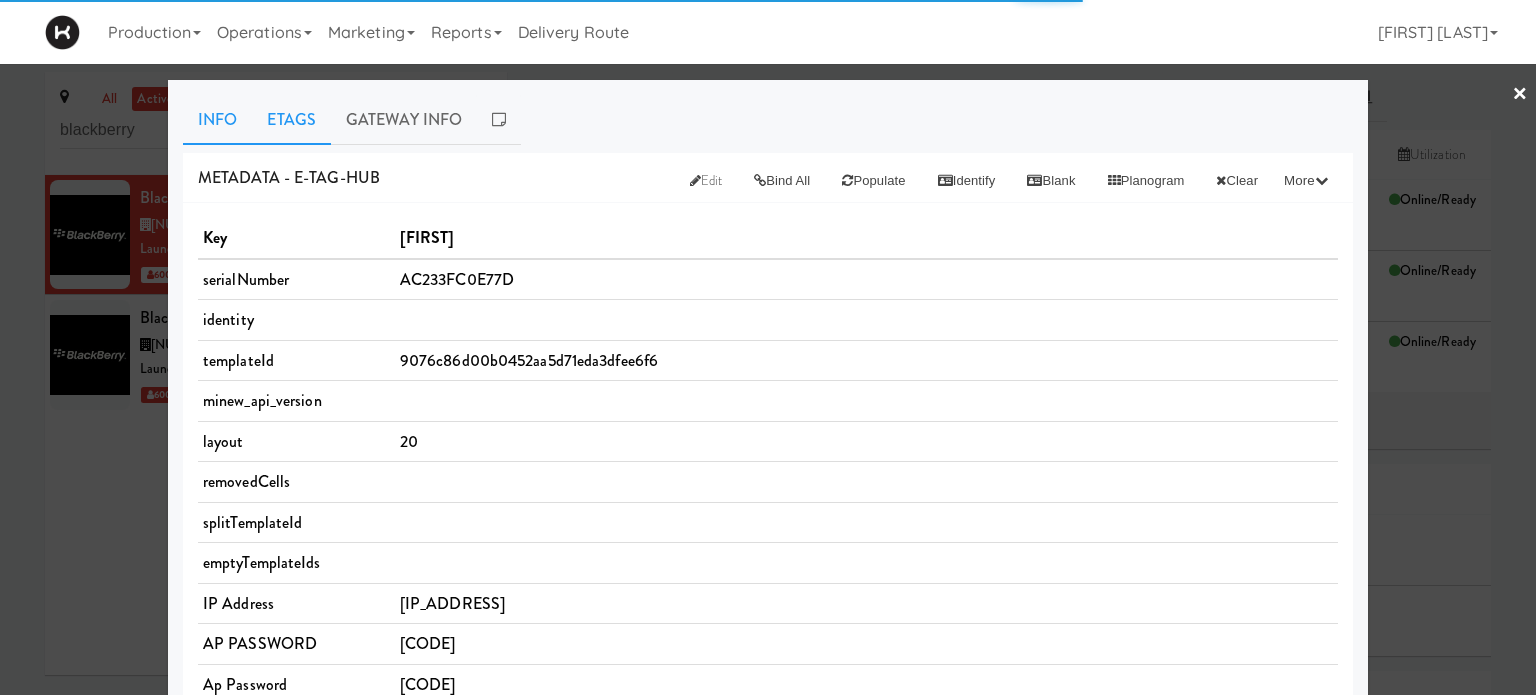 click on "Etags" at bounding box center [291, 120] 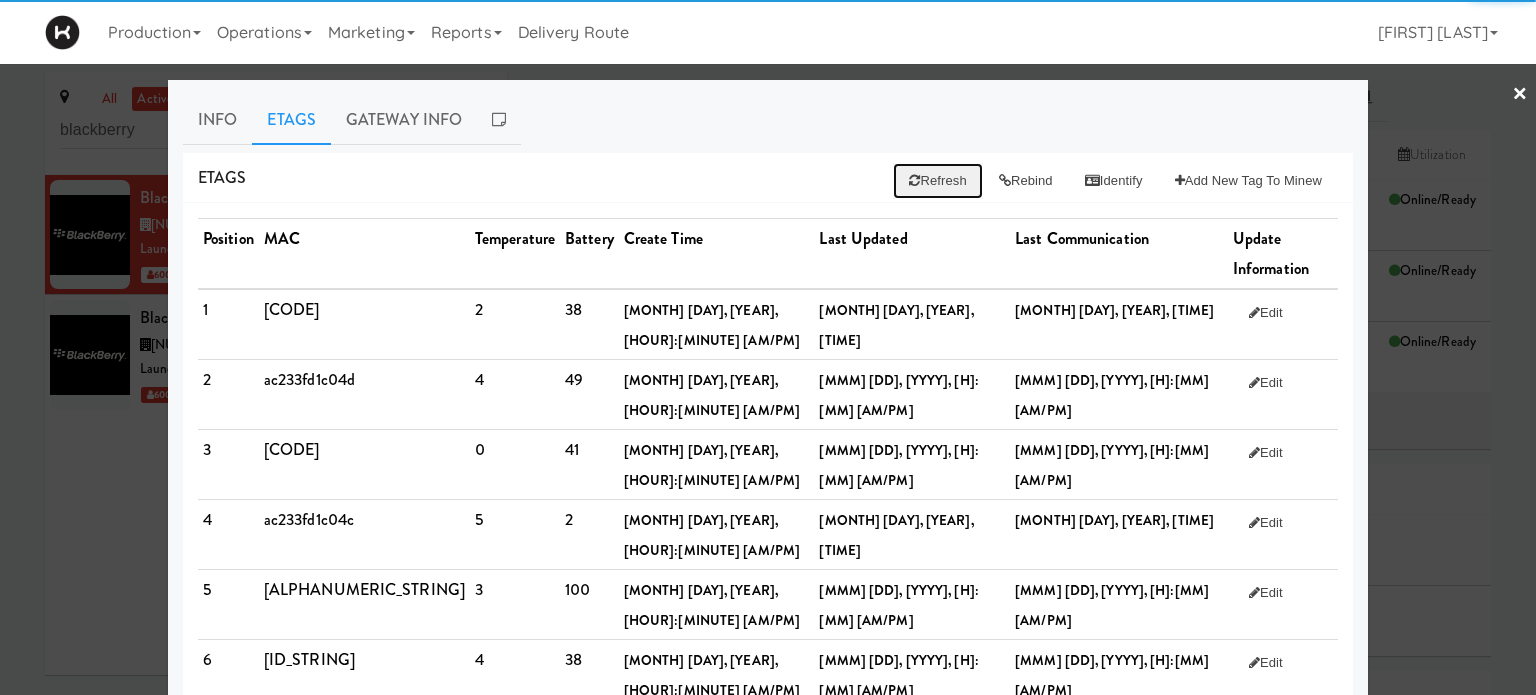 click on "Refresh" at bounding box center (937, 181) 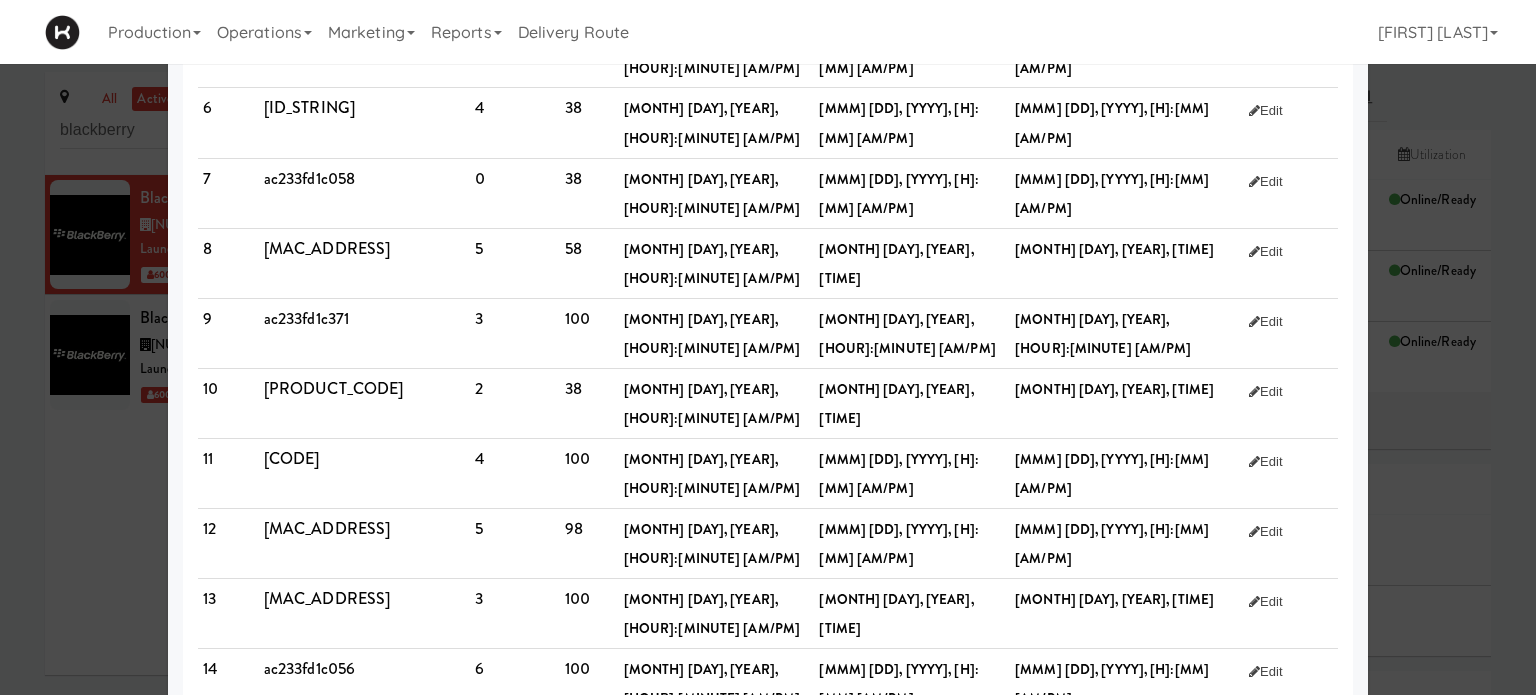 scroll, scrollTop: 0, scrollLeft: 0, axis: both 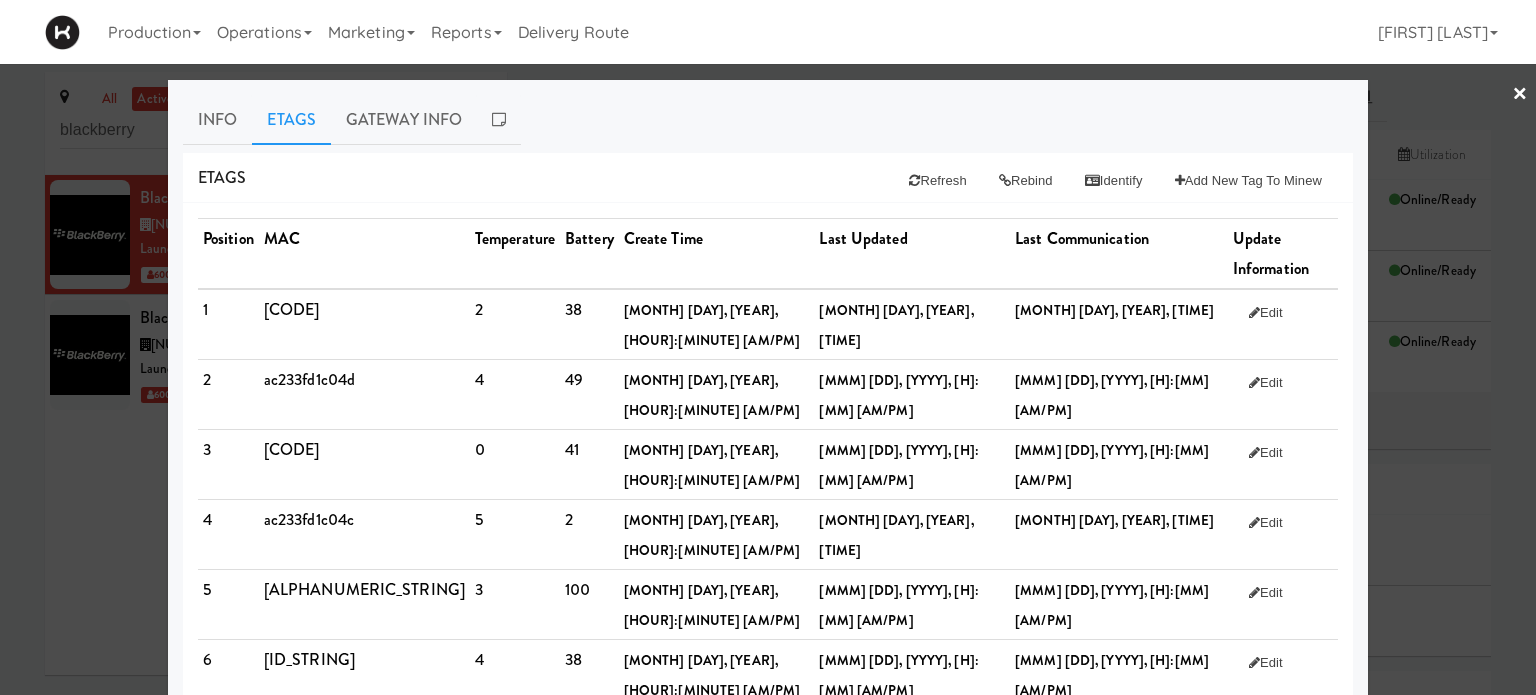 click on "×" at bounding box center (1520, 95) 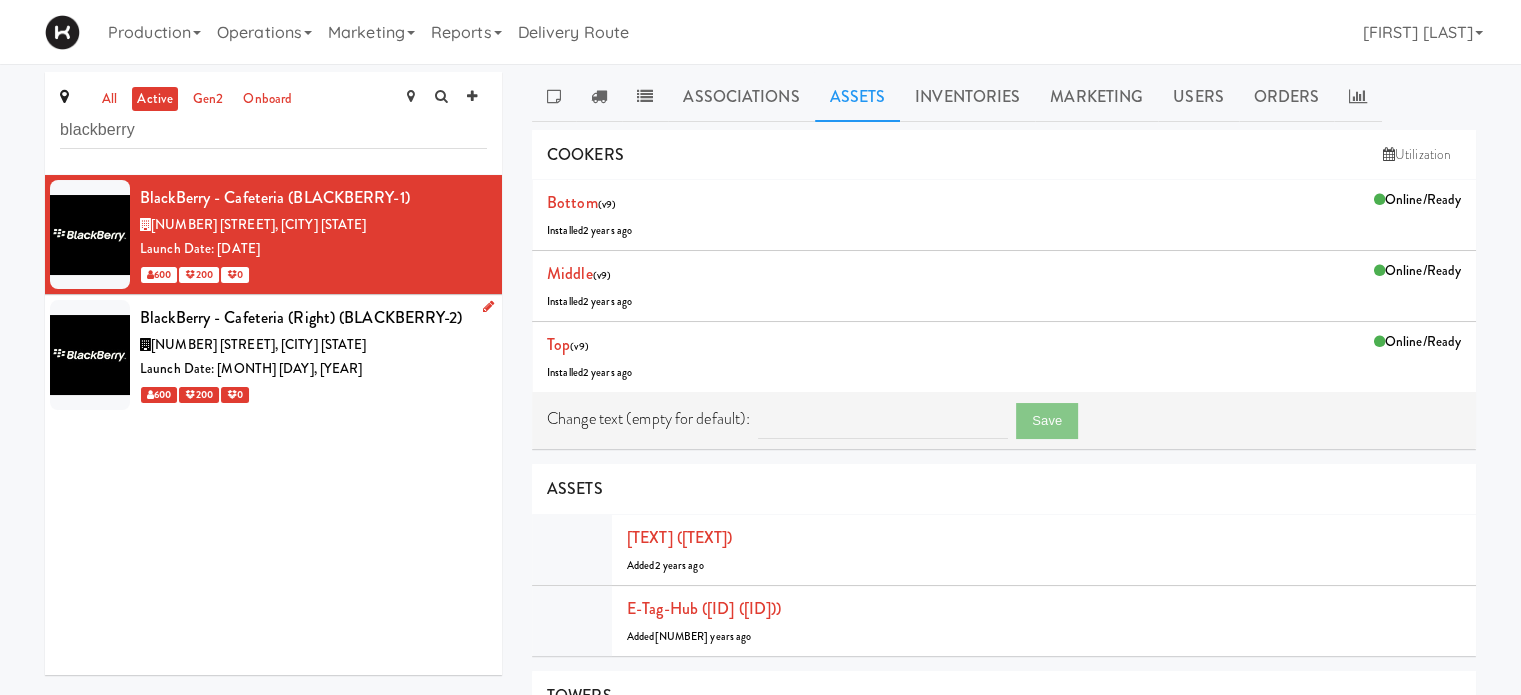 click on "Launch Date: [MONTH] [DAY], [YEAR]" at bounding box center [313, 369] 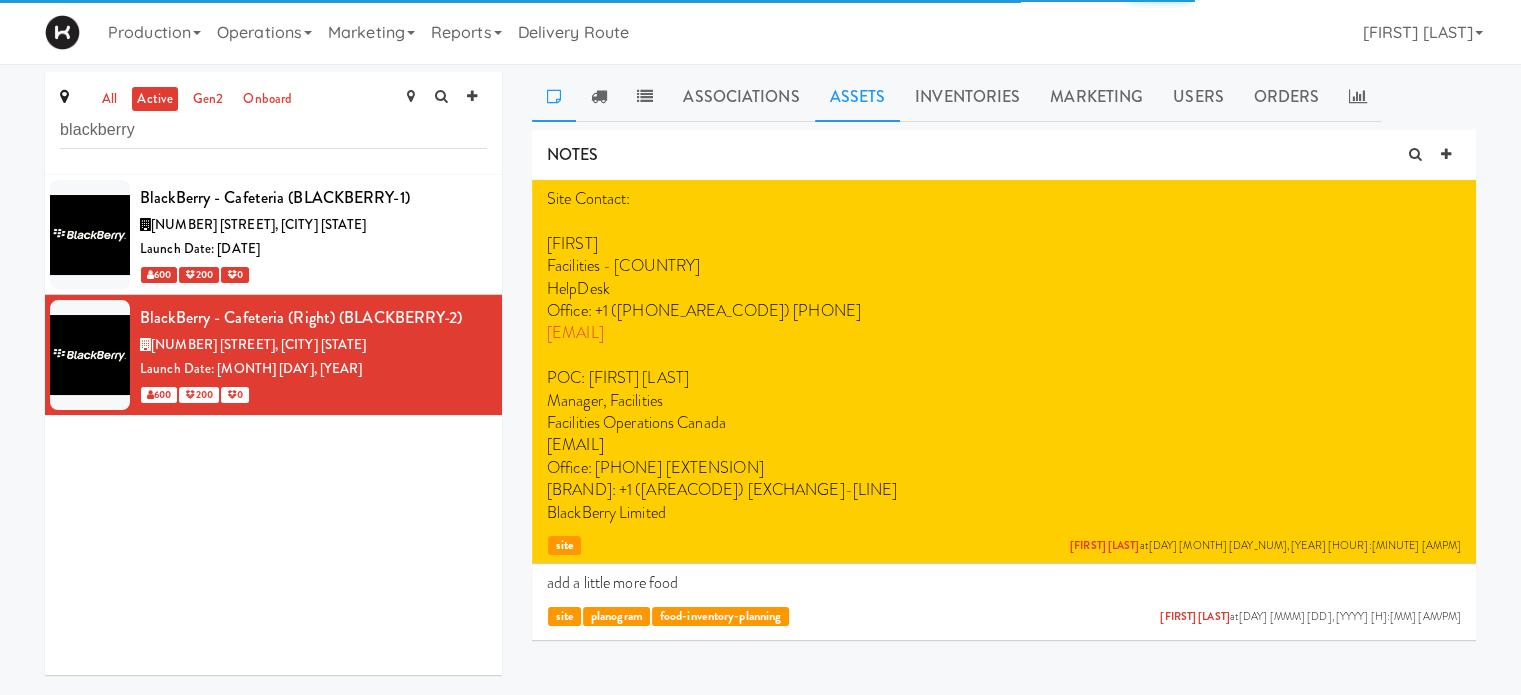 click on "Assets" at bounding box center (858, 97) 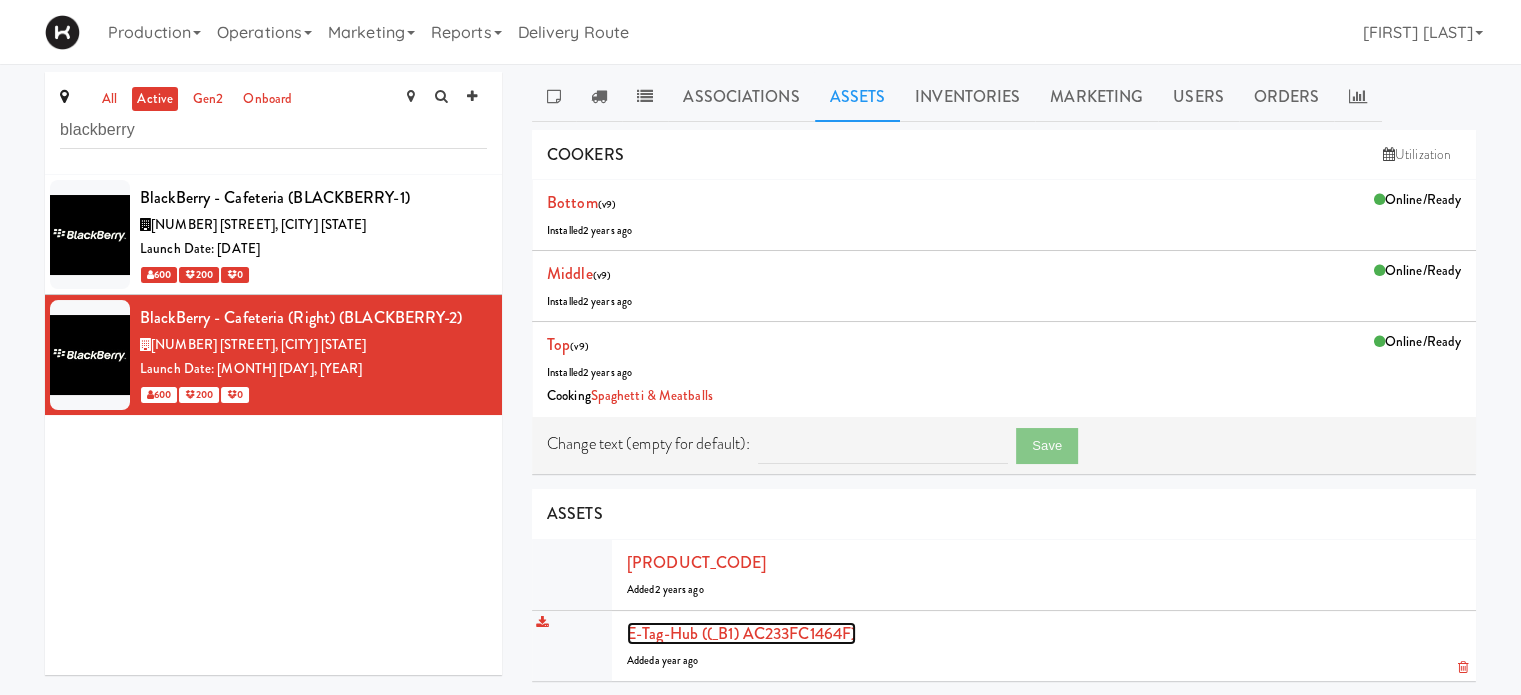 click on "E-tag-hub ((_B1) AC233FC1464F)" at bounding box center (741, 633) 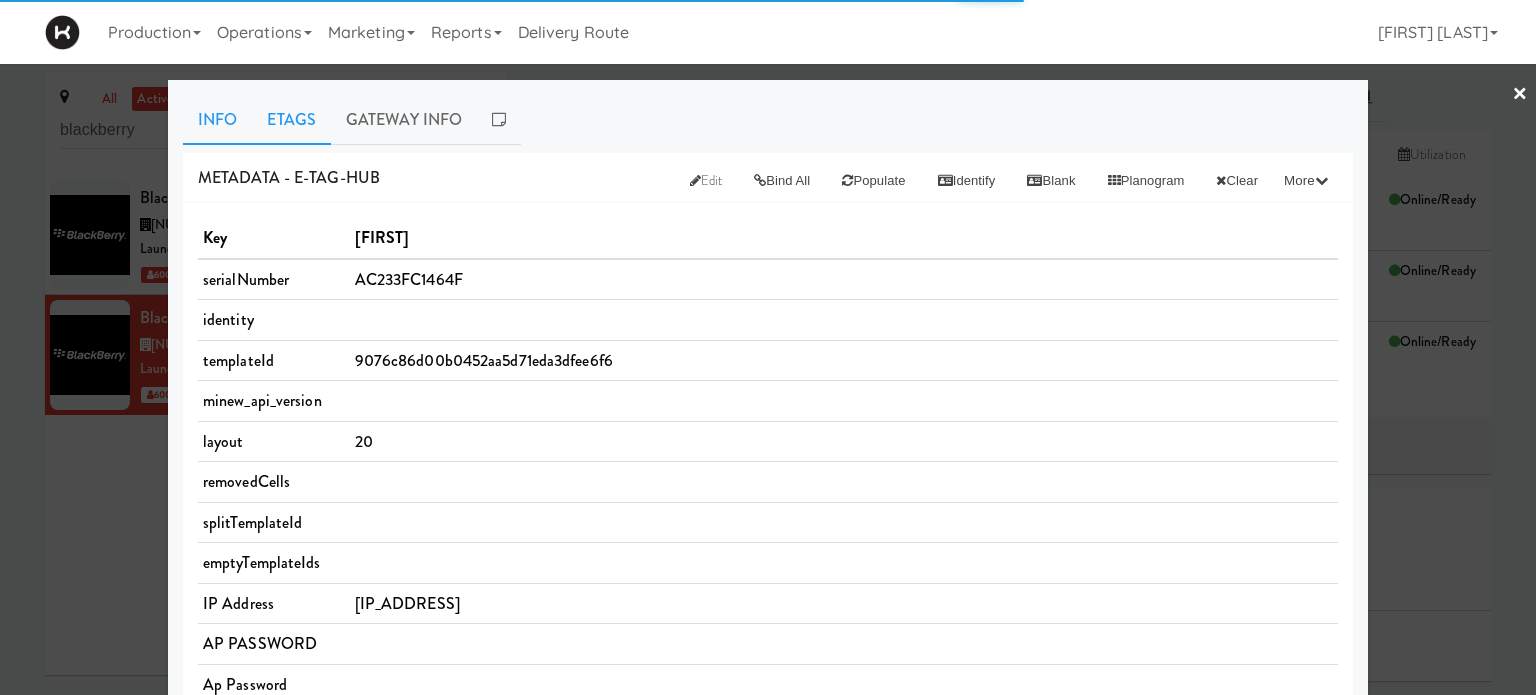 click on "Etags" at bounding box center [291, 120] 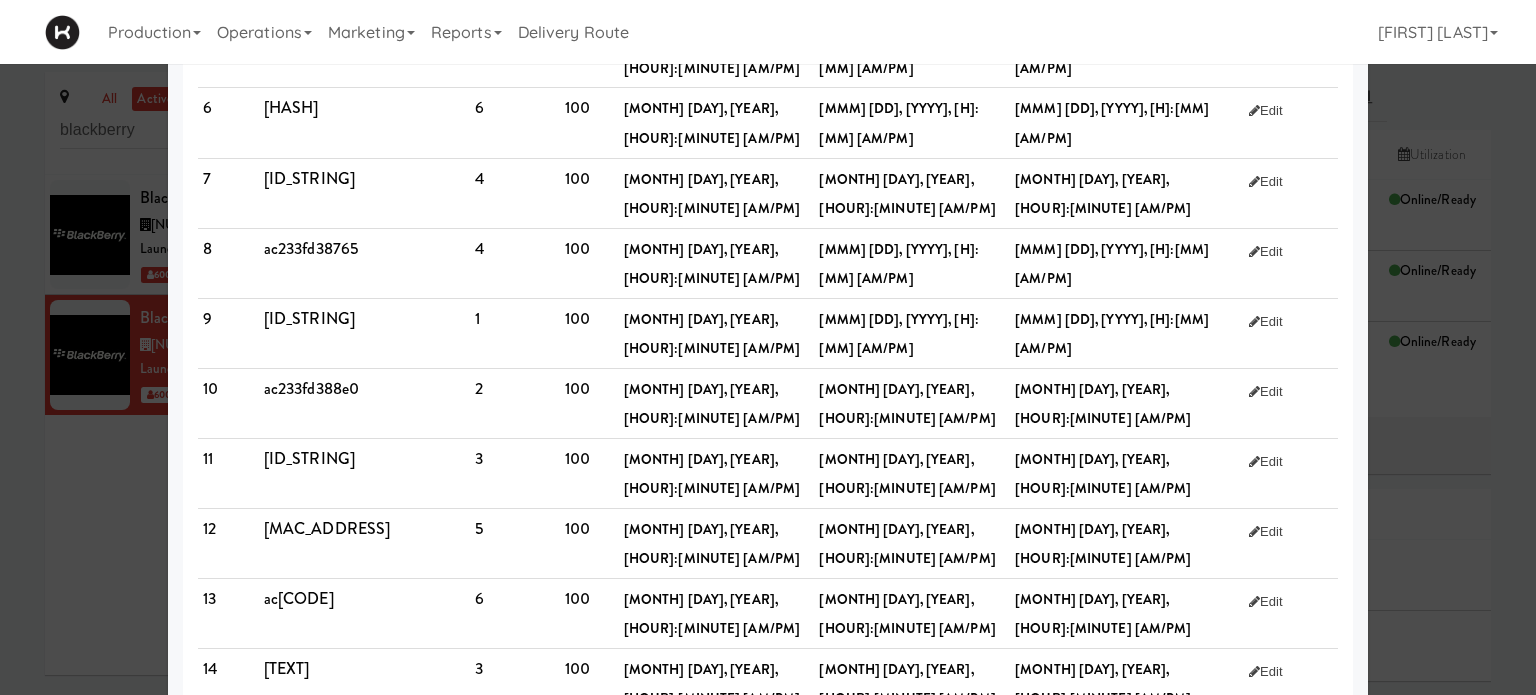 scroll, scrollTop: 0, scrollLeft: 0, axis: both 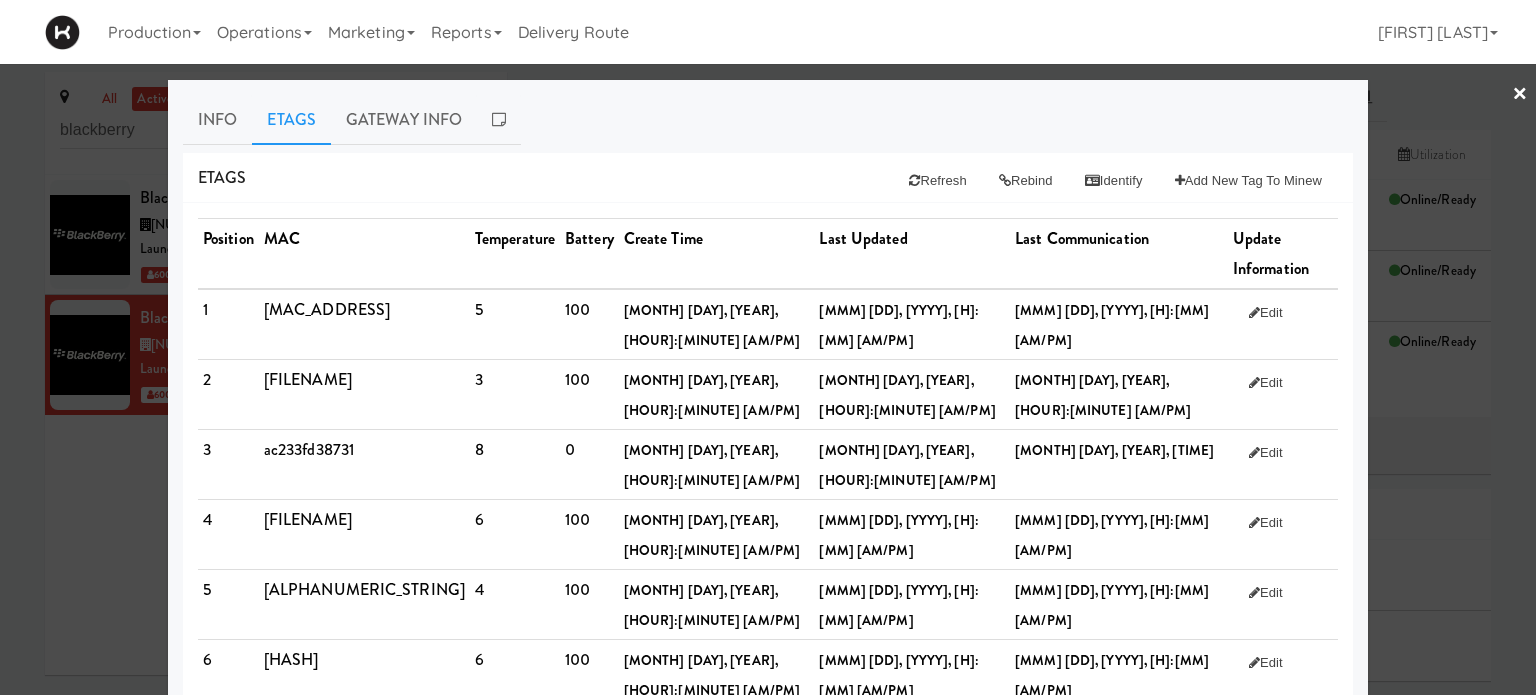 click on "×" at bounding box center (1520, 95) 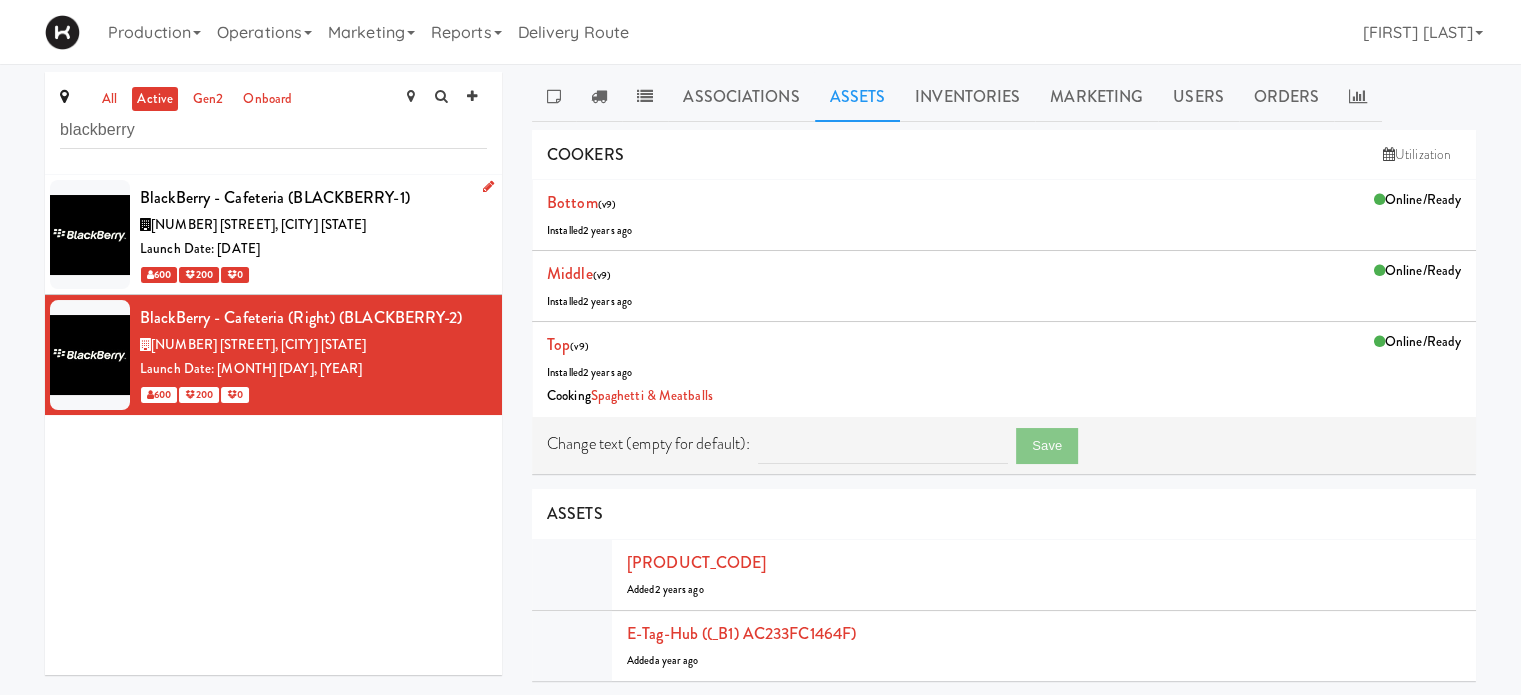 click on "[NUMBER] [STREET], [CITY] [STATE]" at bounding box center [313, 225] 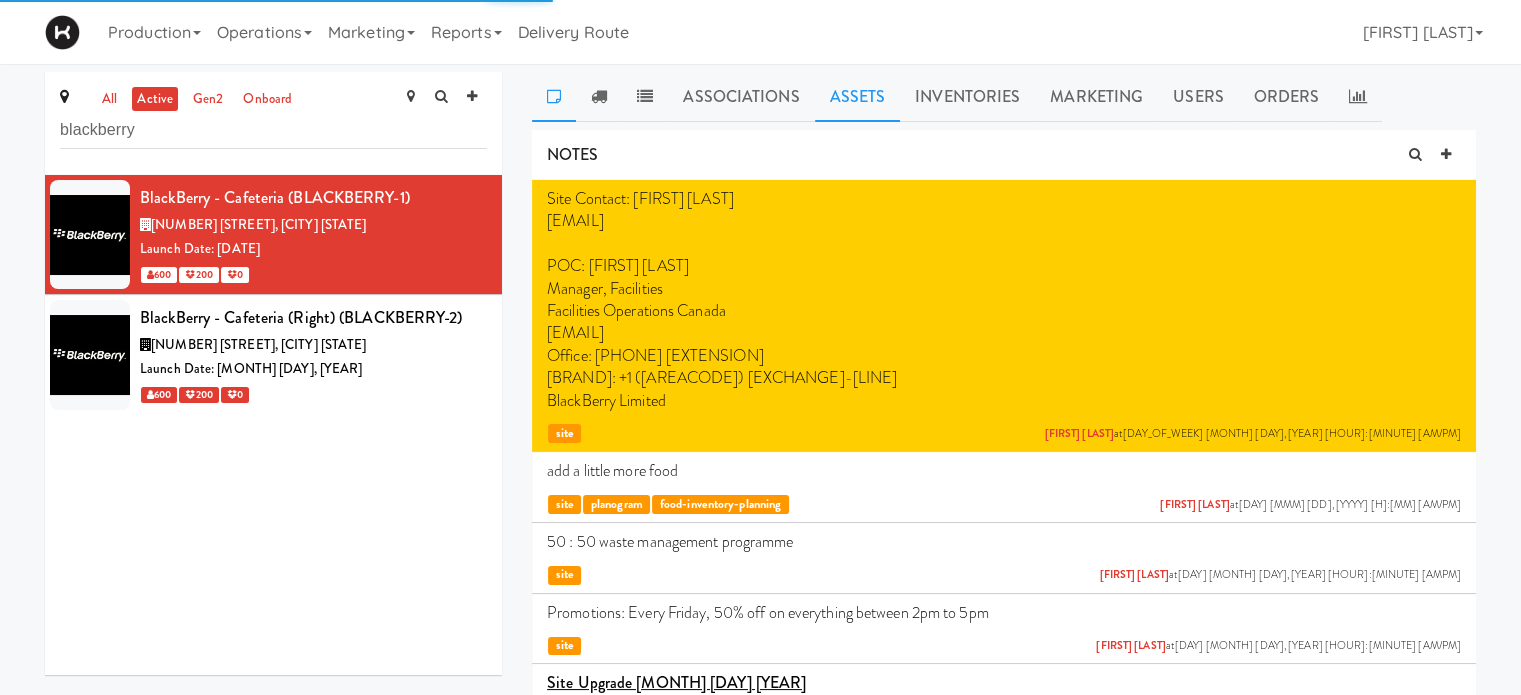 click on "Assets" at bounding box center [858, 97] 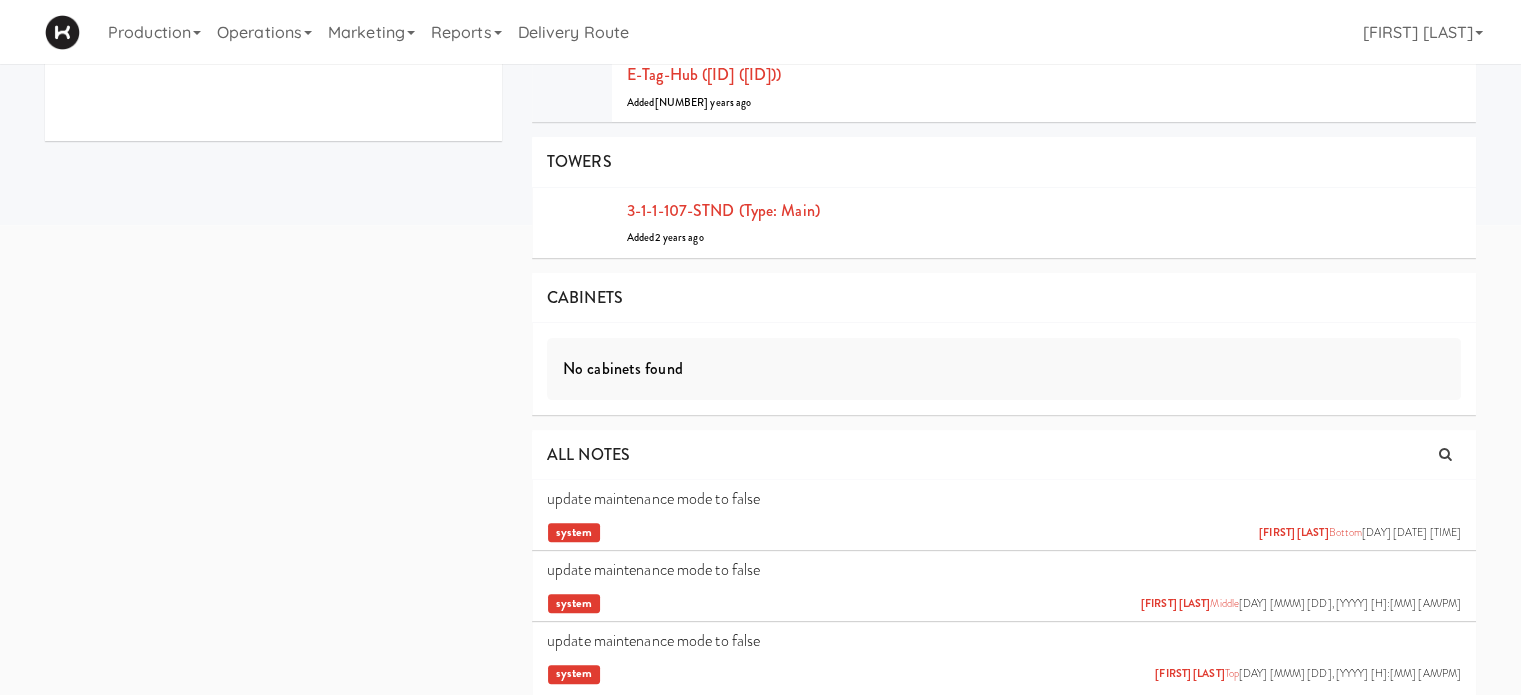 scroll, scrollTop: 124, scrollLeft: 0, axis: vertical 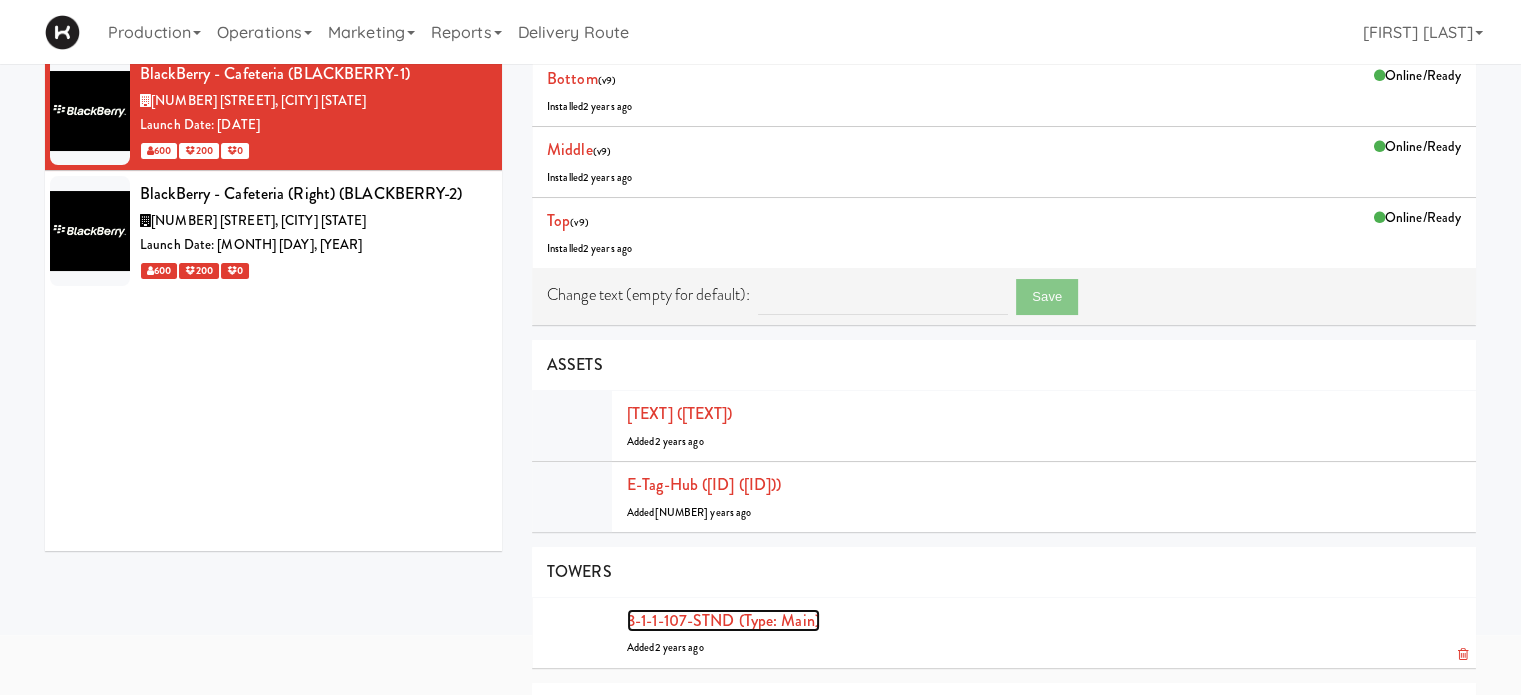 click on "3-1-1-107-STND (type: main)" at bounding box center (723, 620) 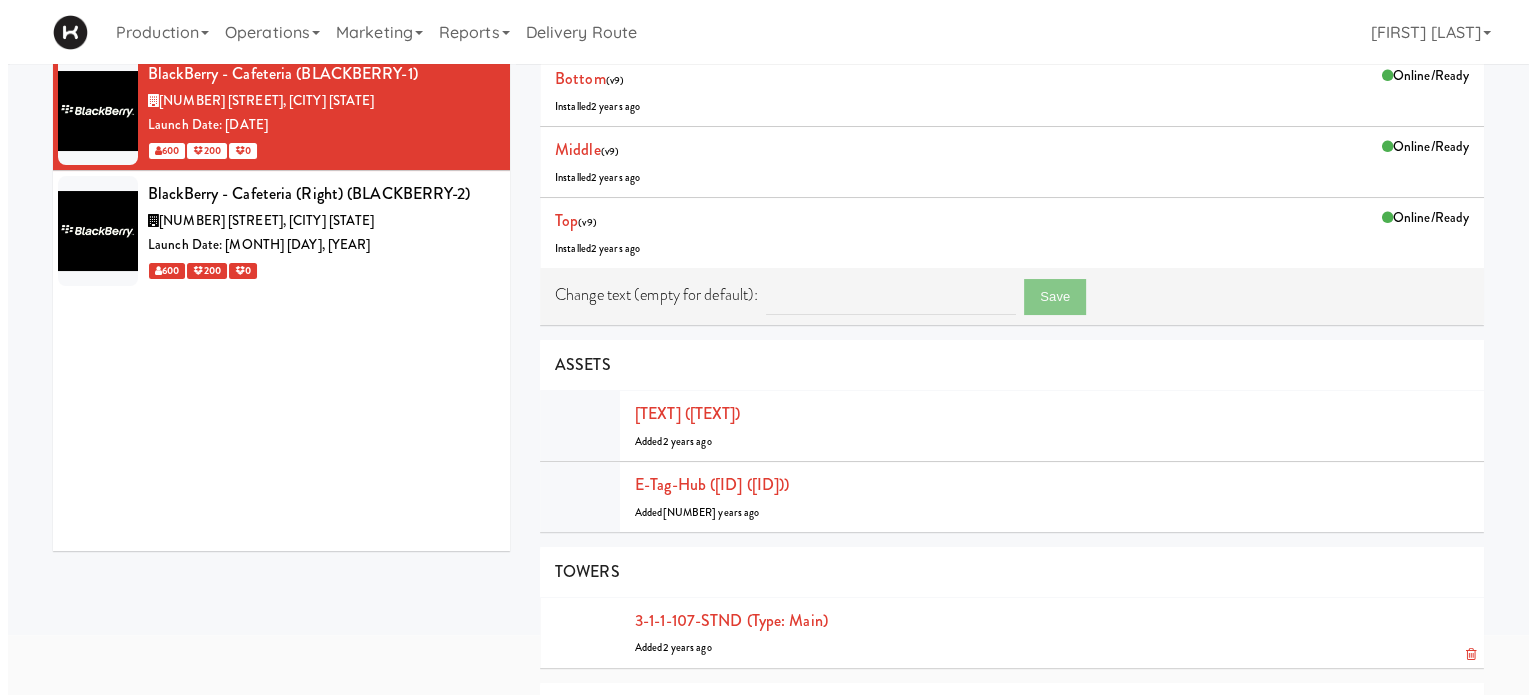 scroll, scrollTop: 64, scrollLeft: 0, axis: vertical 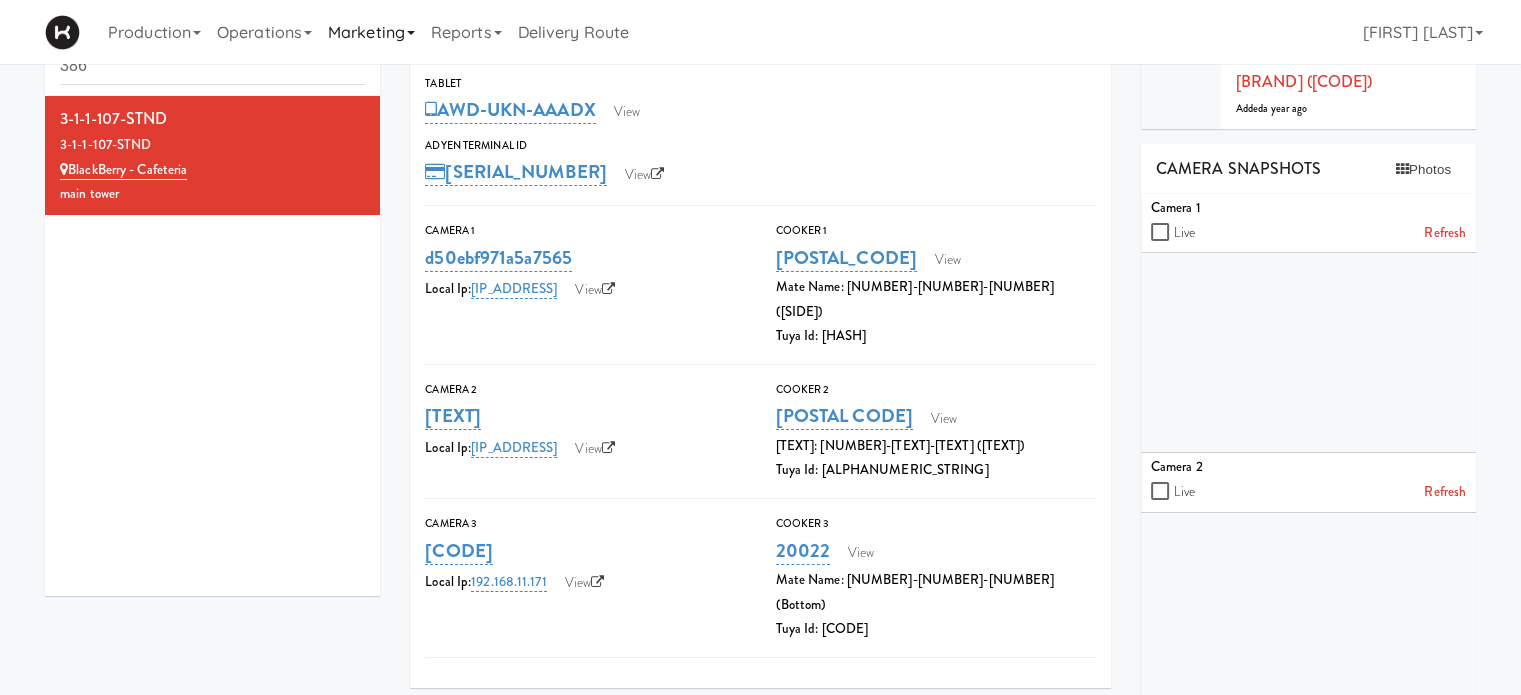 click on "Marketing" at bounding box center [371, 32] 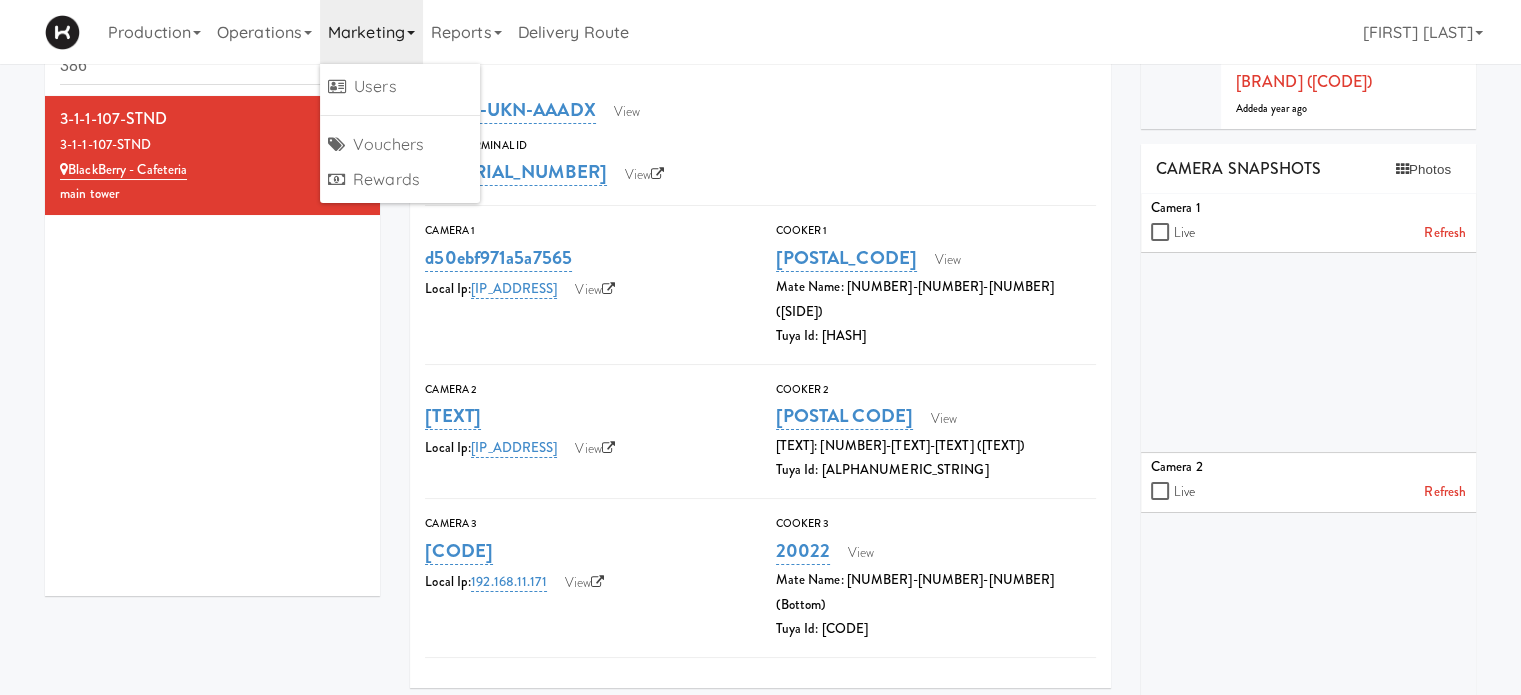 click on "Marketing" at bounding box center (371, 32) 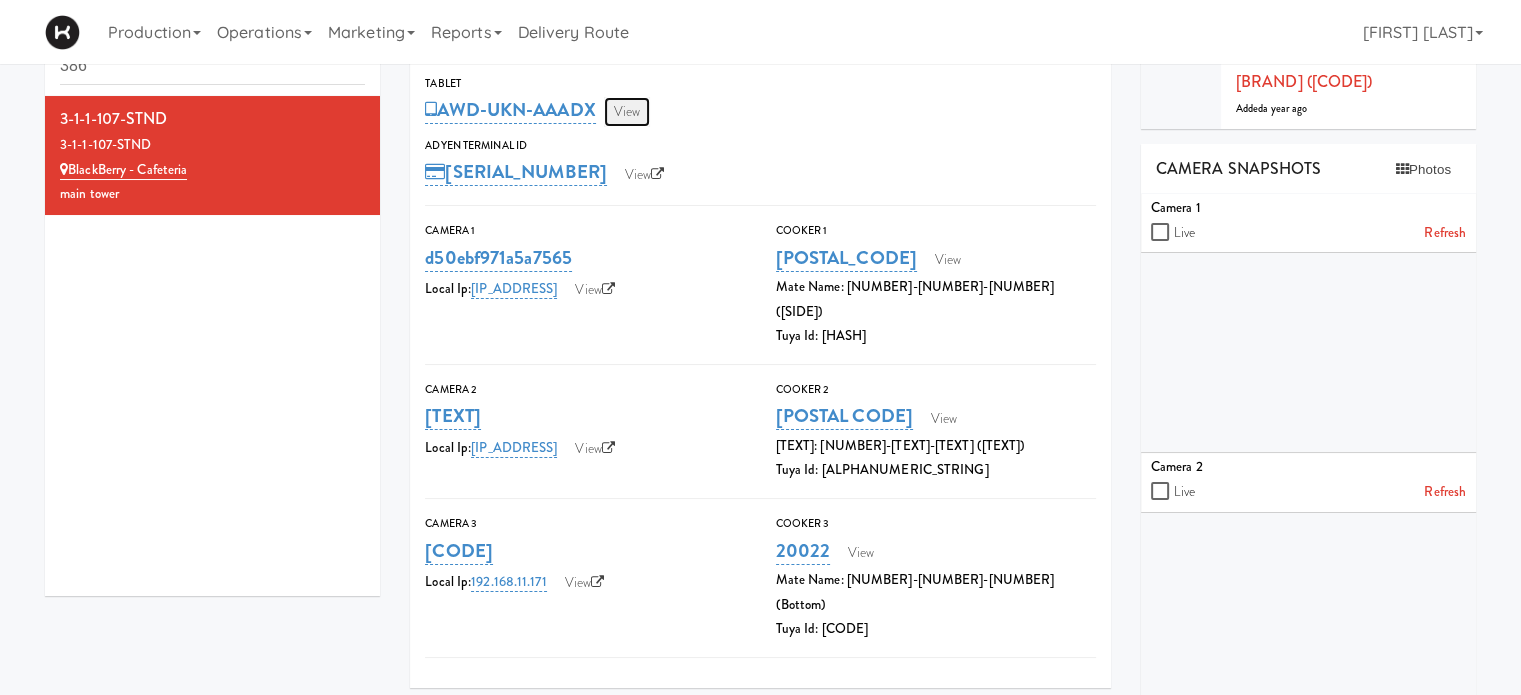 click on "View" at bounding box center (627, 112) 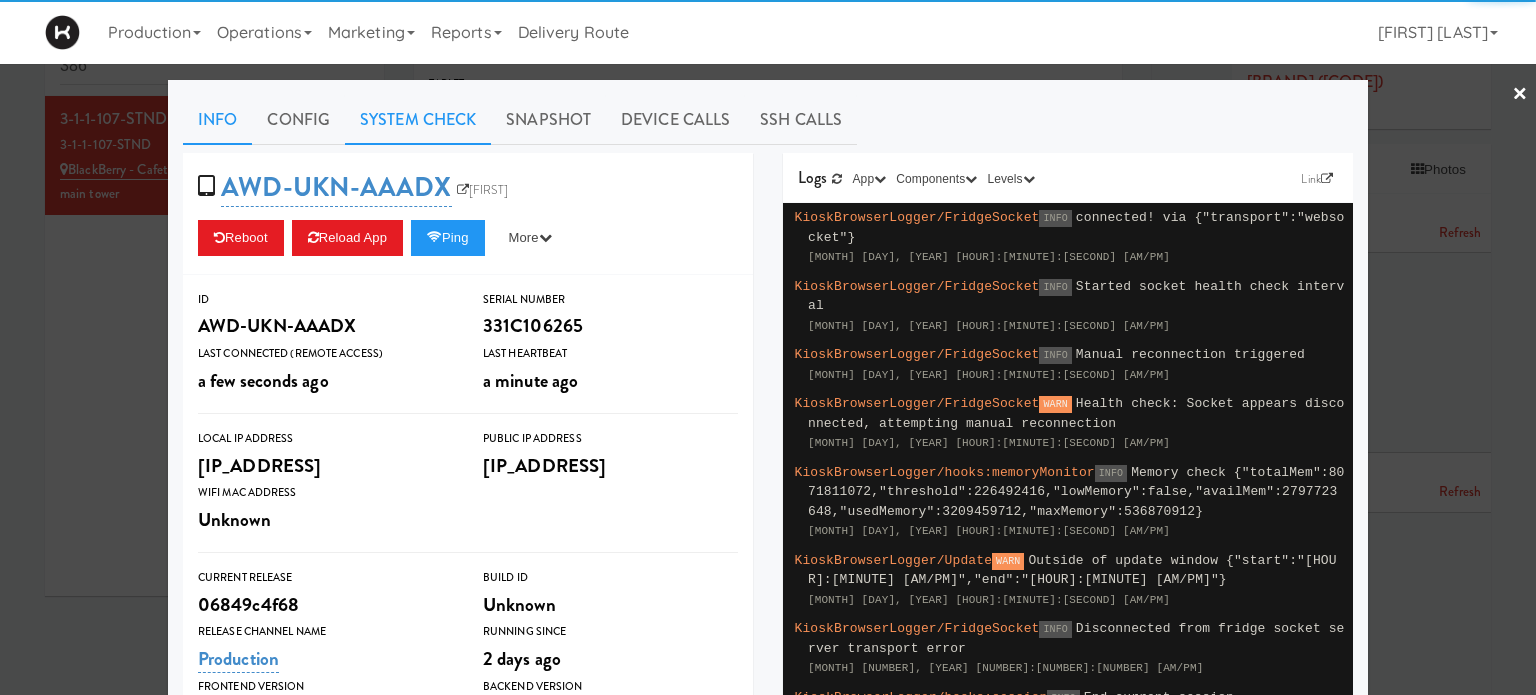 click on "System Check" at bounding box center [418, 120] 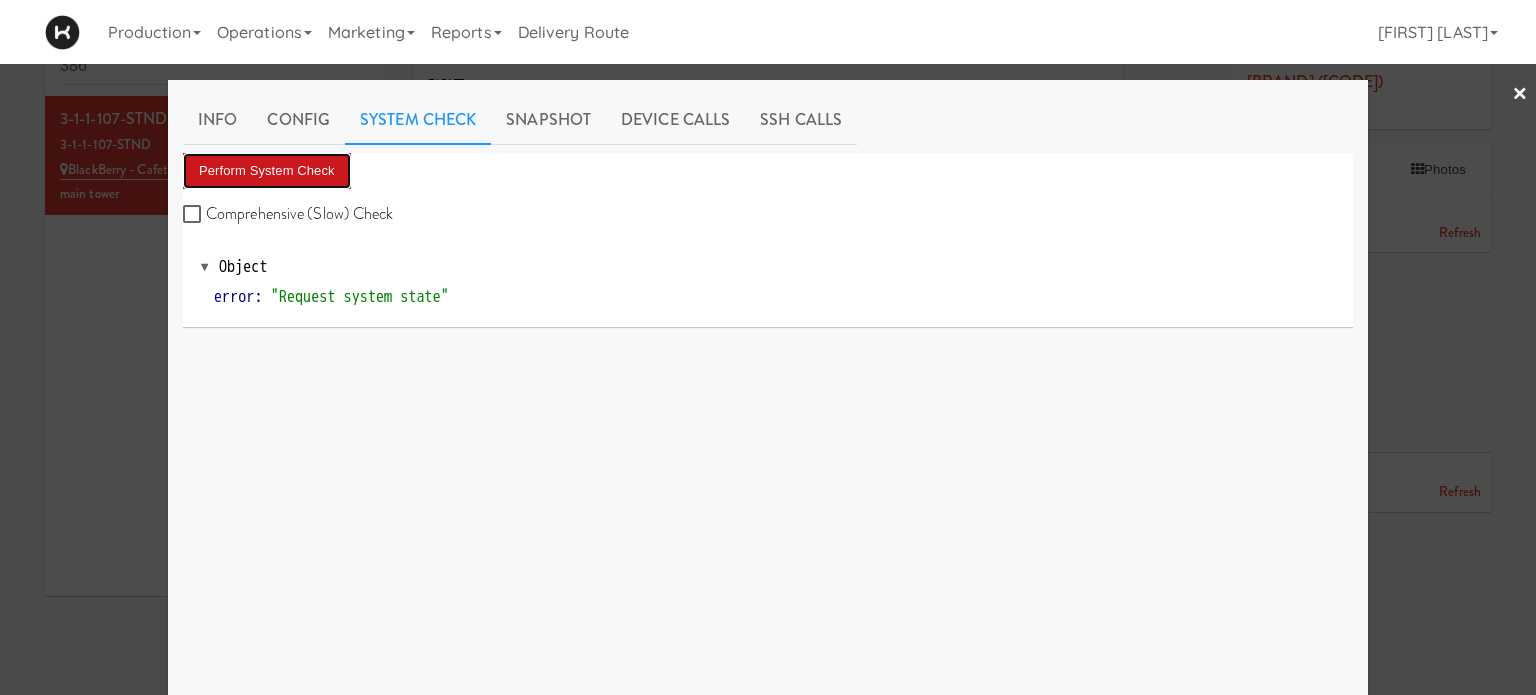 click on "Perform System Check" at bounding box center (267, 171) 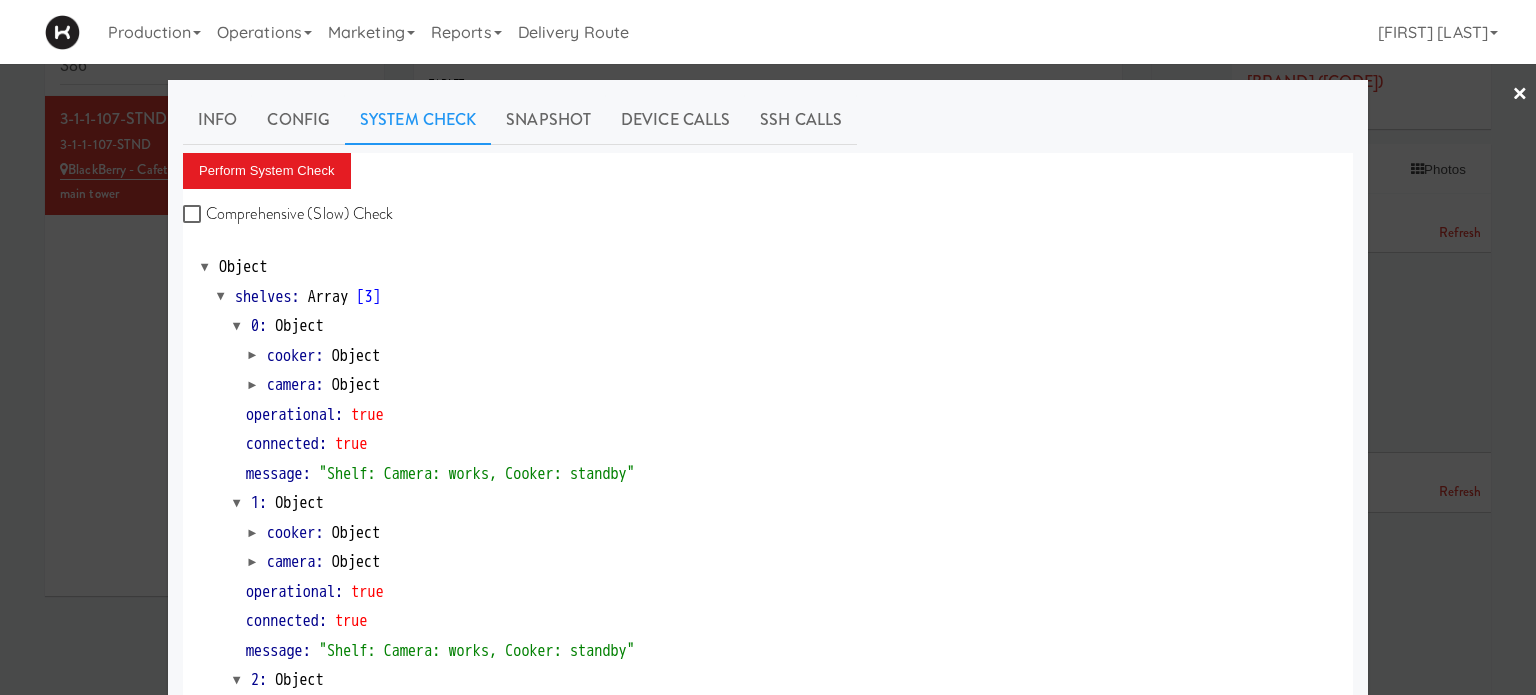 scroll, scrollTop: 0, scrollLeft: 0, axis: both 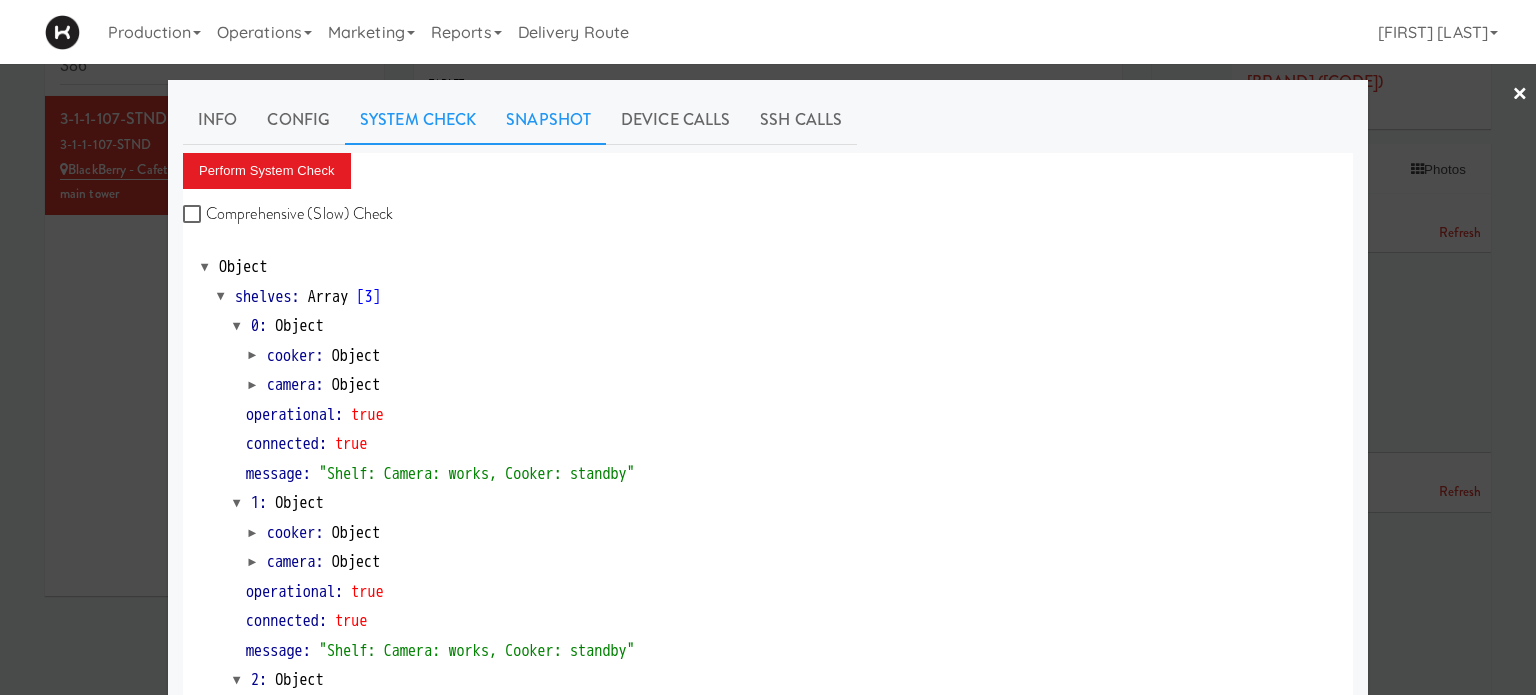 click on "Snapshot" at bounding box center (548, 120) 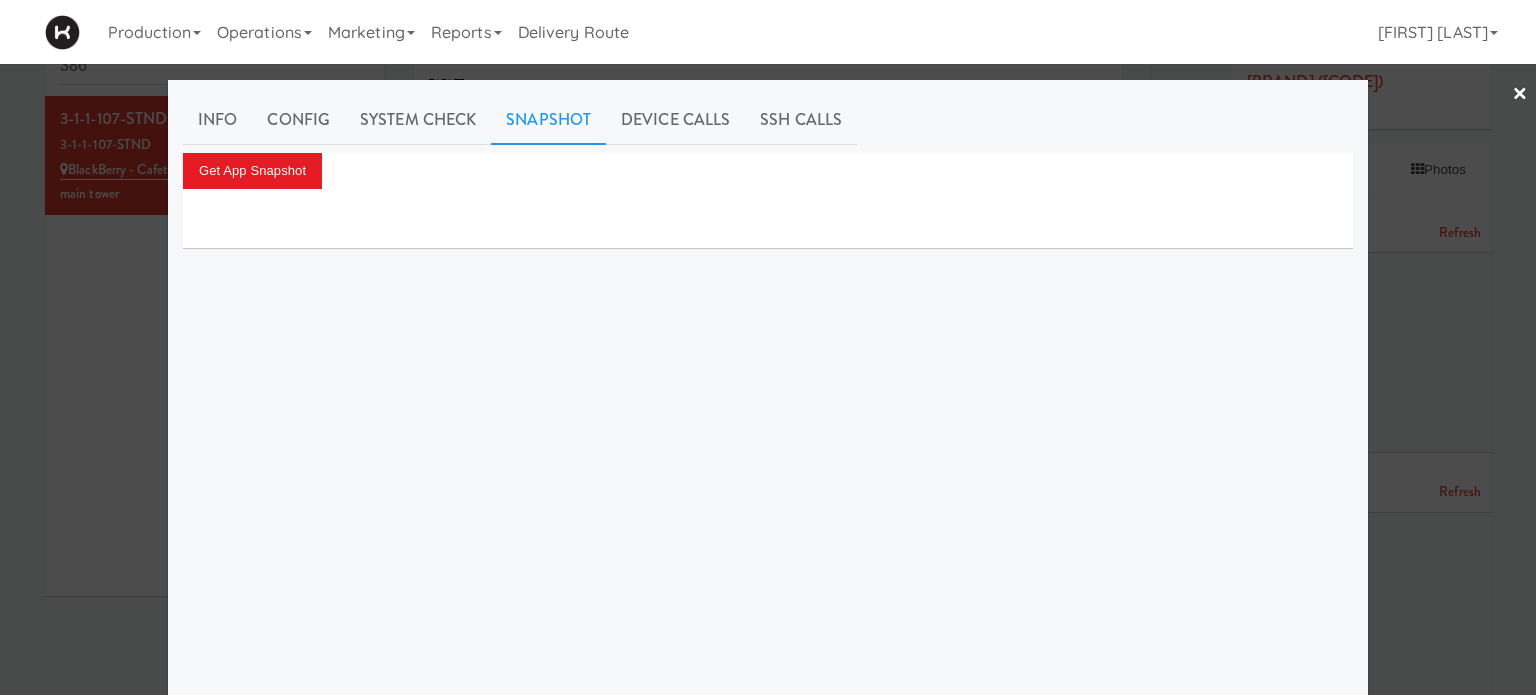 click at bounding box center [768, 347] 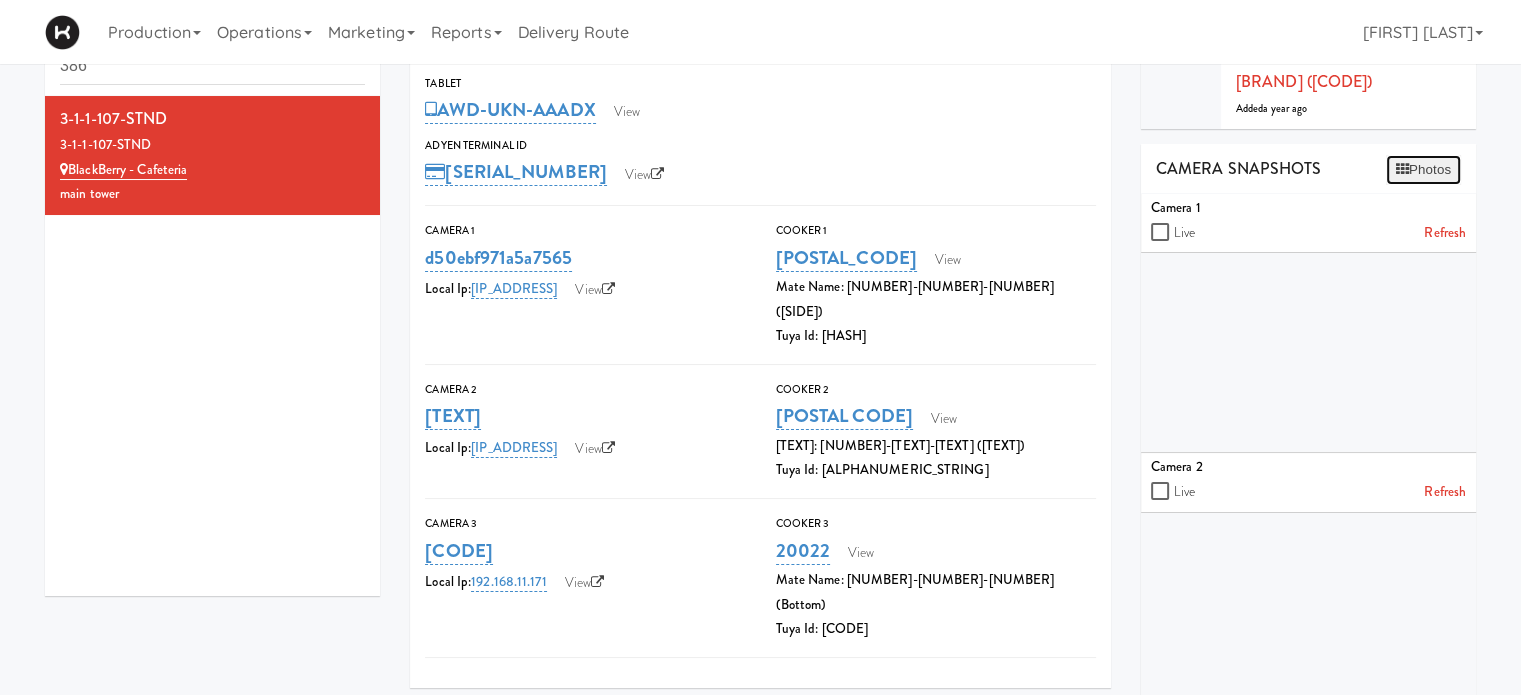 click on "Photos" at bounding box center [1423, 170] 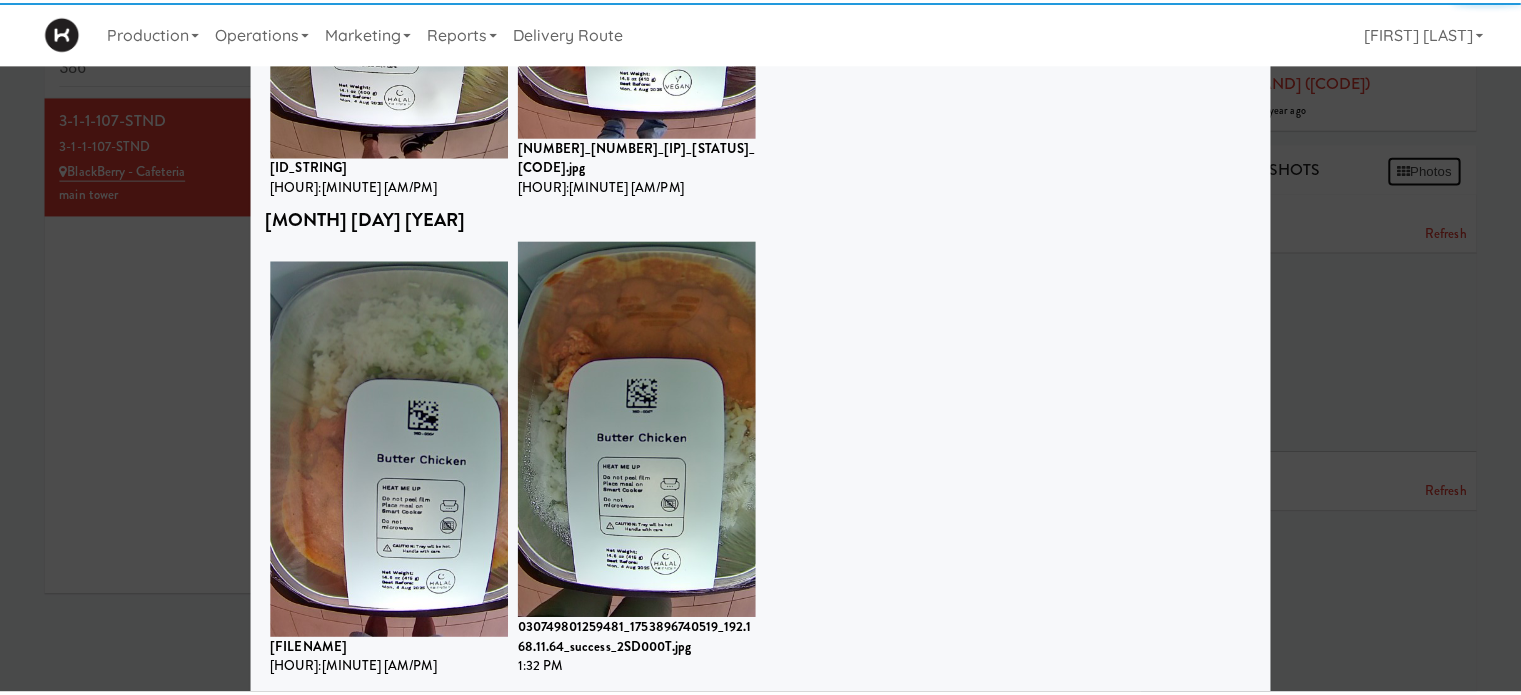 scroll, scrollTop: 0, scrollLeft: 0, axis: both 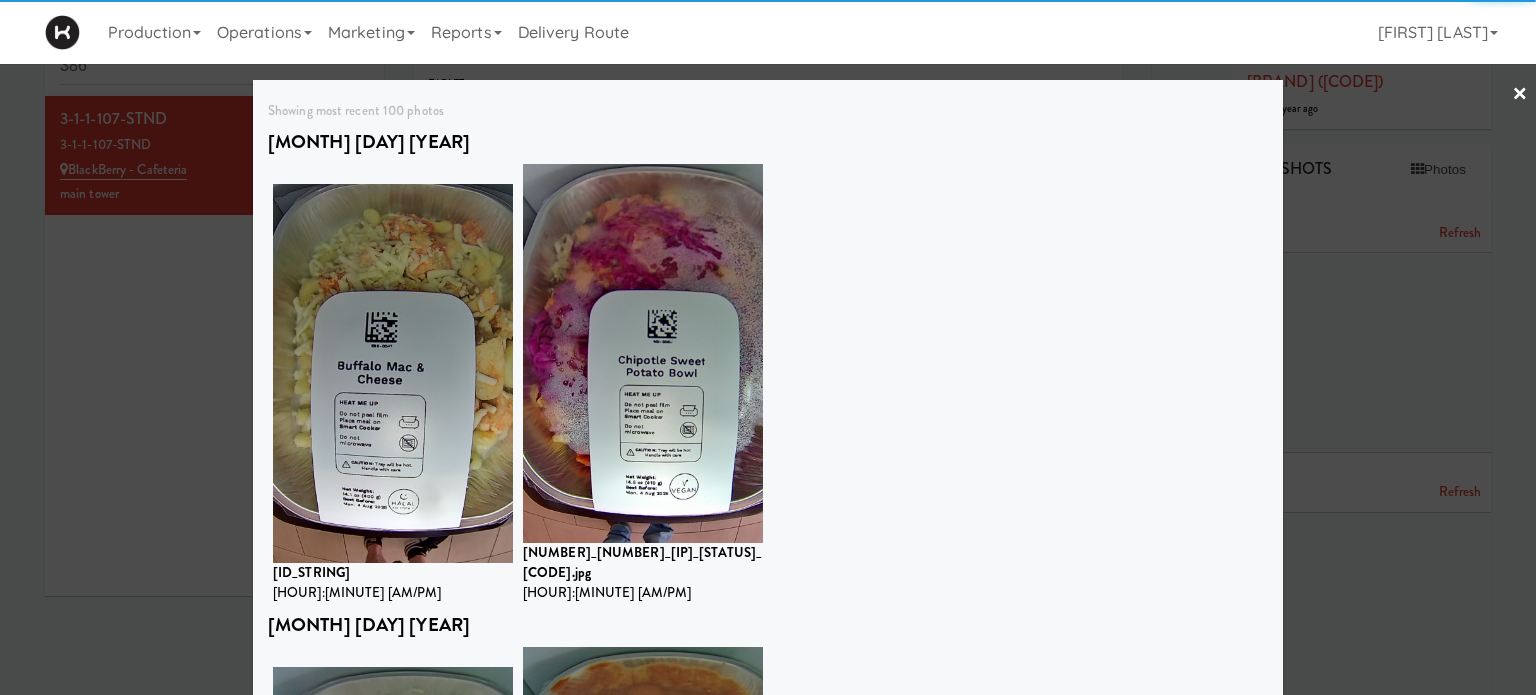 click at bounding box center (768, 347) 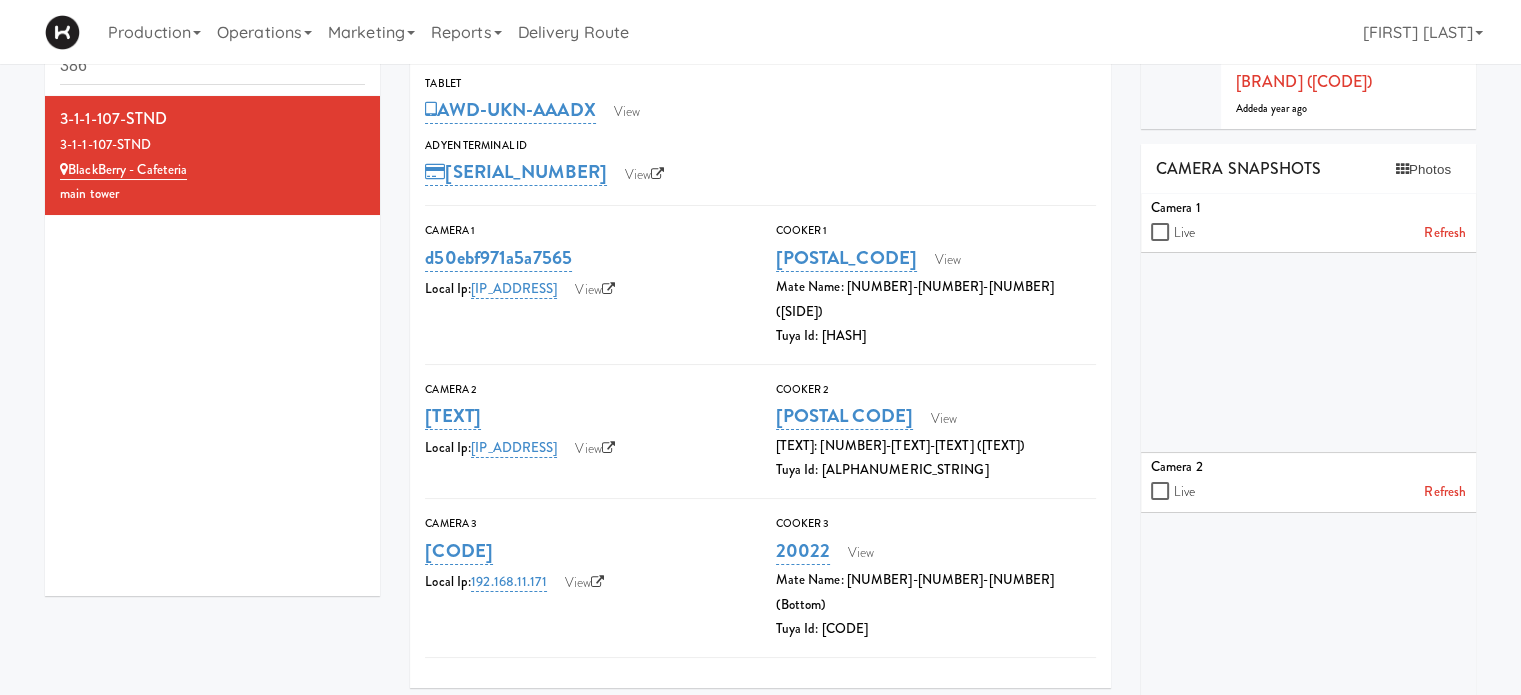 click on "Refresh" at bounding box center (1445, 233) 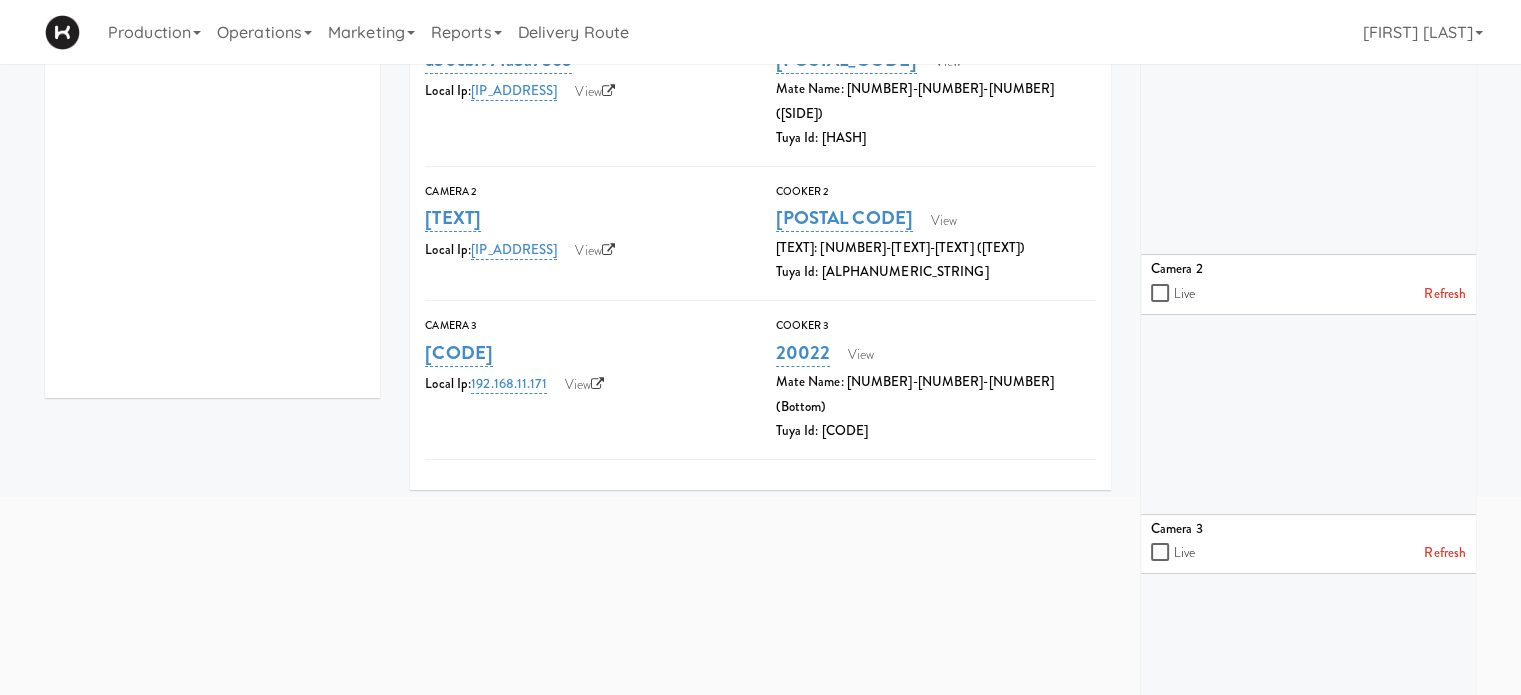 scroll, scrollTop: 280, scrollLeft: 0, axis: vertical 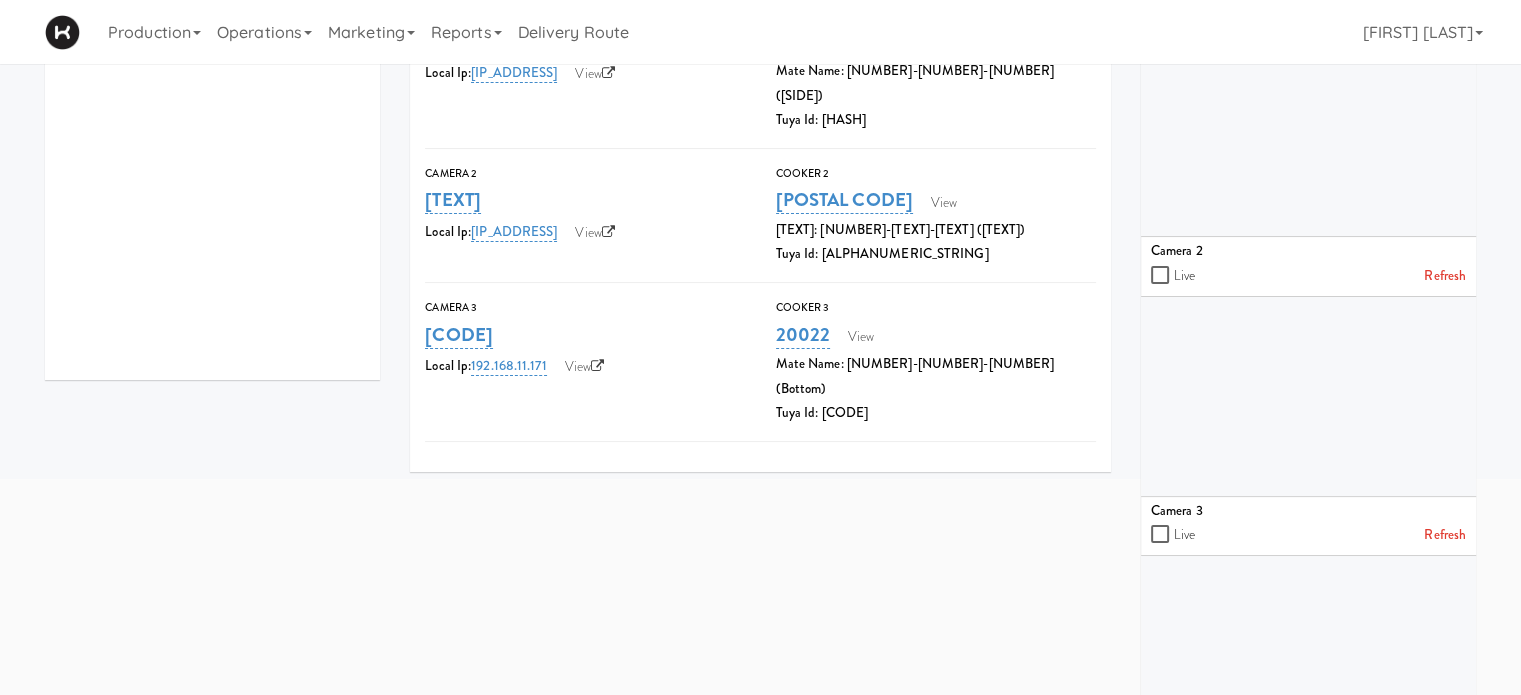 click on "Camera 3 Live Refresh" at bounding box center [1308, 526] 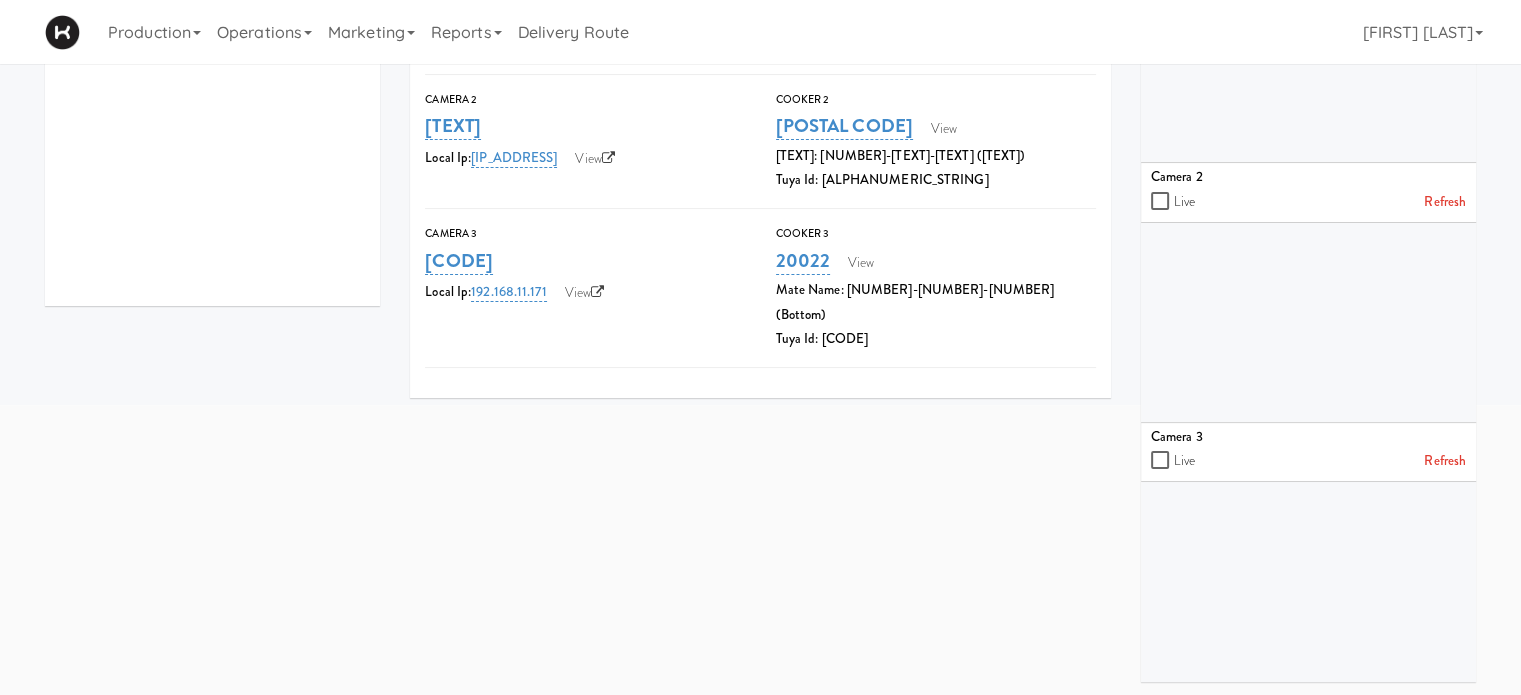 scroll, scrollTop: 0, scrollLeft: 0, axis: both 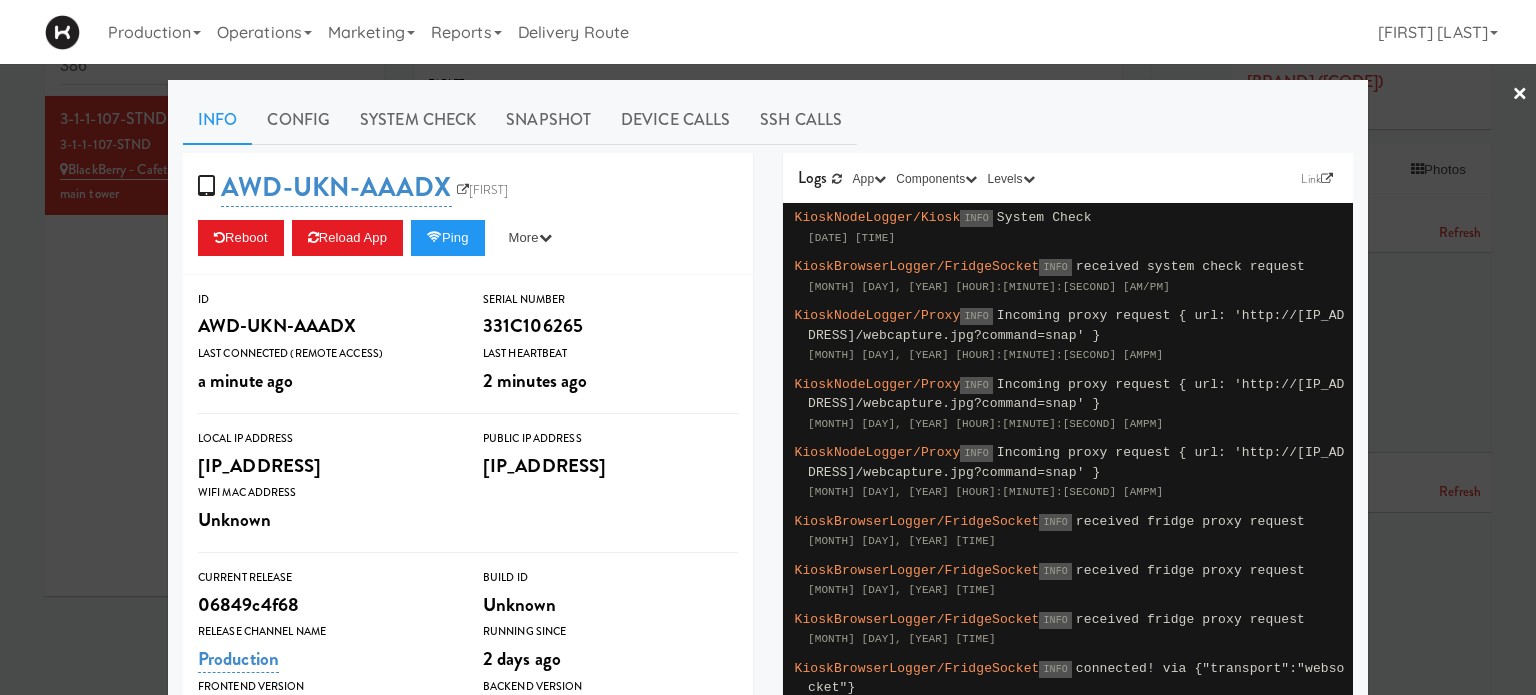 click on "×" at bounding box center (1520, 95) 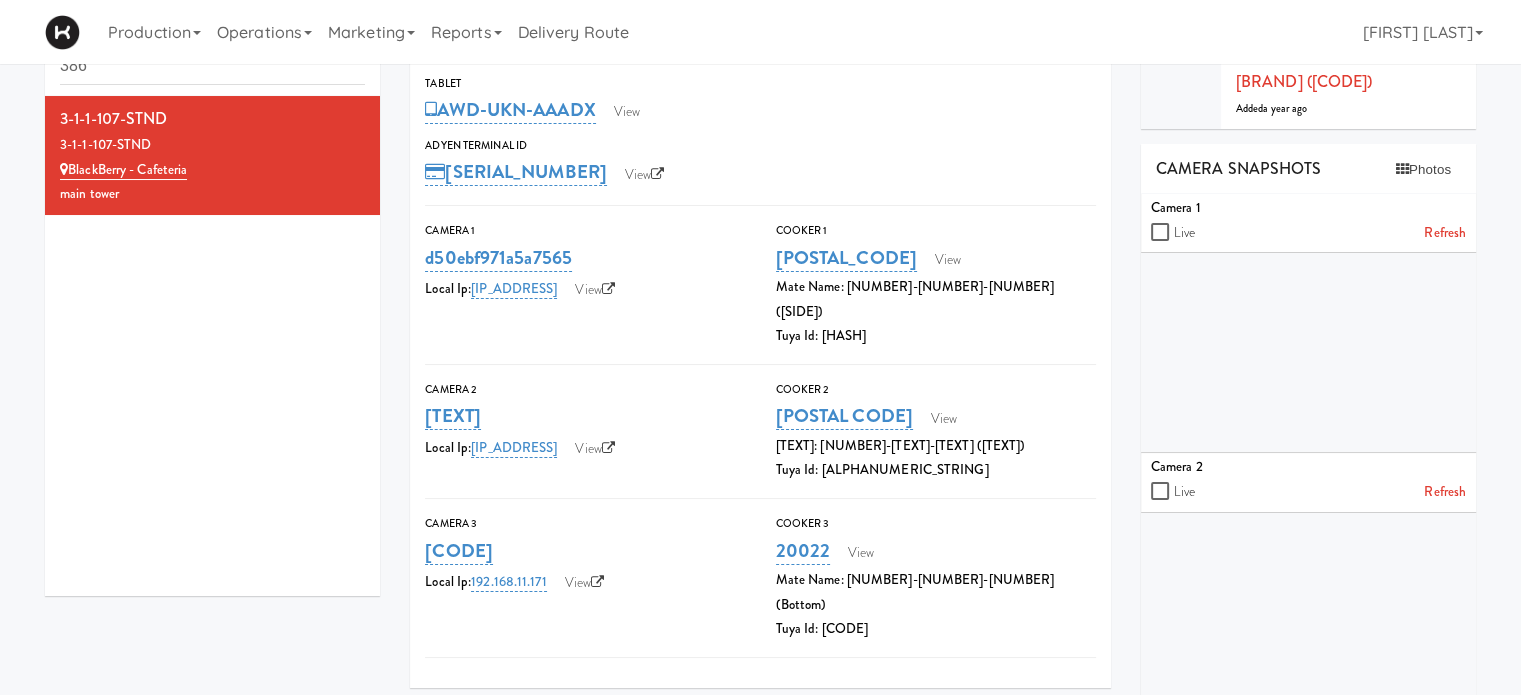 scroll, scrollTop: 0, scrollLeft: 0, axis: both 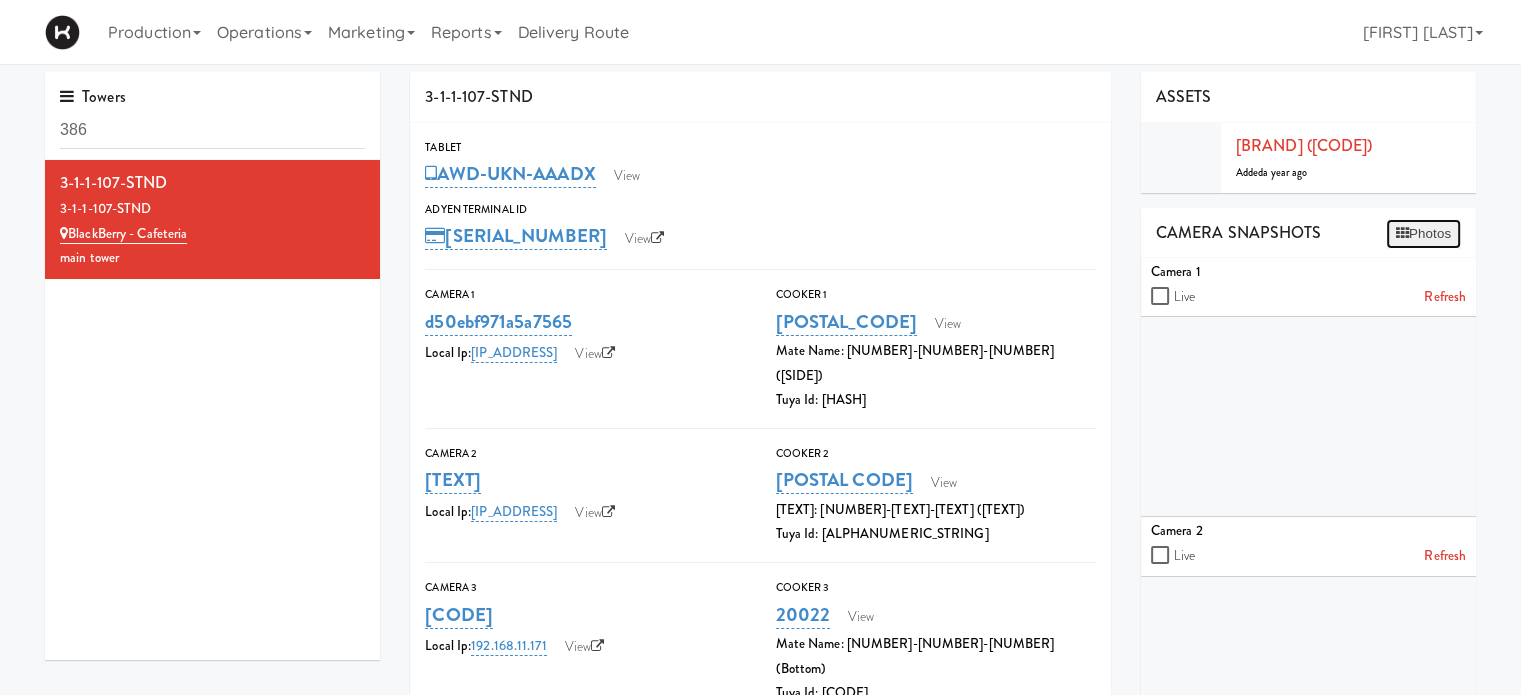 click on "Photos" at bounding box center [1423, 234] 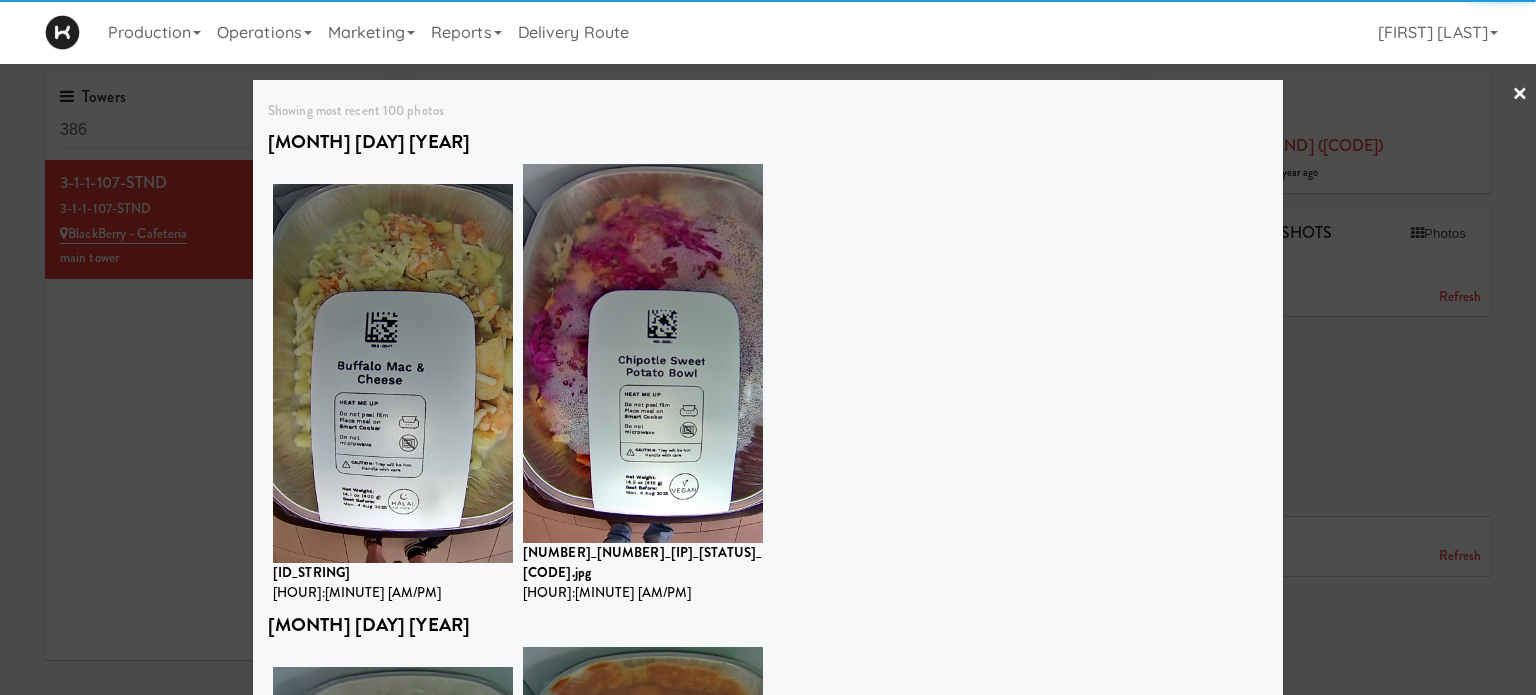 click on "×" at bounding box center (1520, 95) 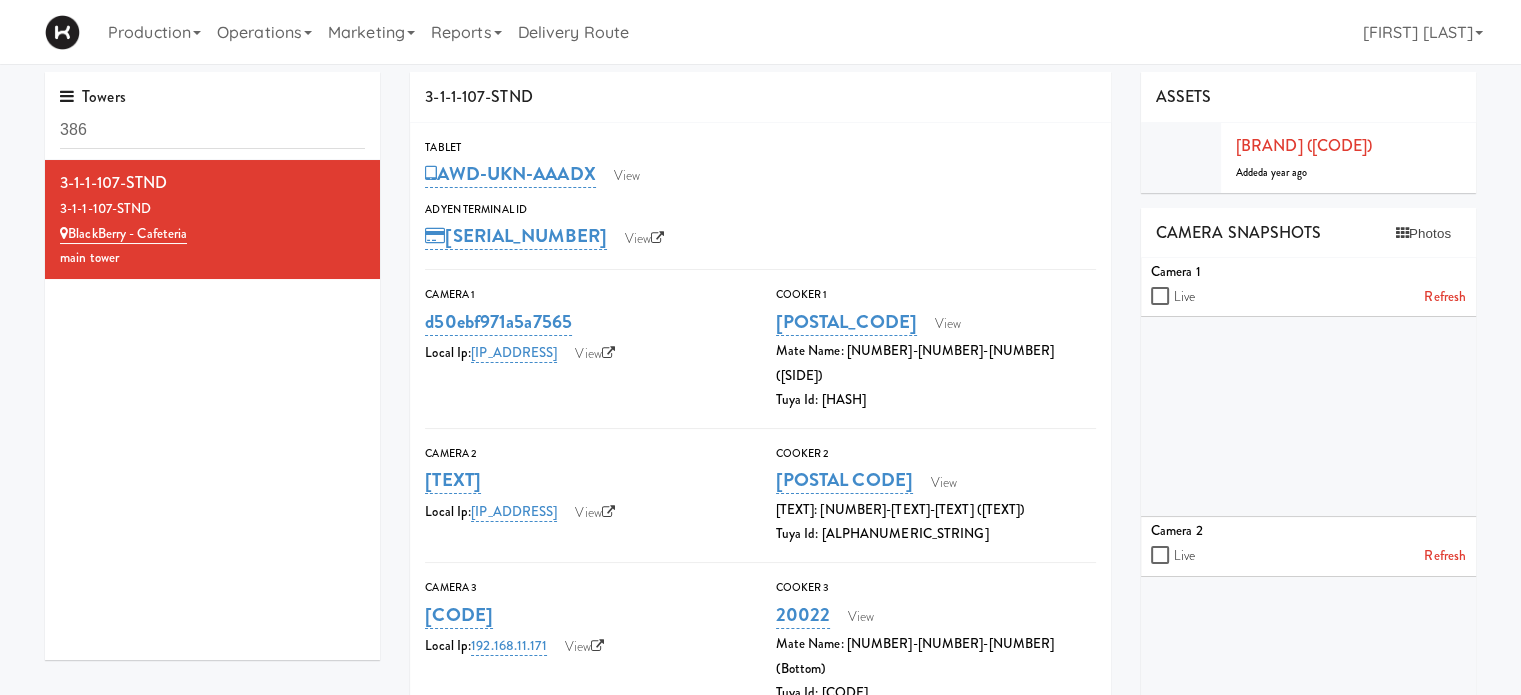 scroll, scrollTop: 64, scrollLeft: 0, axis: vertical 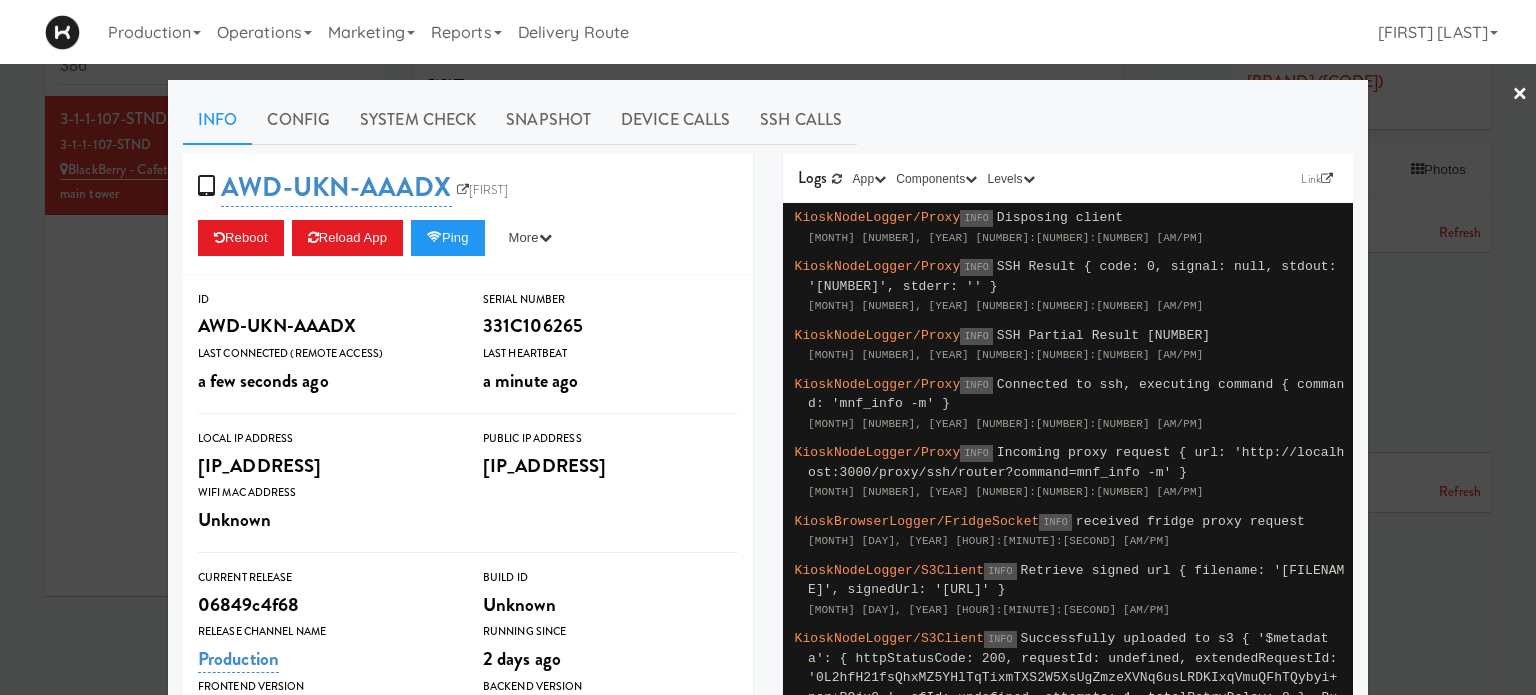 click on "×" at bounding box center [1520, 95] 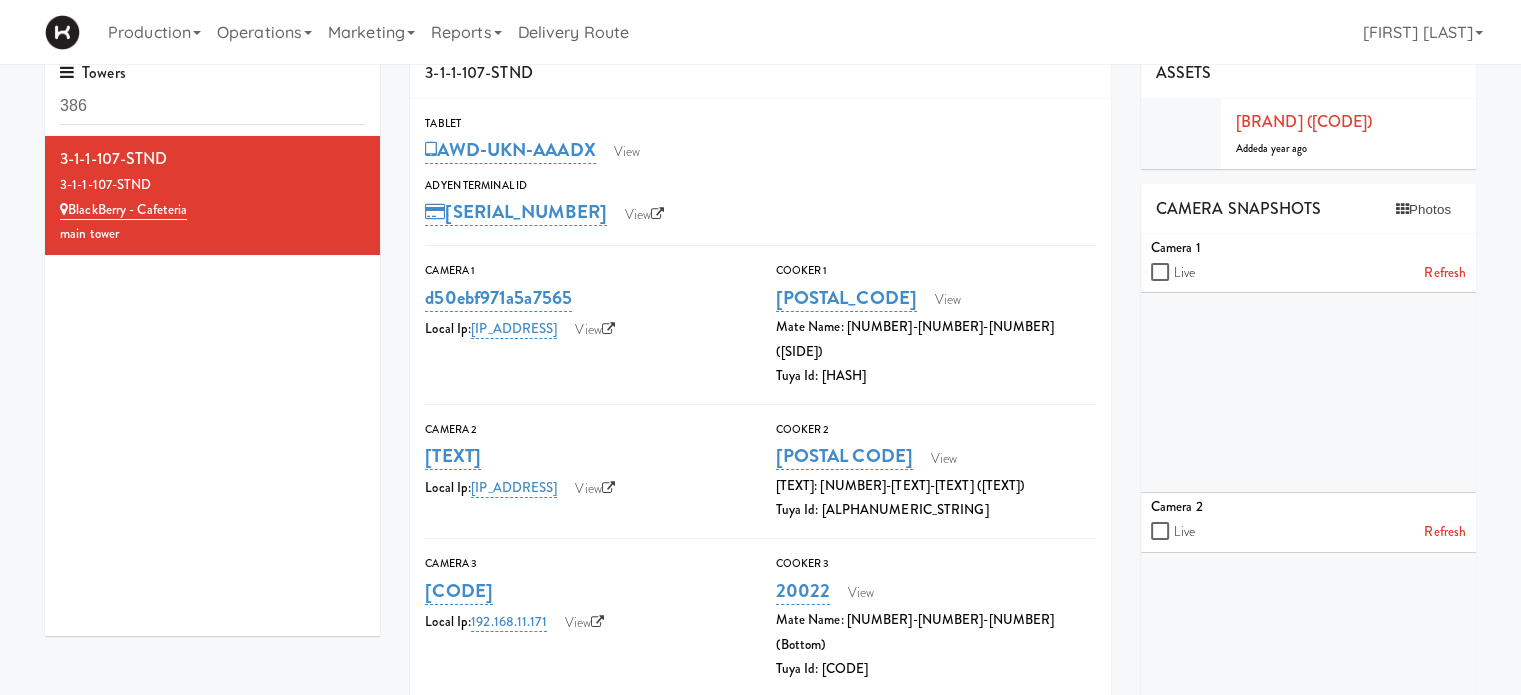 scroll, scrollTop: 0, scrollLeft: 0, axis: both 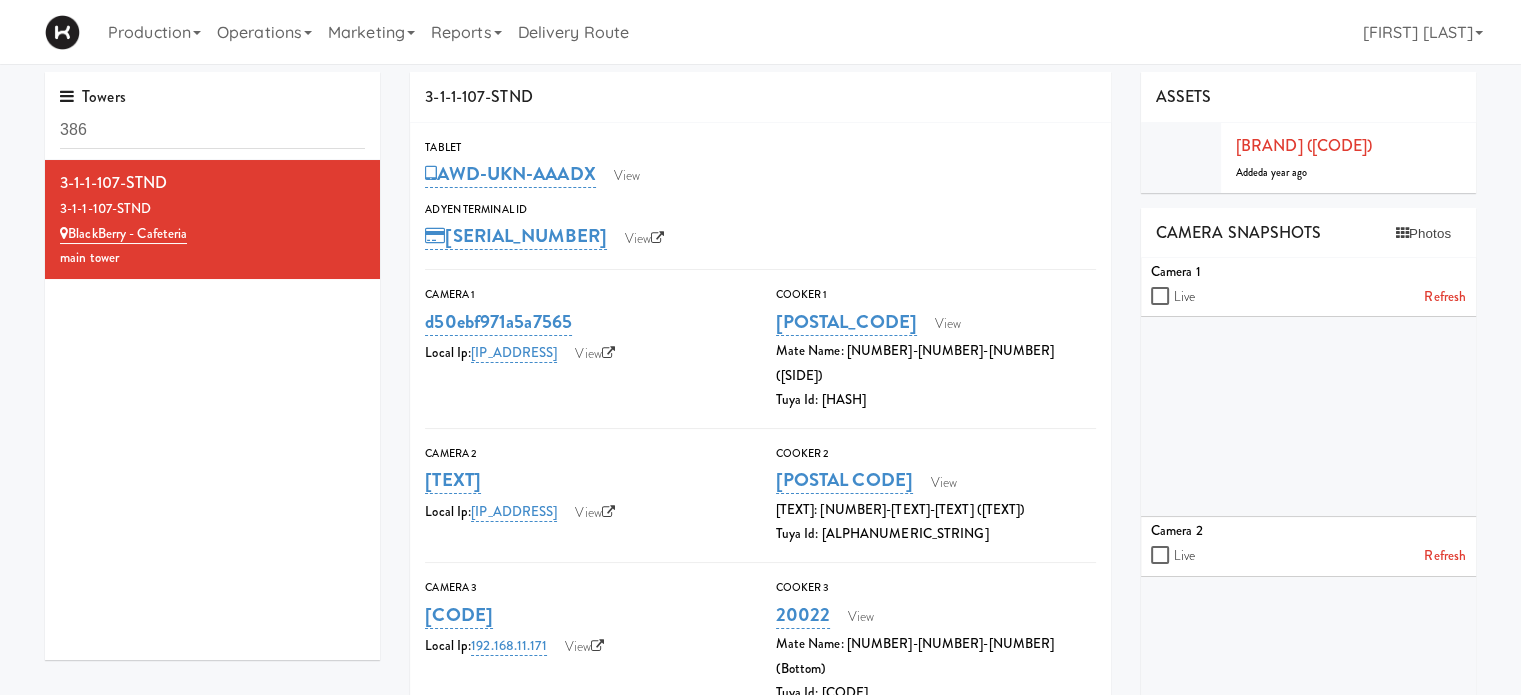click at bounding box center (67, 96) 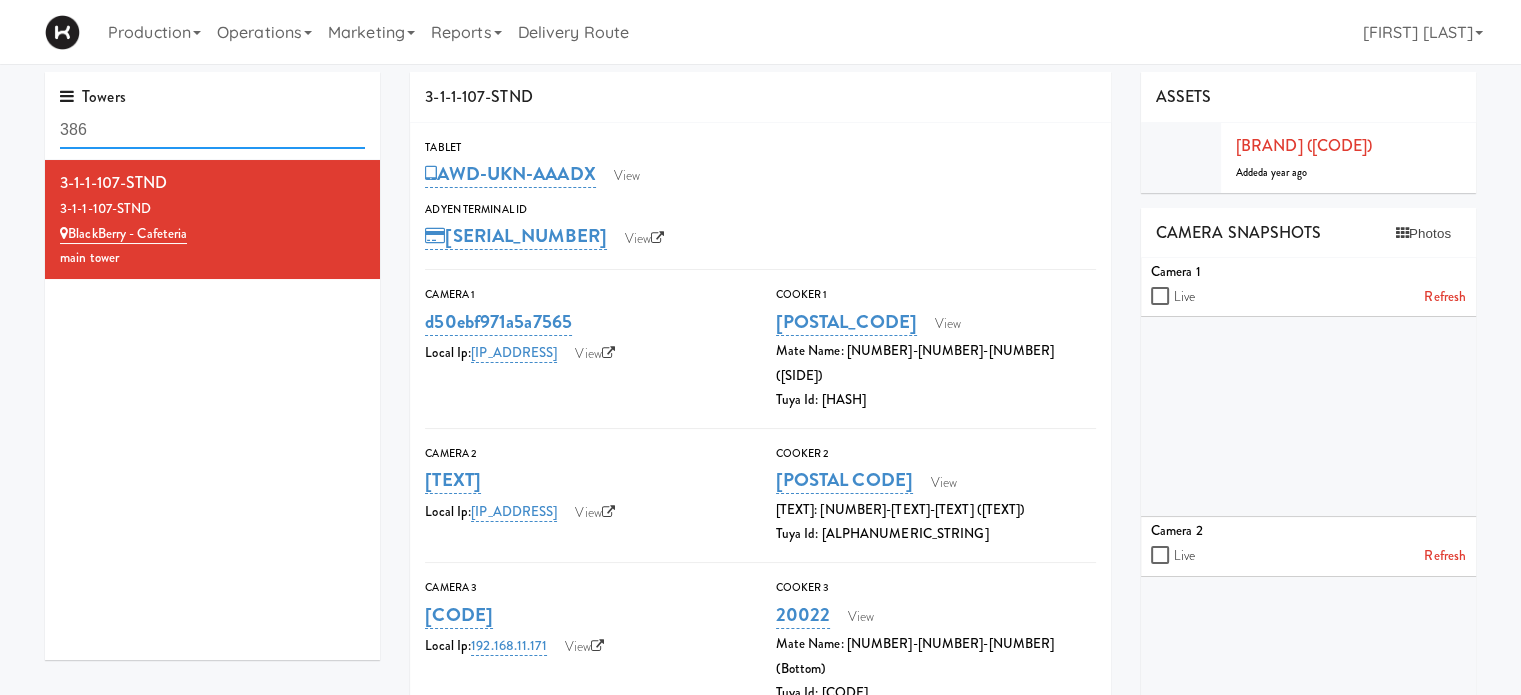click on "386" at bounding box center (212, 130) 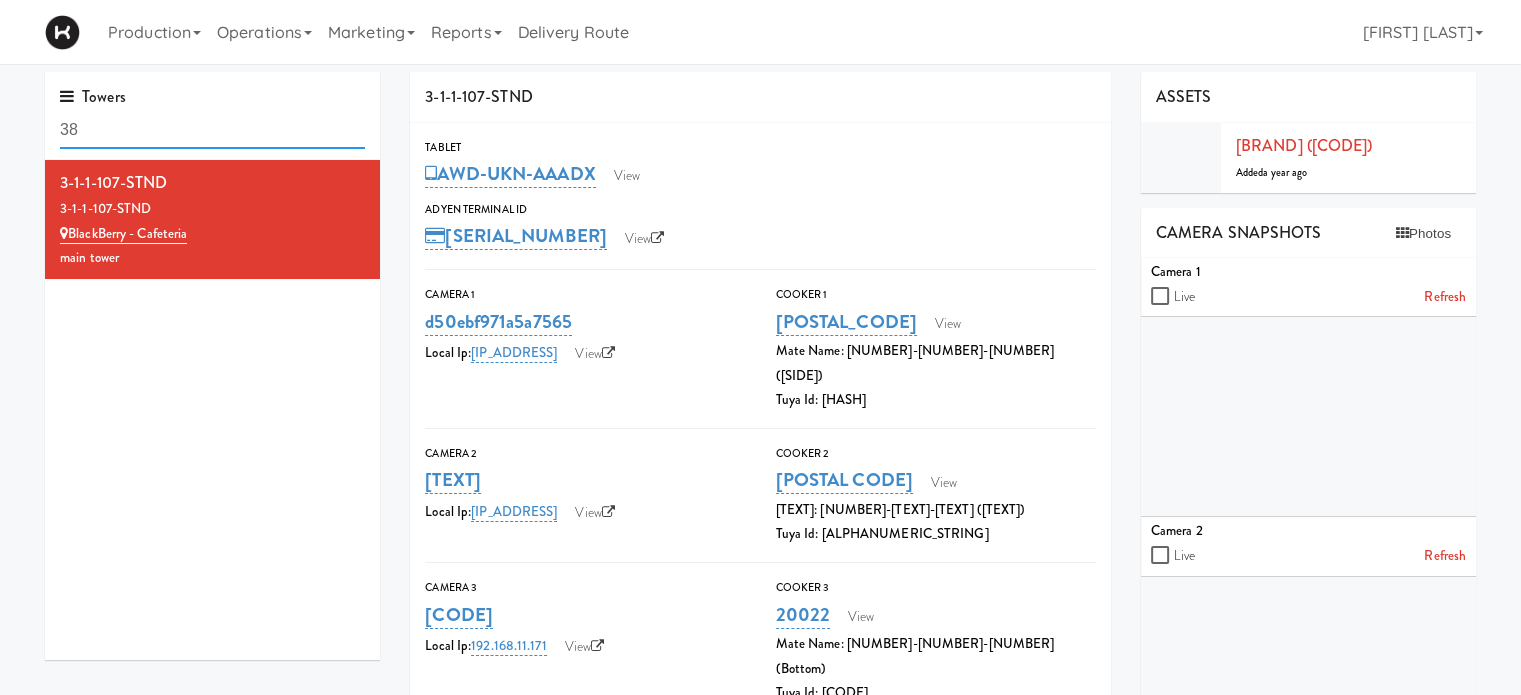 type on "3" 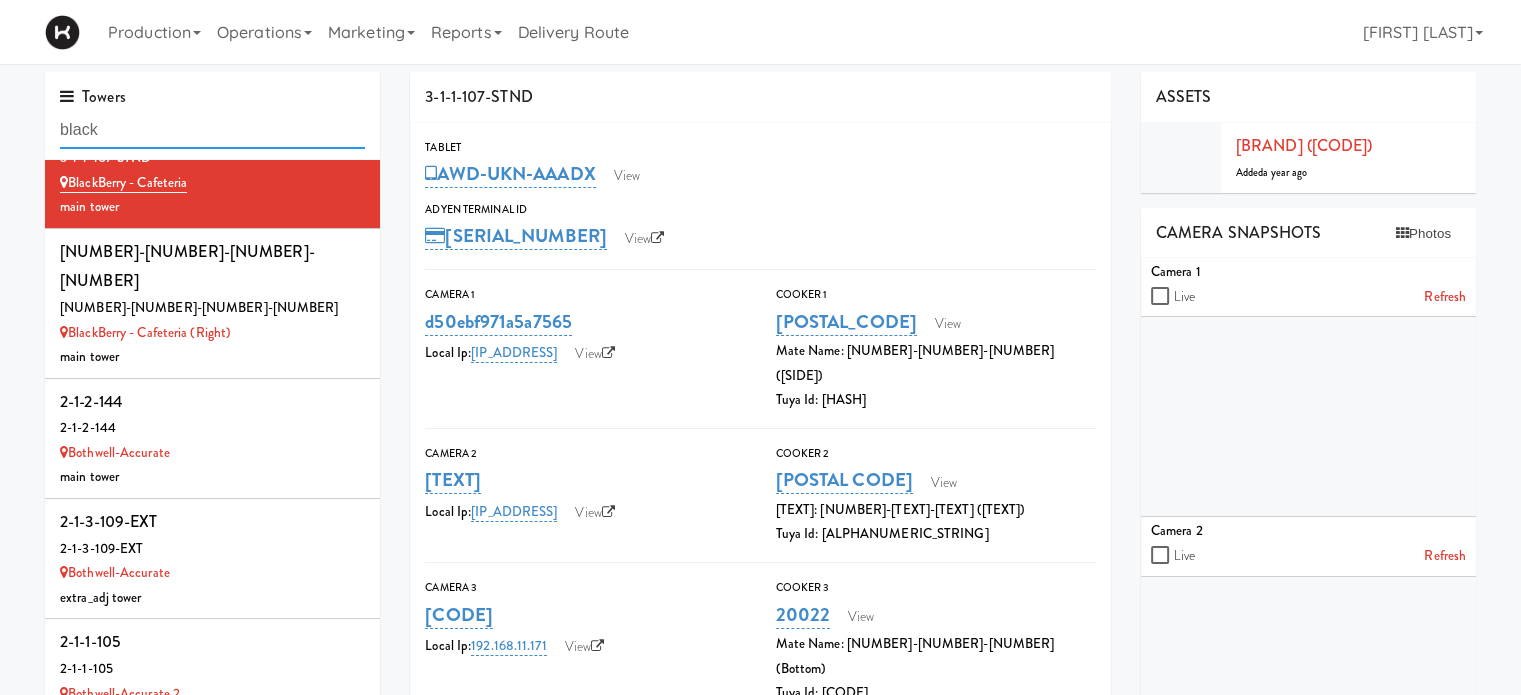 scroll, scrollTop: 0, scrollLeft: 0, axis: both 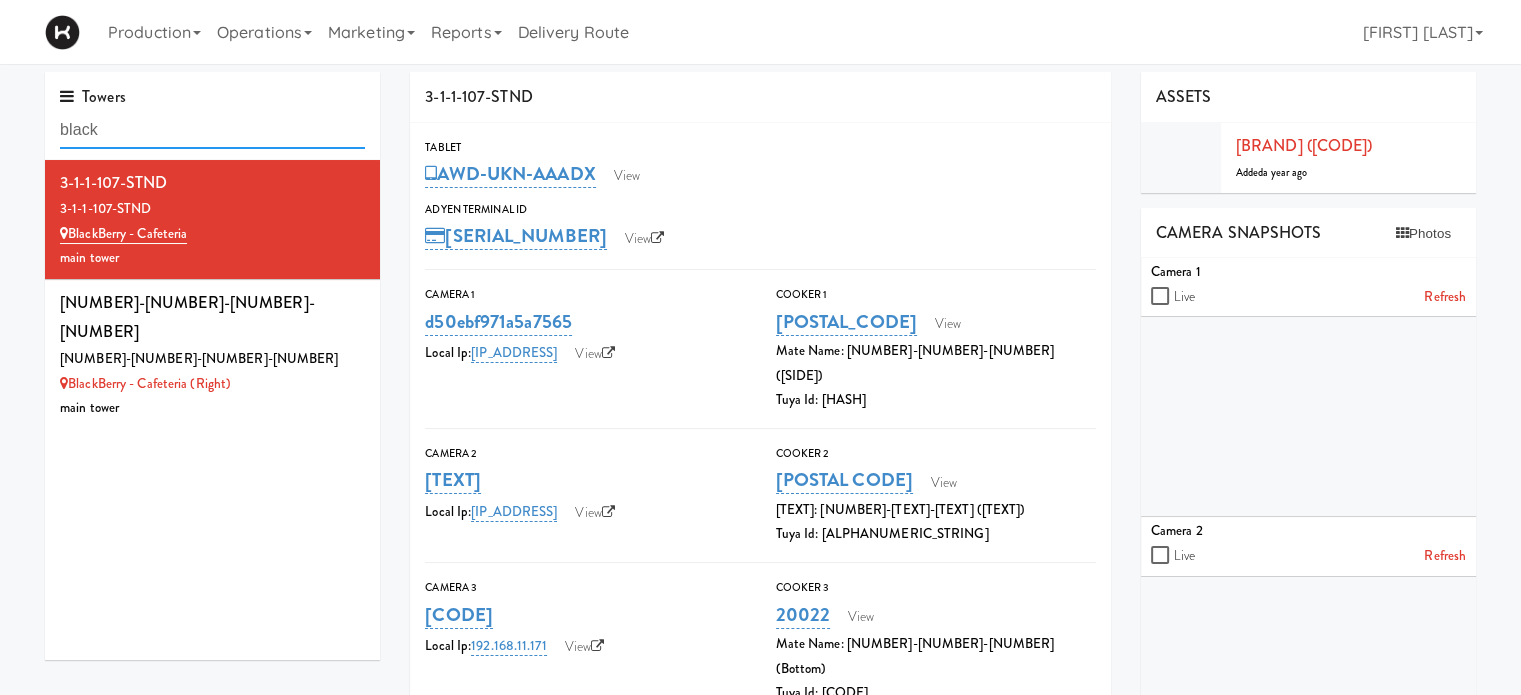 type on "black" 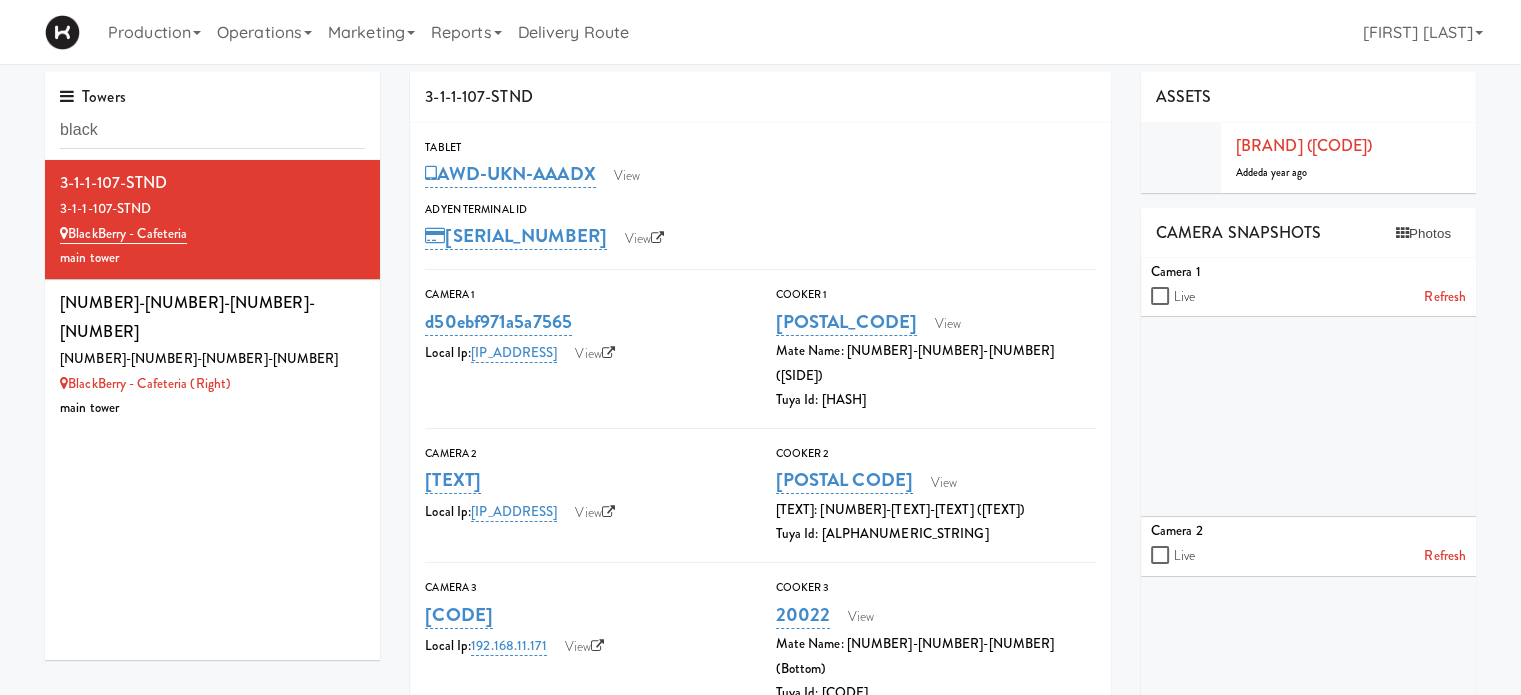 click on "Production Menus Manufacturers Inventory Plans Routing Deliveries Delivery Planner Operations Sites Companies Operators Marketing Users Vouchers Rewards Reports Reviews Requests Payouts Invoices Orders Meals Deliveries Returns Trial Requests Mate Notes Account Notes Site Reports Annotations Delivery Route [FIRST] [LAST] Logged in as [USERNAME] Logout" at bounding box center (760, 32) 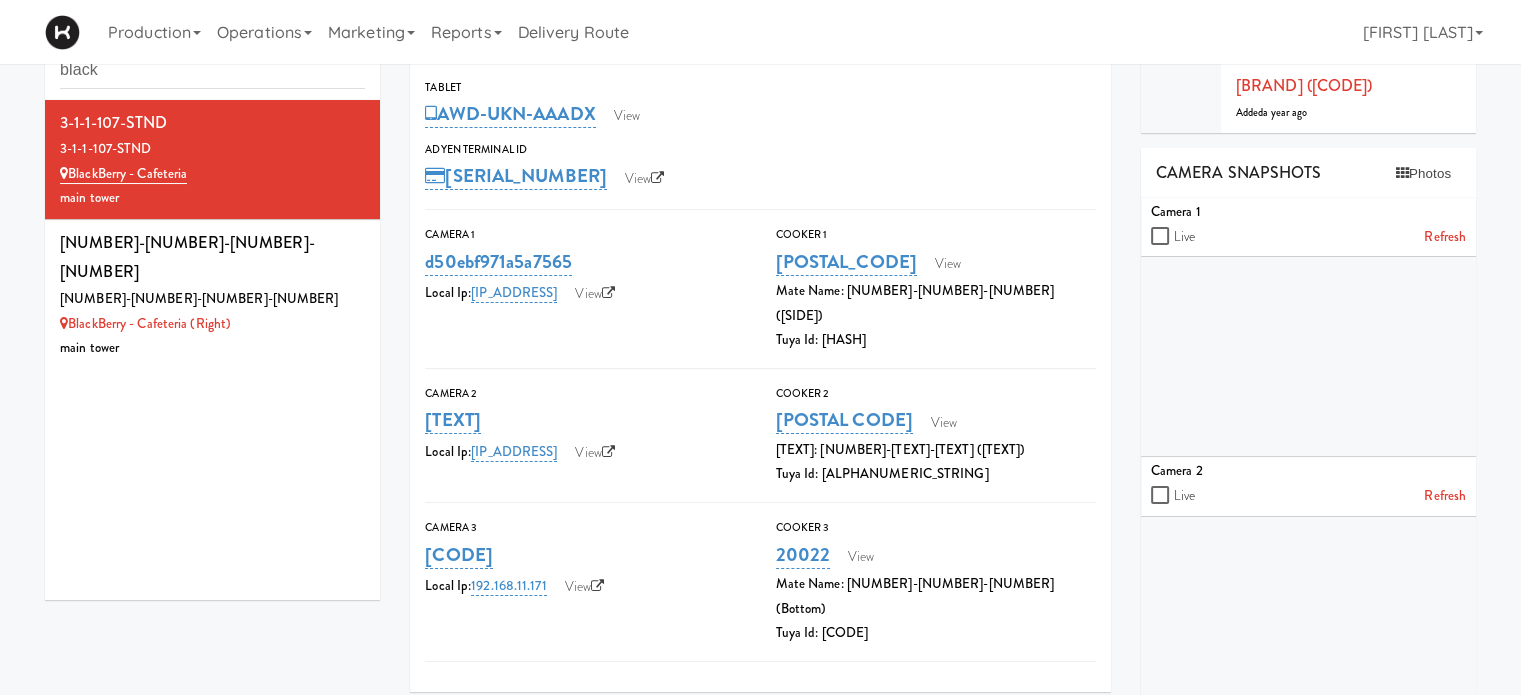 scroll, scrollTop: 0, scrollLeft: 0, axis: both 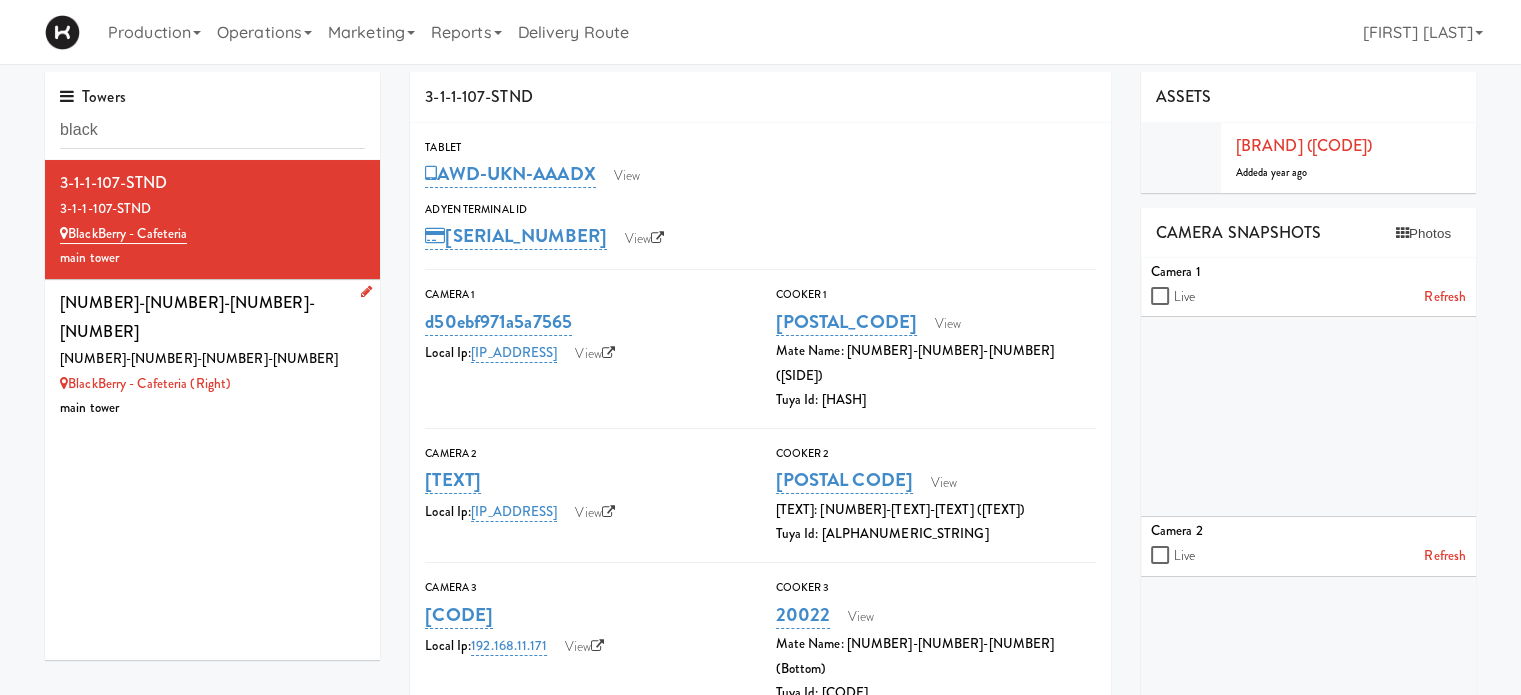 click on "[NUMBER]-[NUMBER]-[NUMBER]-[NUMBER]" at bounding box center (212, 359) 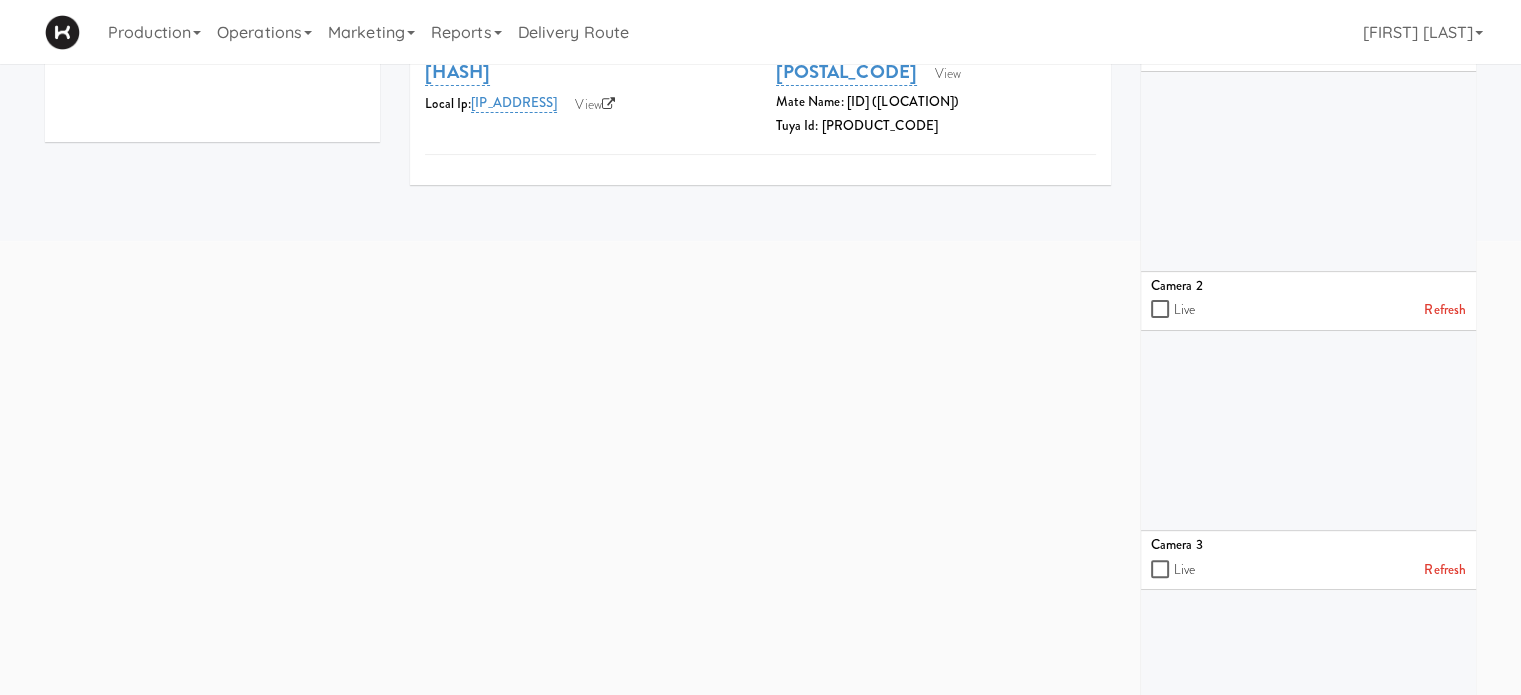 scroll, scrollTop: 516, scrollLeft: 0, axis: vertical 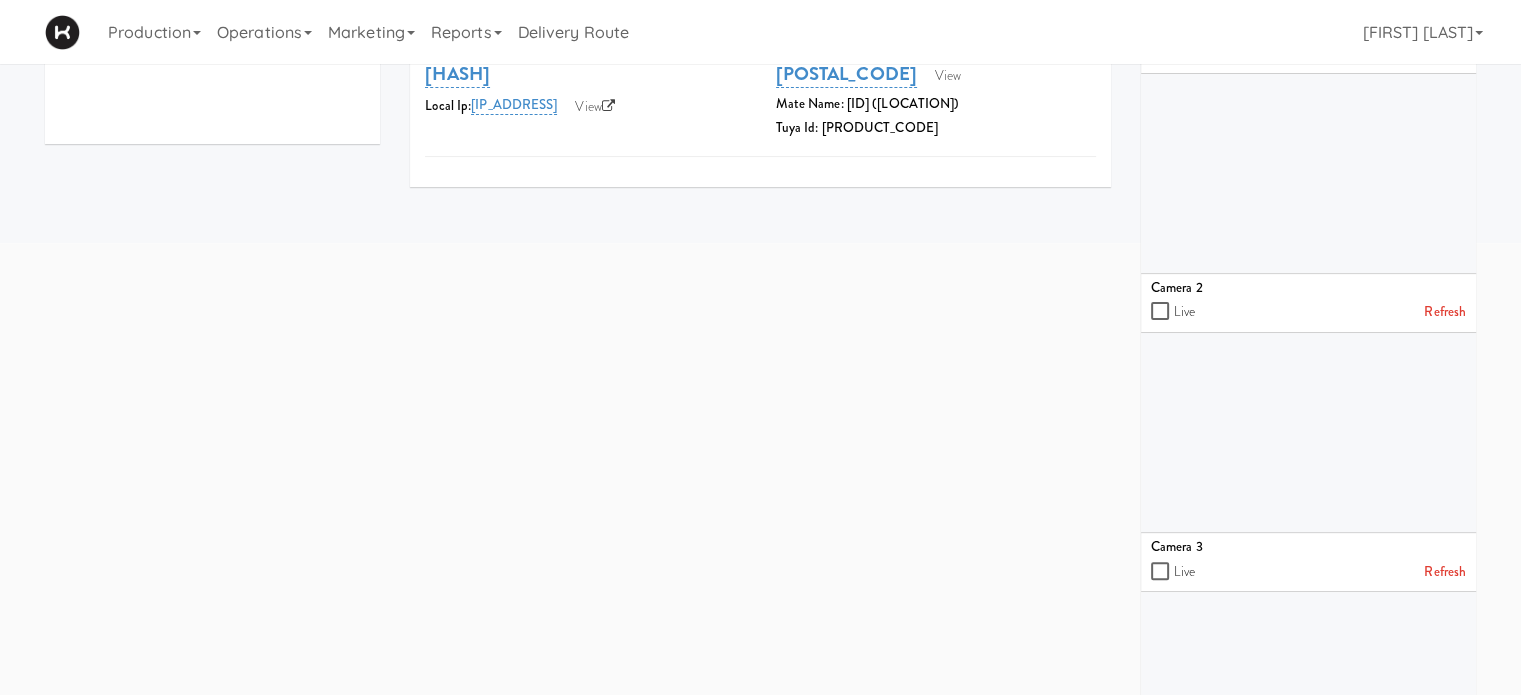 click at bounding box center [1308, 173] 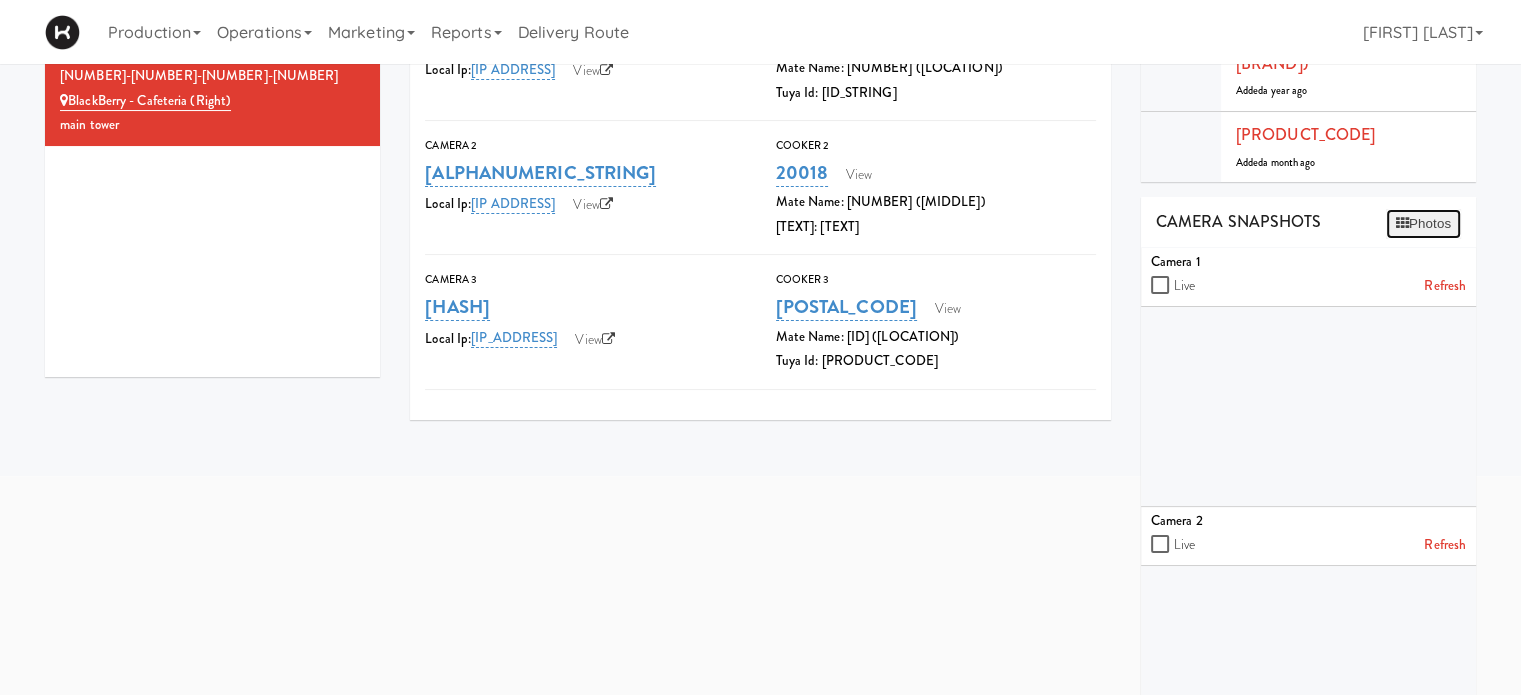 click on "Photos" at bounding box center (1423, 224) 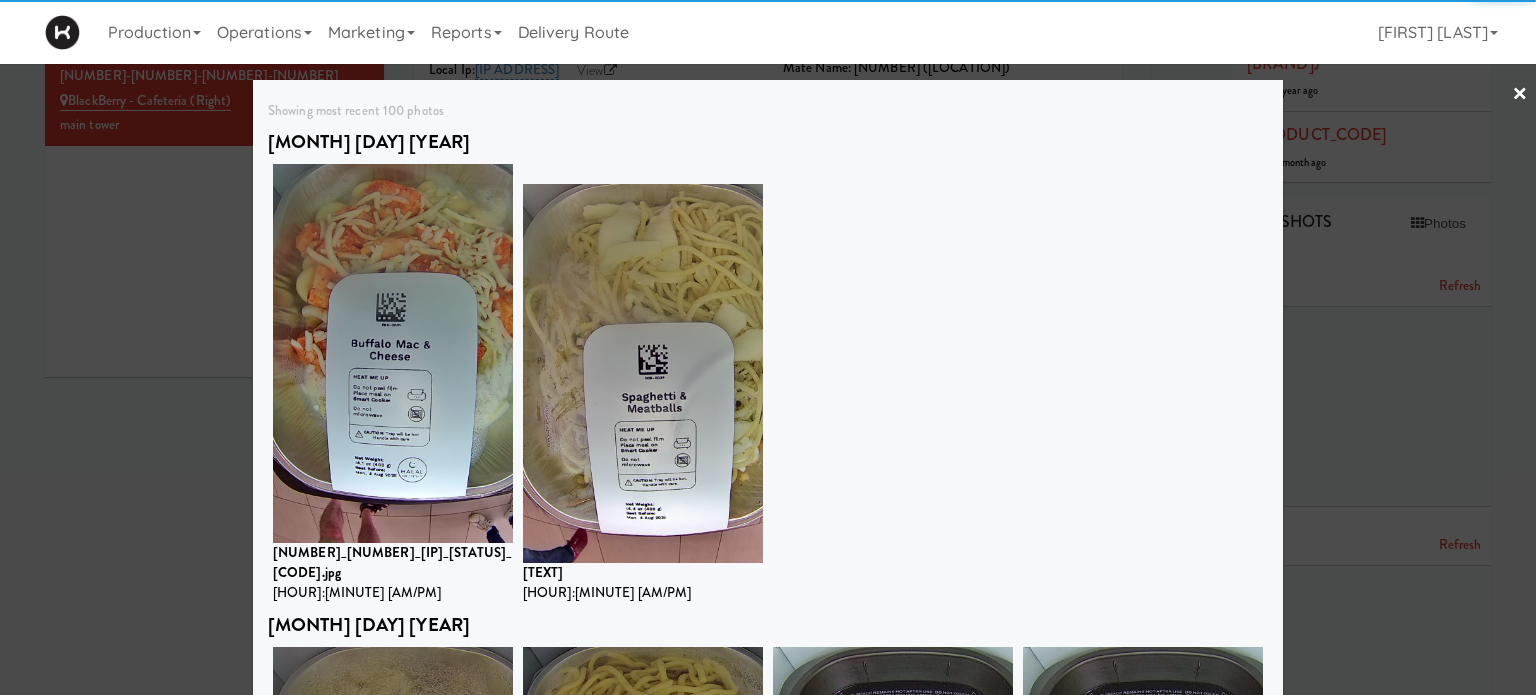 click at bounding box center (768, 347) 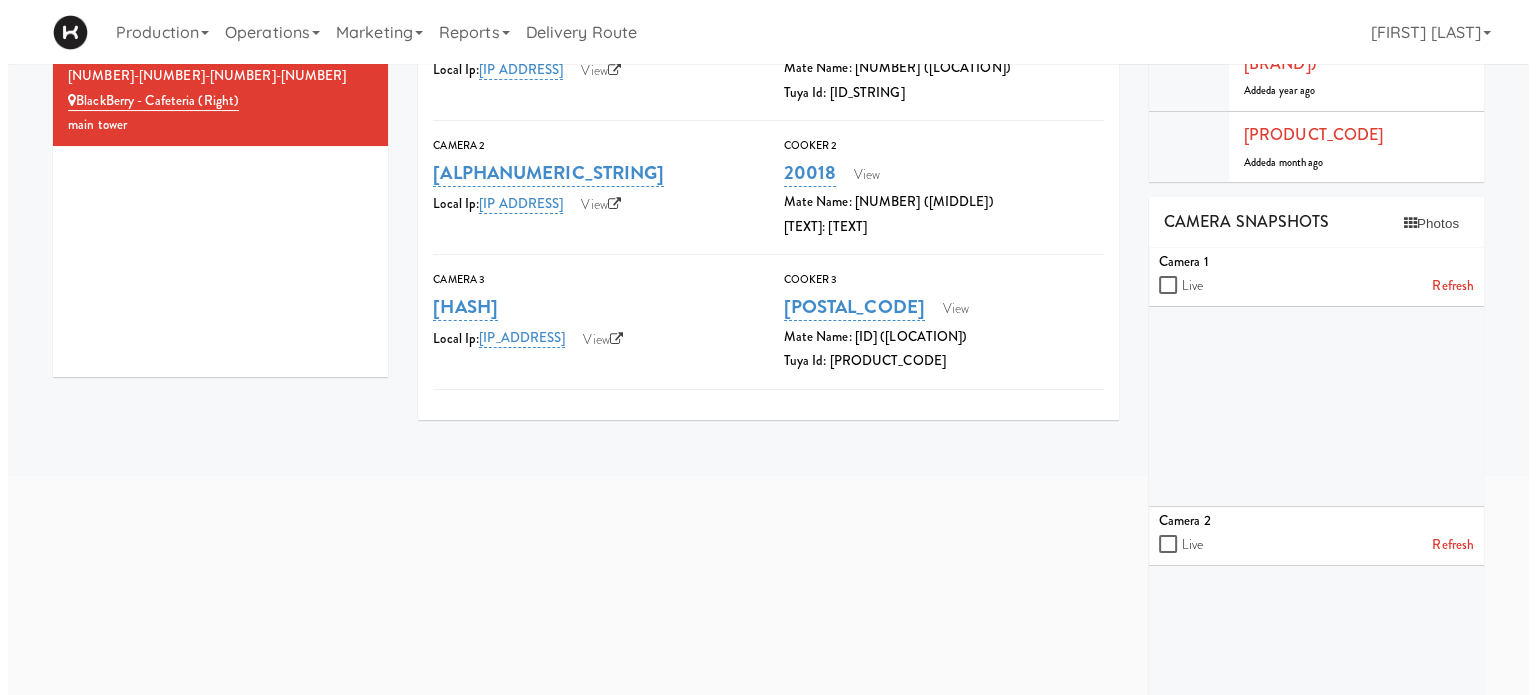 scroll, scrollTop: 0, scrollLeft: 0, axis: both 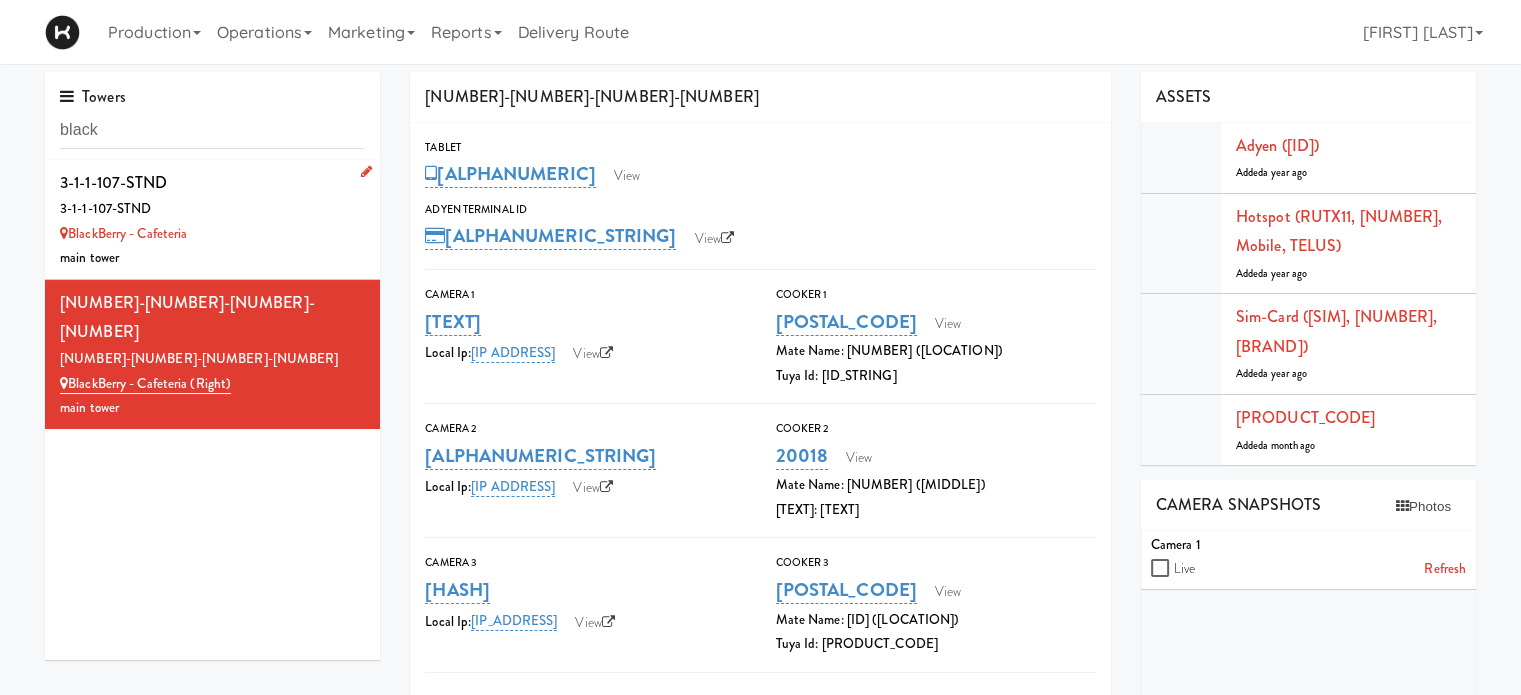 click on "BlackBerry - Cafeteria" at bounding box center [212, 234] 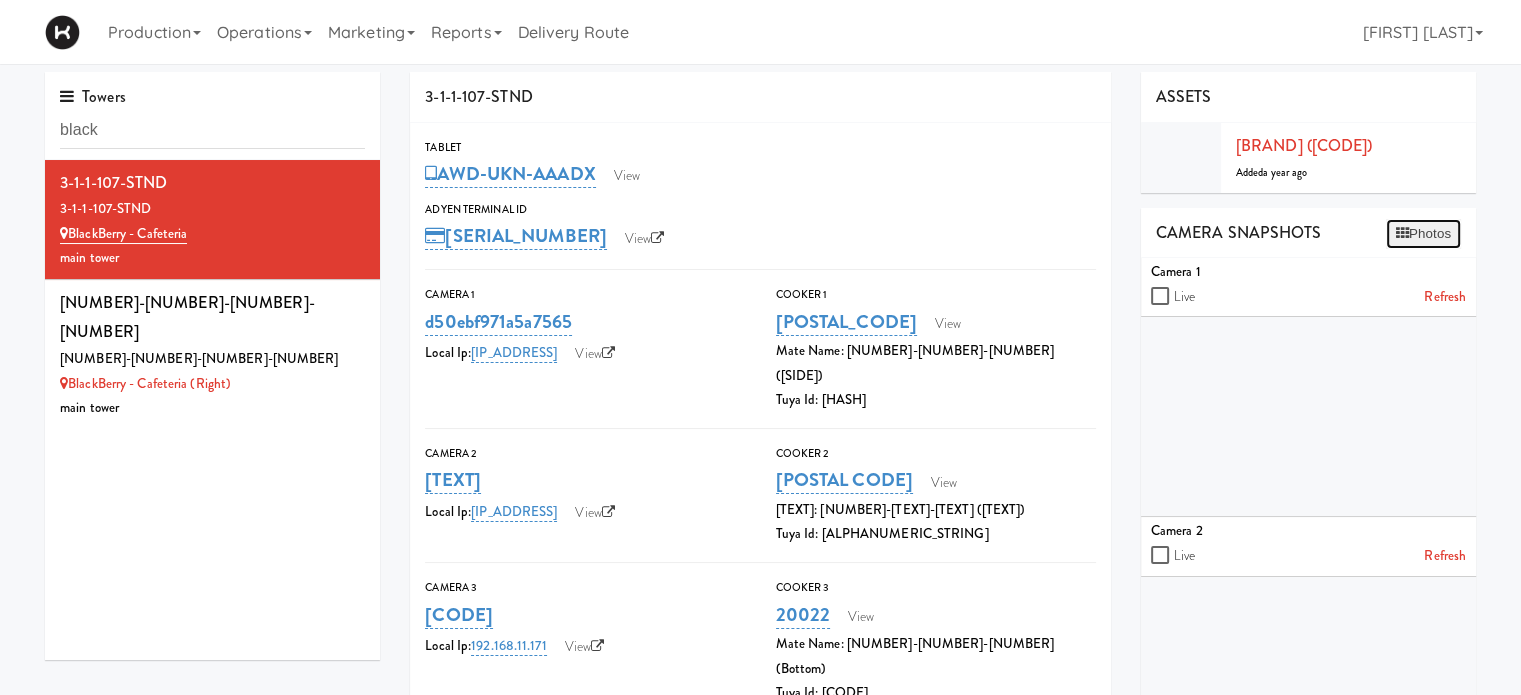 click on "Photos" at bounding box center [1423, 234] 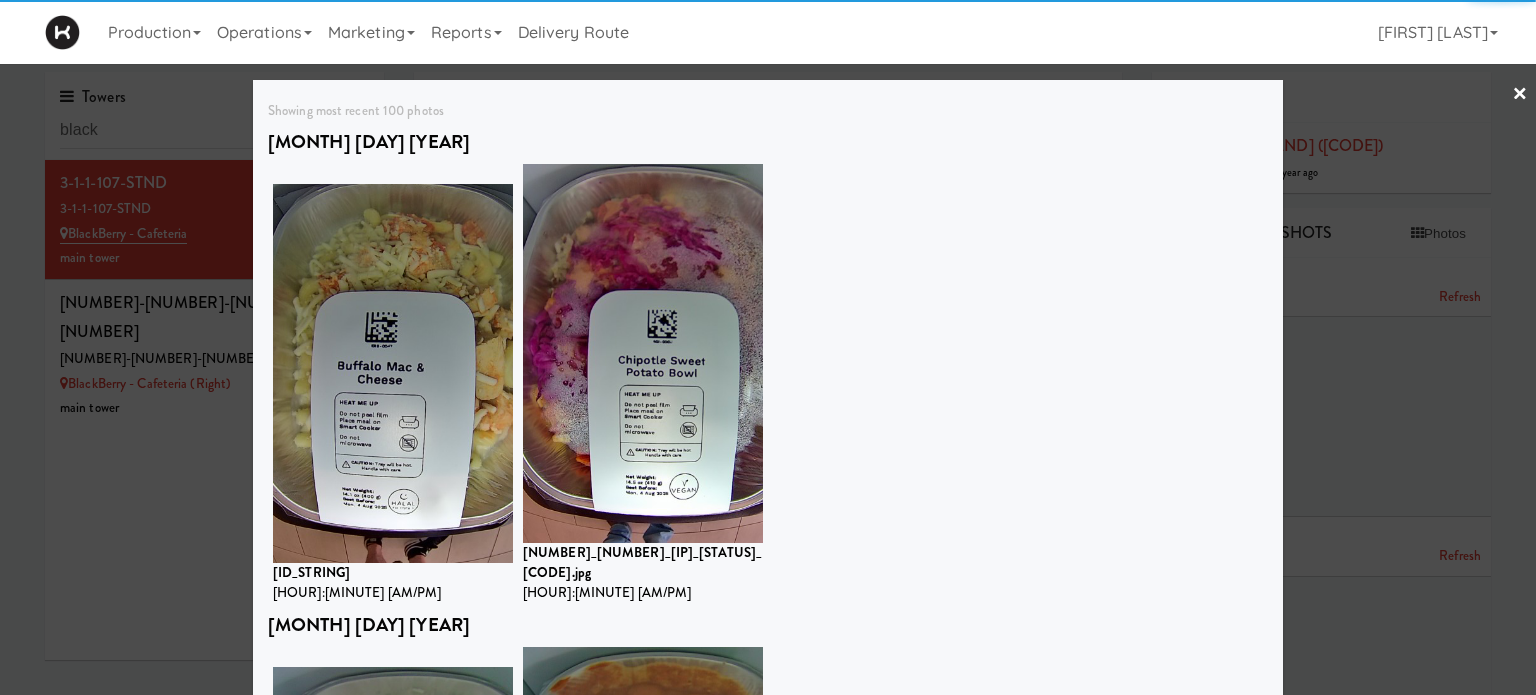 click on "×" at bounding box center [1520, 95] 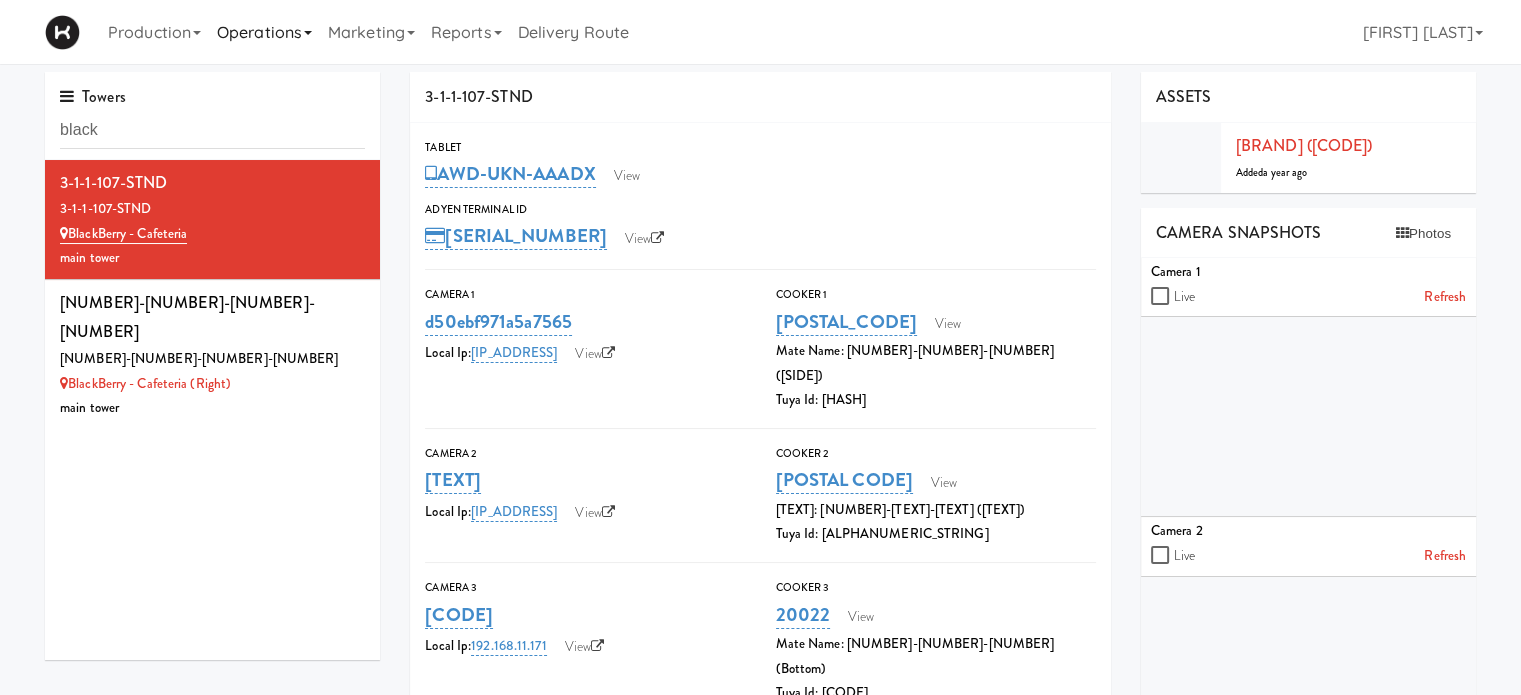 click on "Operations" at bounding box center (264, 32) 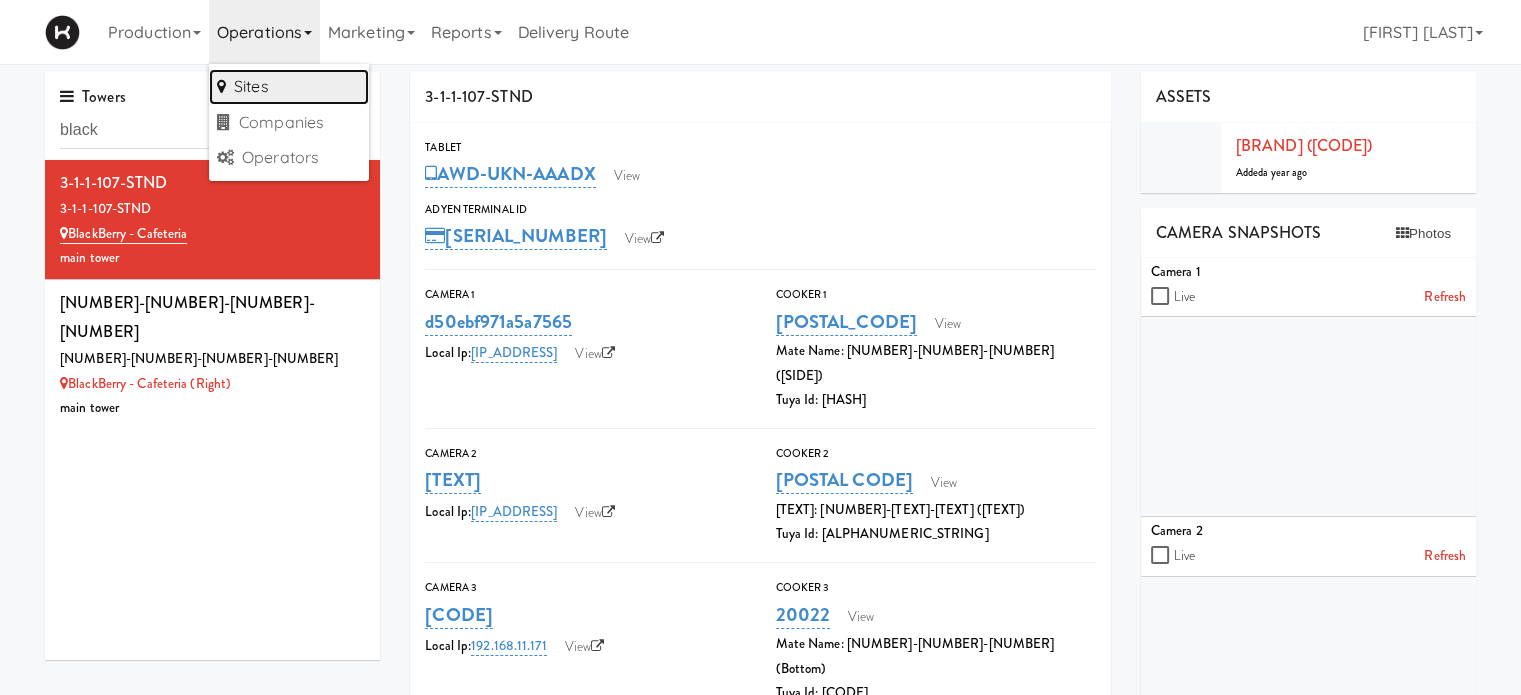 click on "Sites" at bounding box center [289, 87] 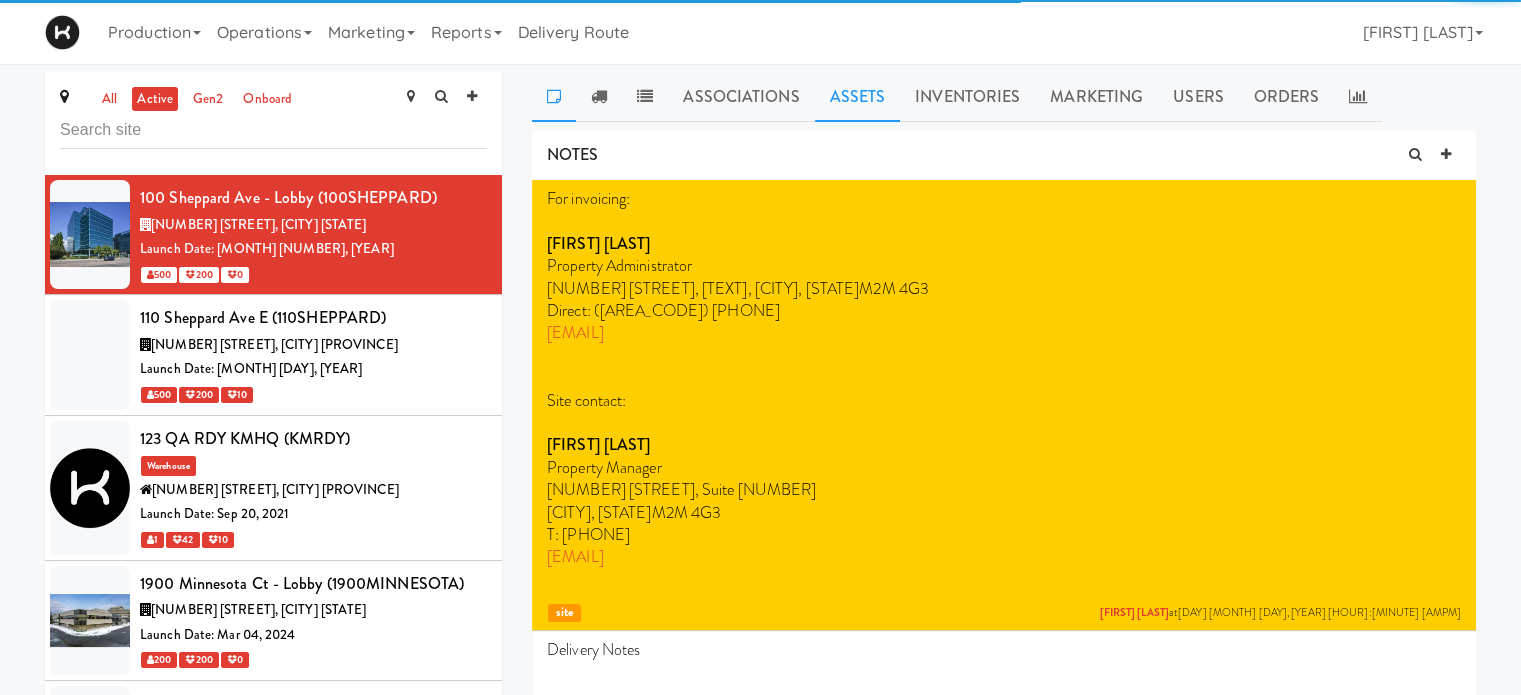 click on "Assets" at bounding box center (858, 97) 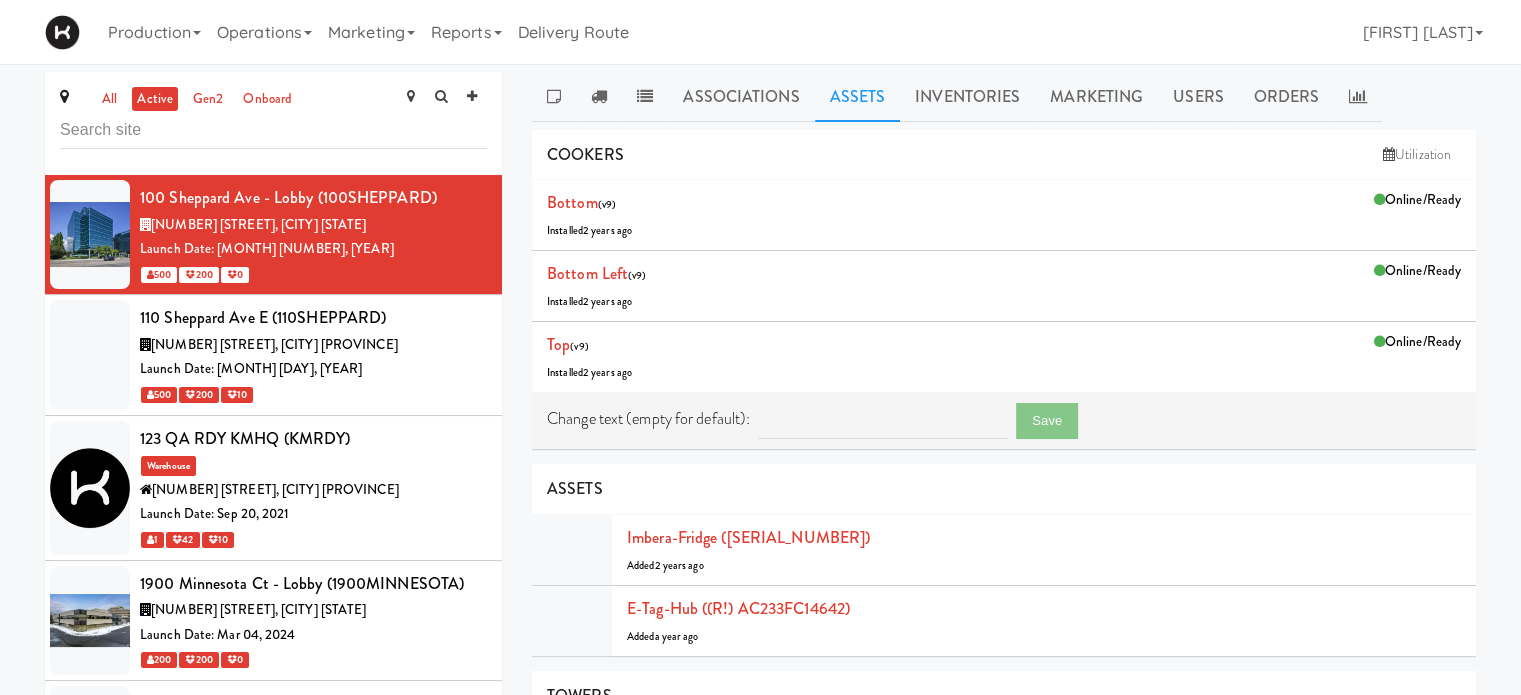 click on "all active gen2 onboard" at bounding box center (273, 123) 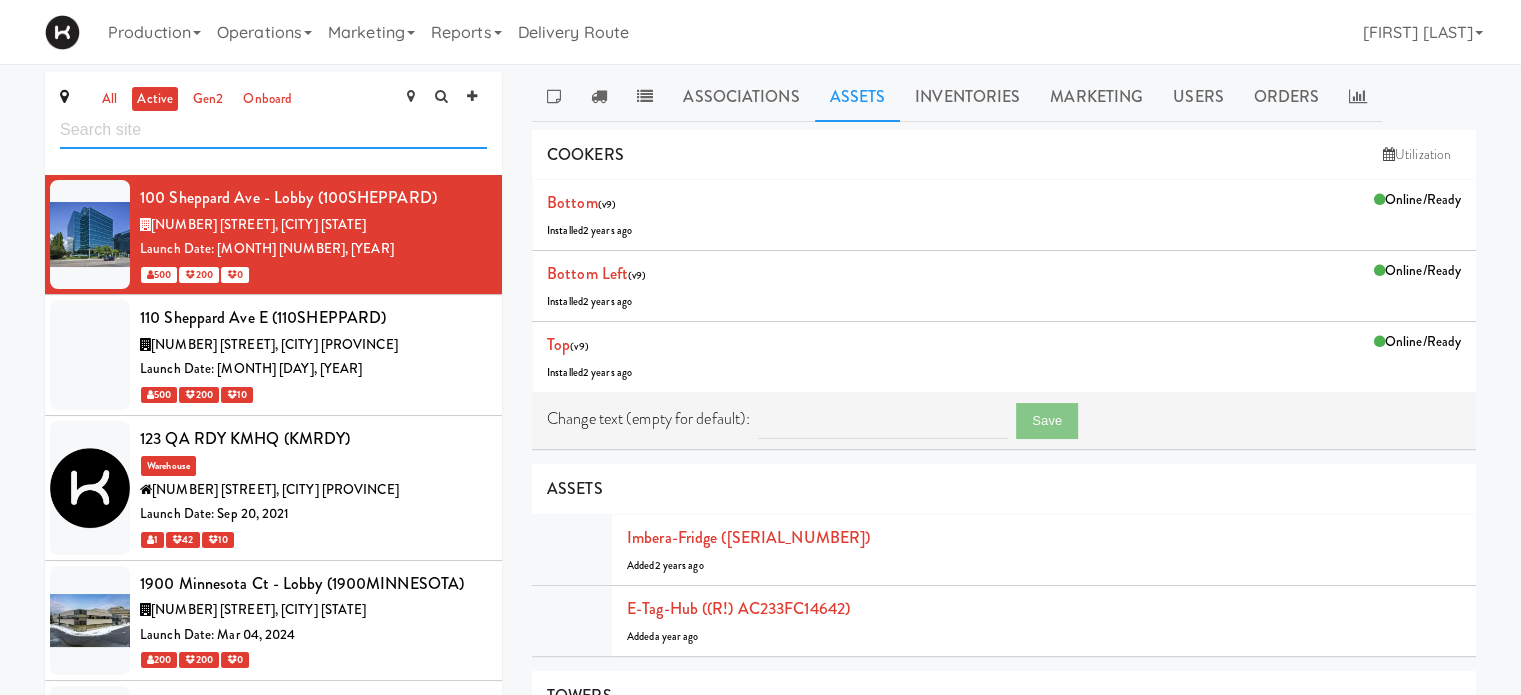 click at bounding box center (273, 130) 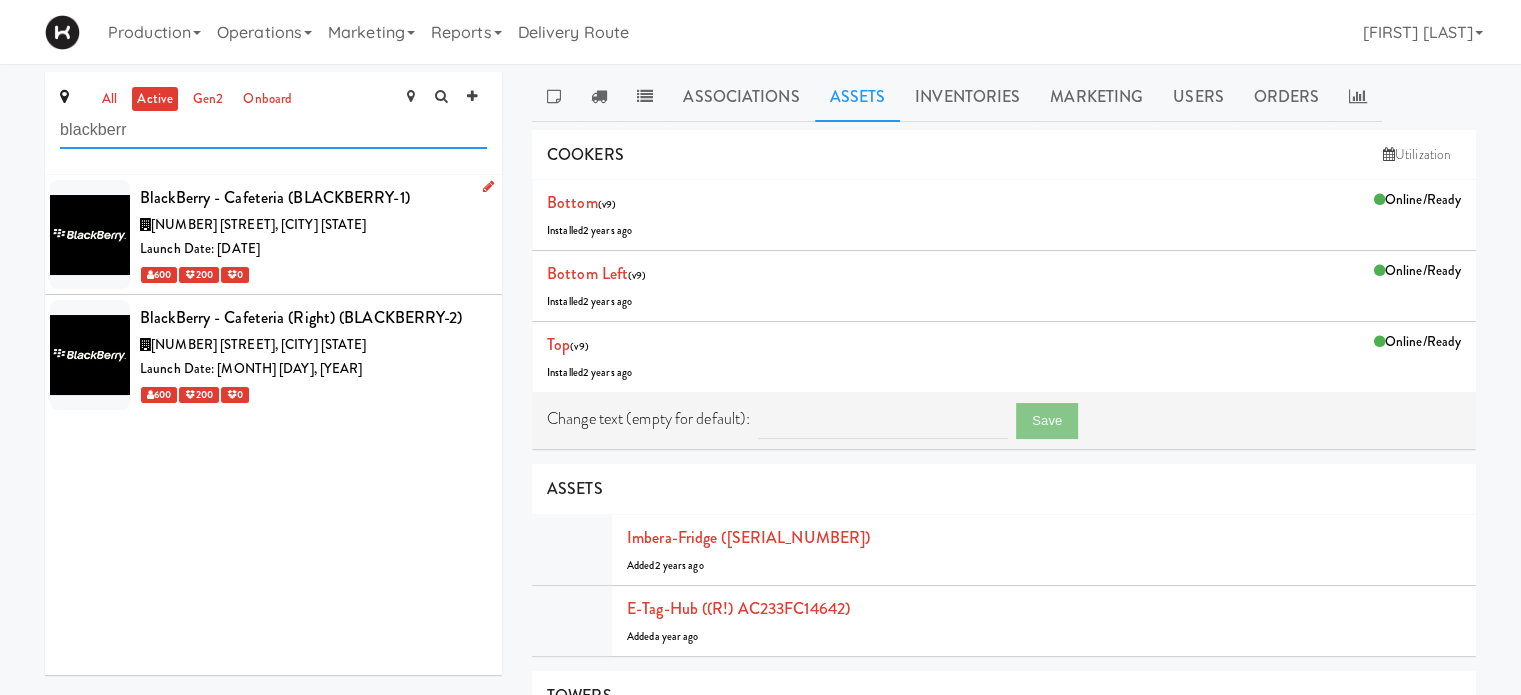 type on "blackberr" 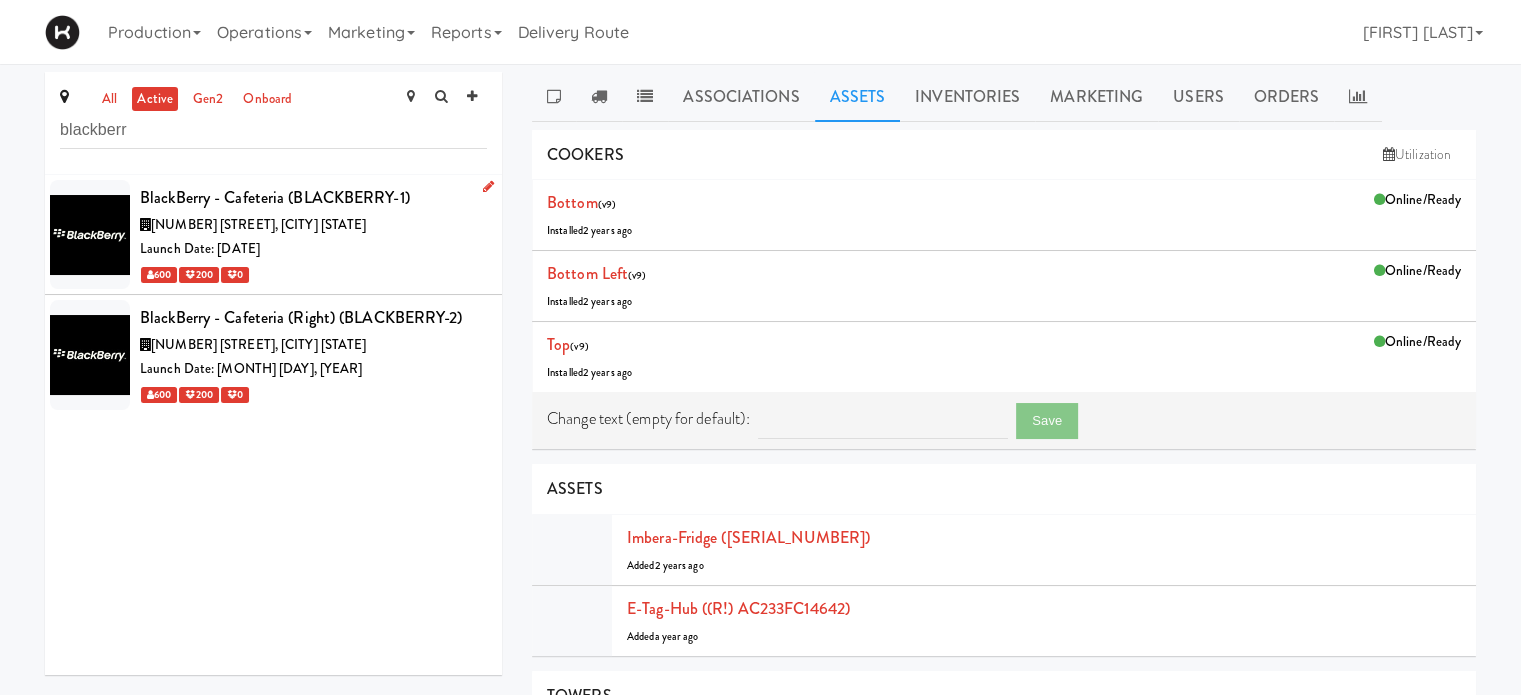 click on "600    200    0" at bounding box center (313, 274) 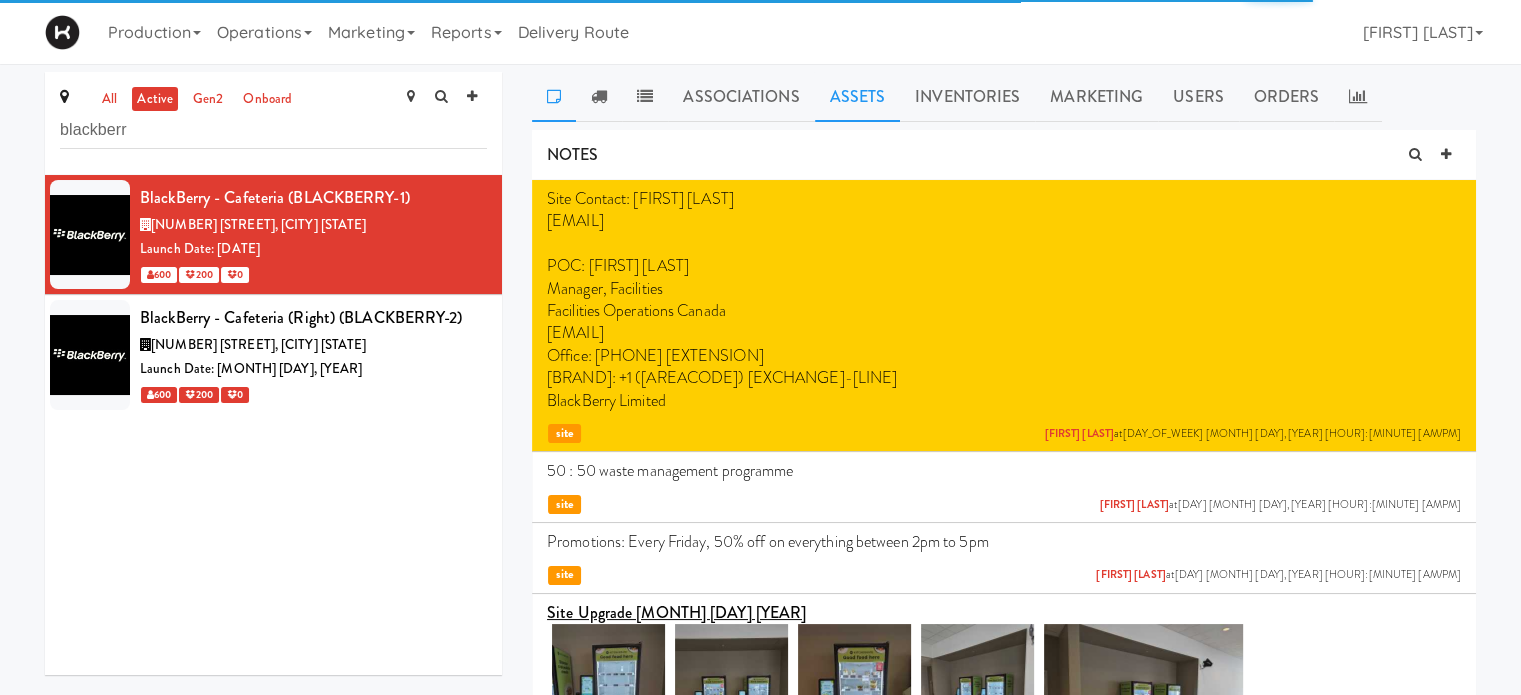 click on "Assets" at bounding box center [858, 97] 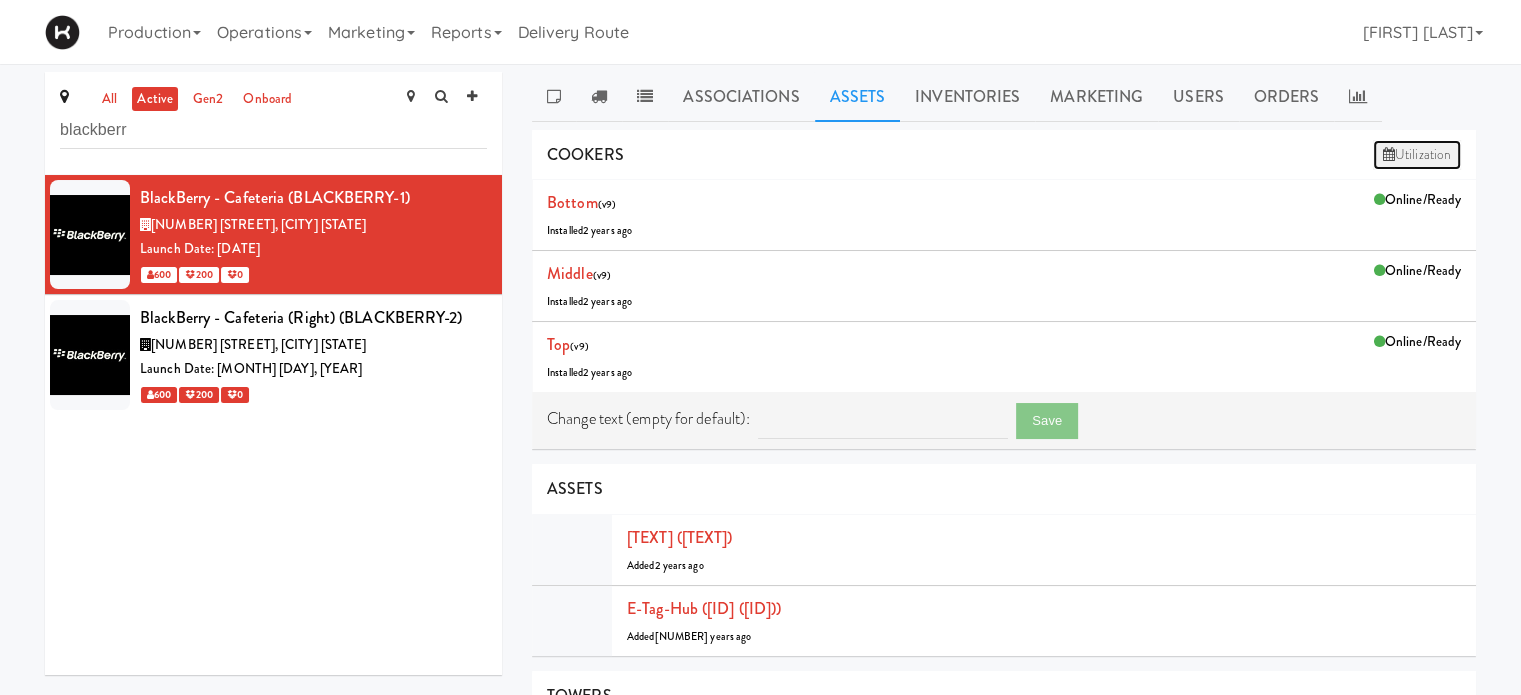 click on "Utilization" at bounding box center [1417, 155] 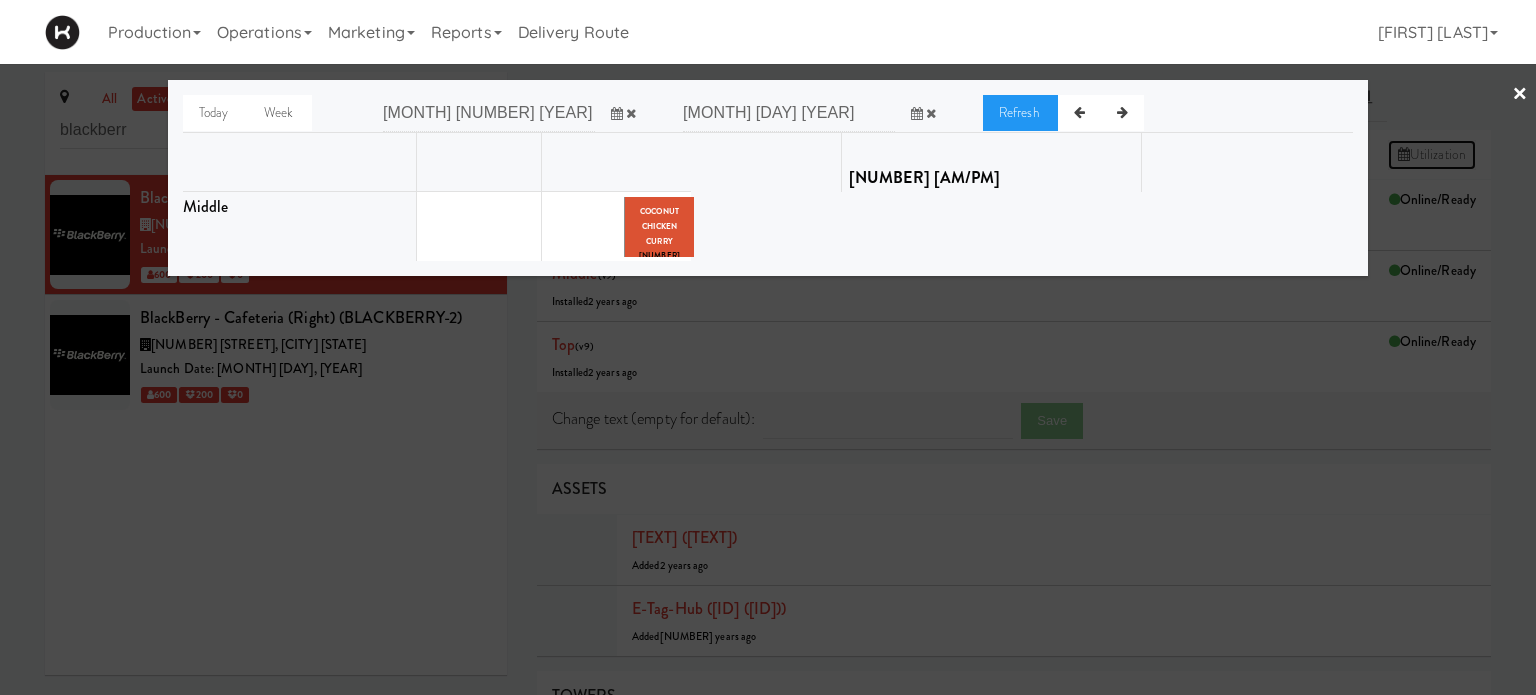 scroll, scrollTop: 0, scrollLeft: 180, axis: horizontal 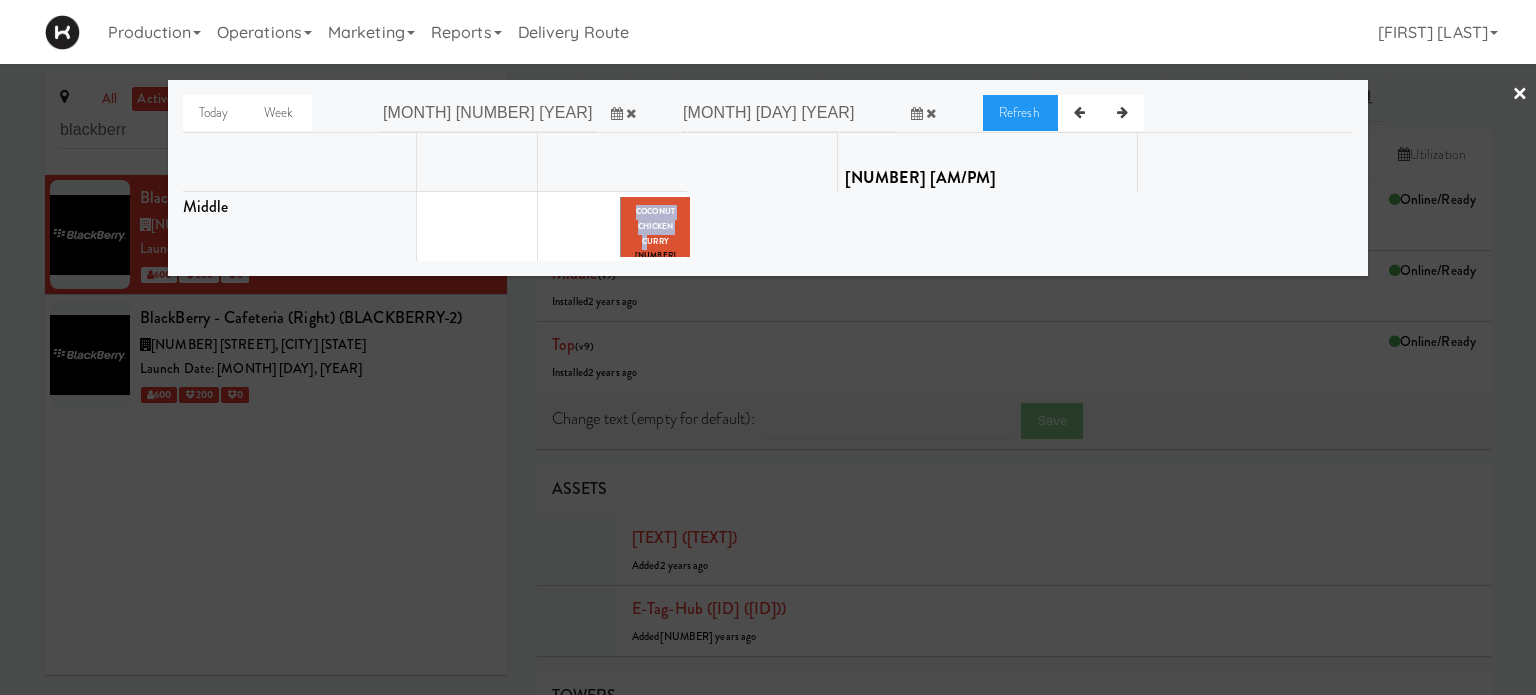 drag, startPoint x: 960, startPoint y: 236, endPoint x: 639, endPoint y: 248, distance: 321.2242 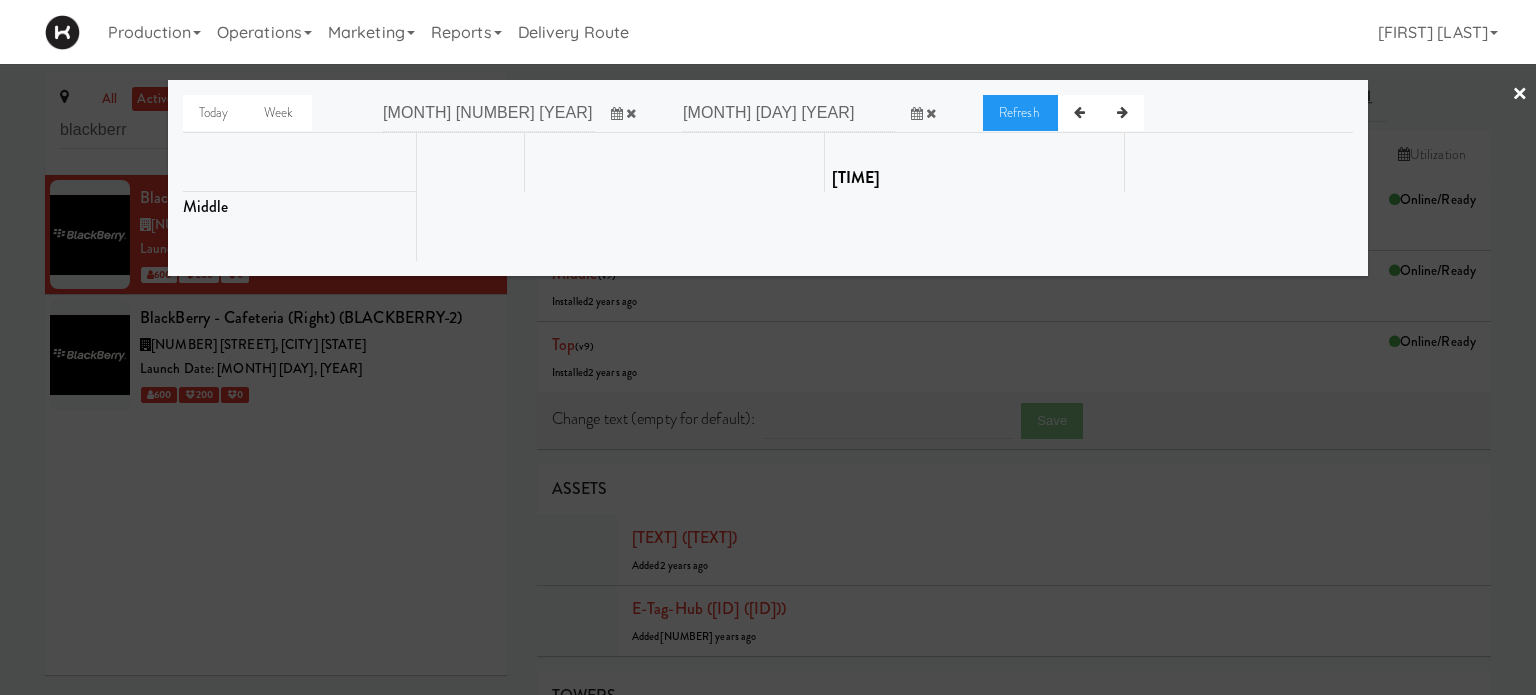 scroll, scrollTop: 0, scrollLeft: 10216, axis: horizontal 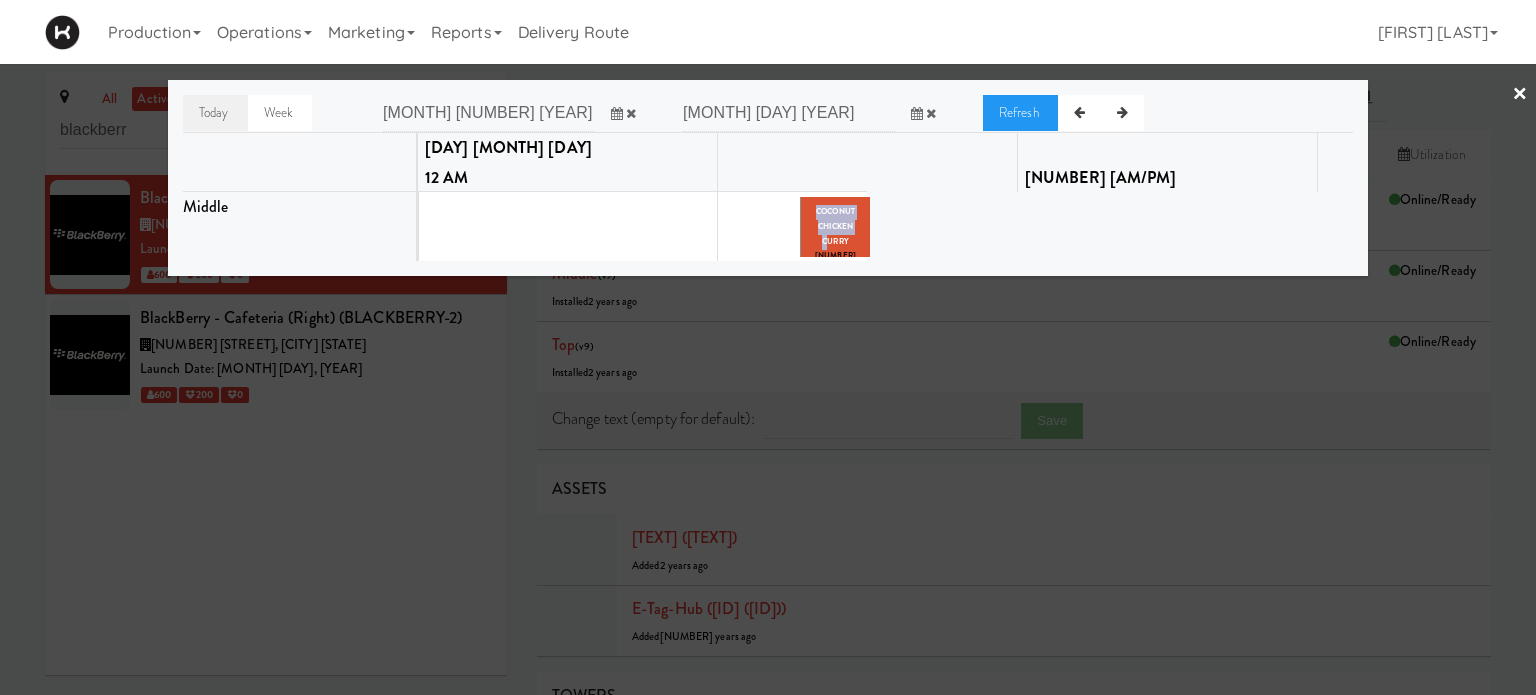 click on "Today" at bounding box center [215, 113] 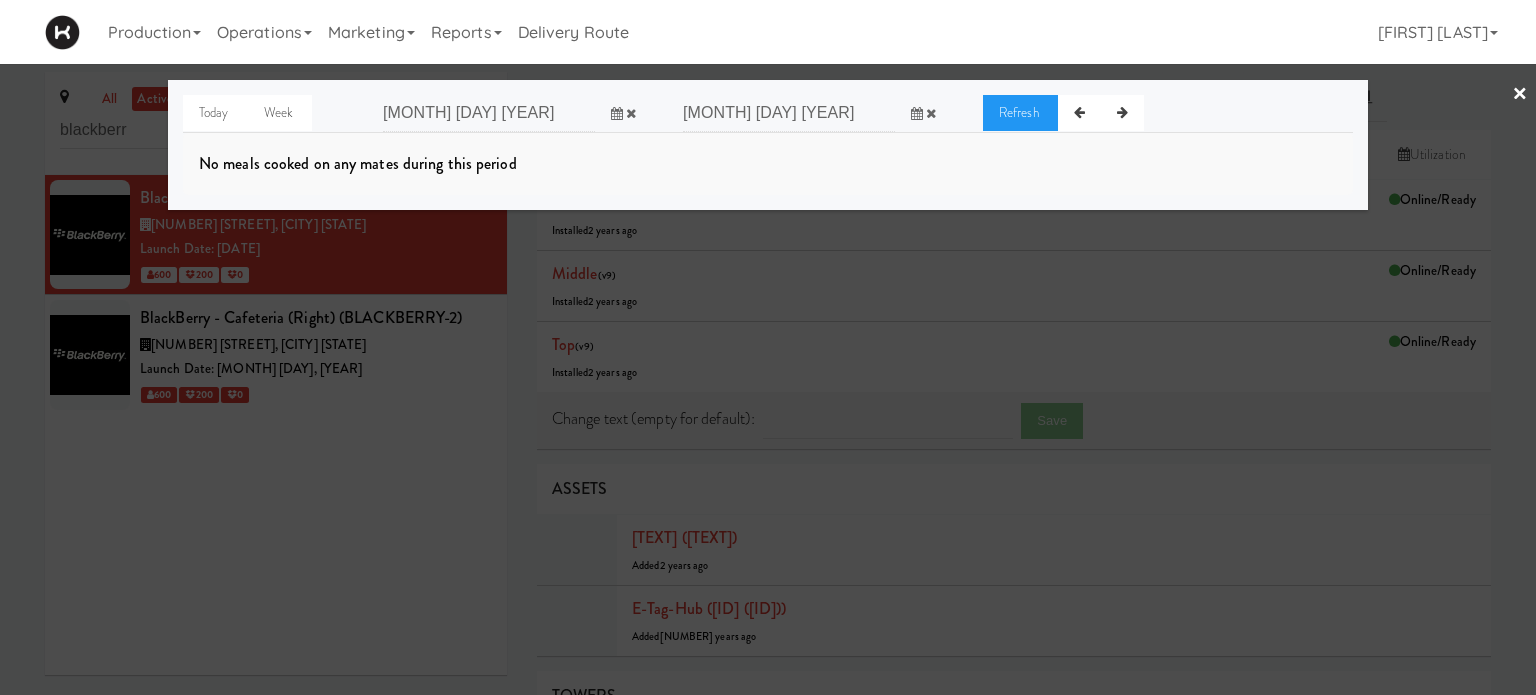 click on "×" at bounding box center (1520, 95) 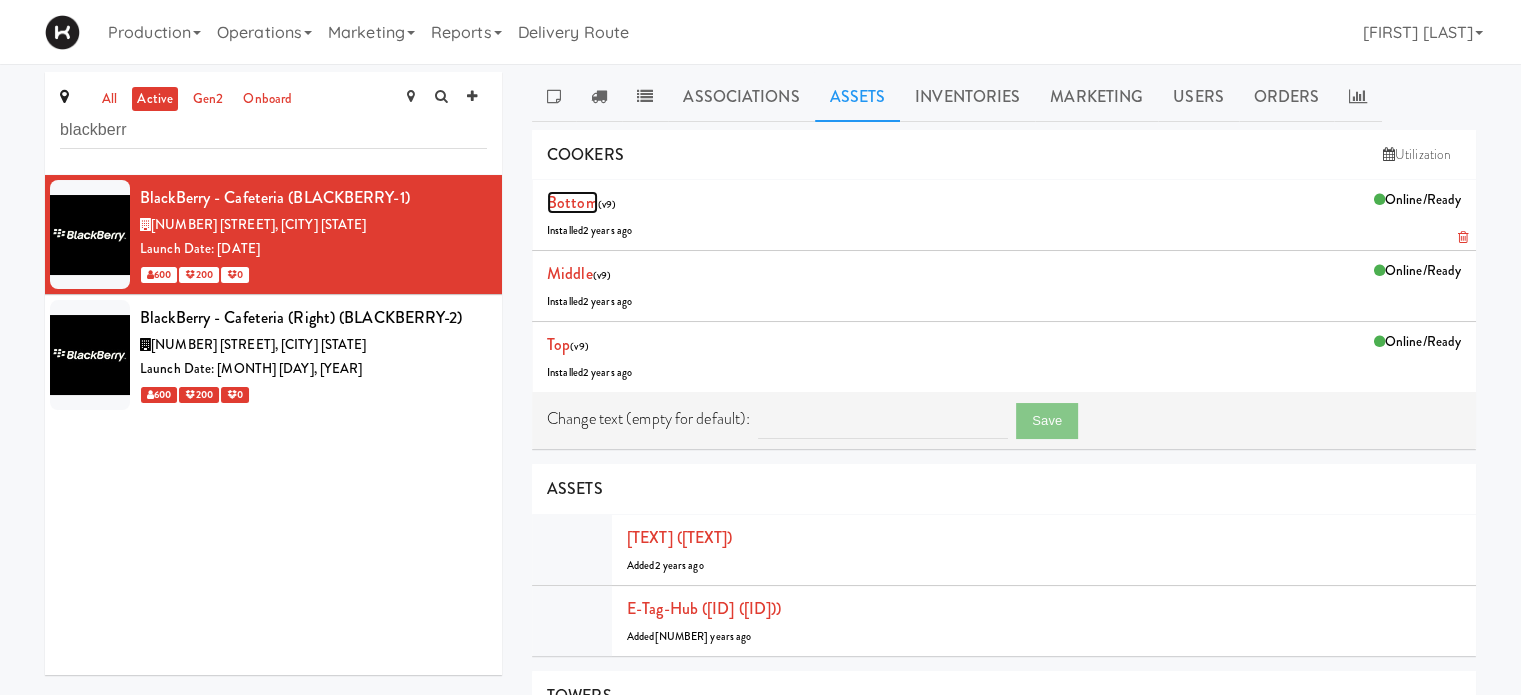 click on "Bottom" at bounding box center (572, 202) 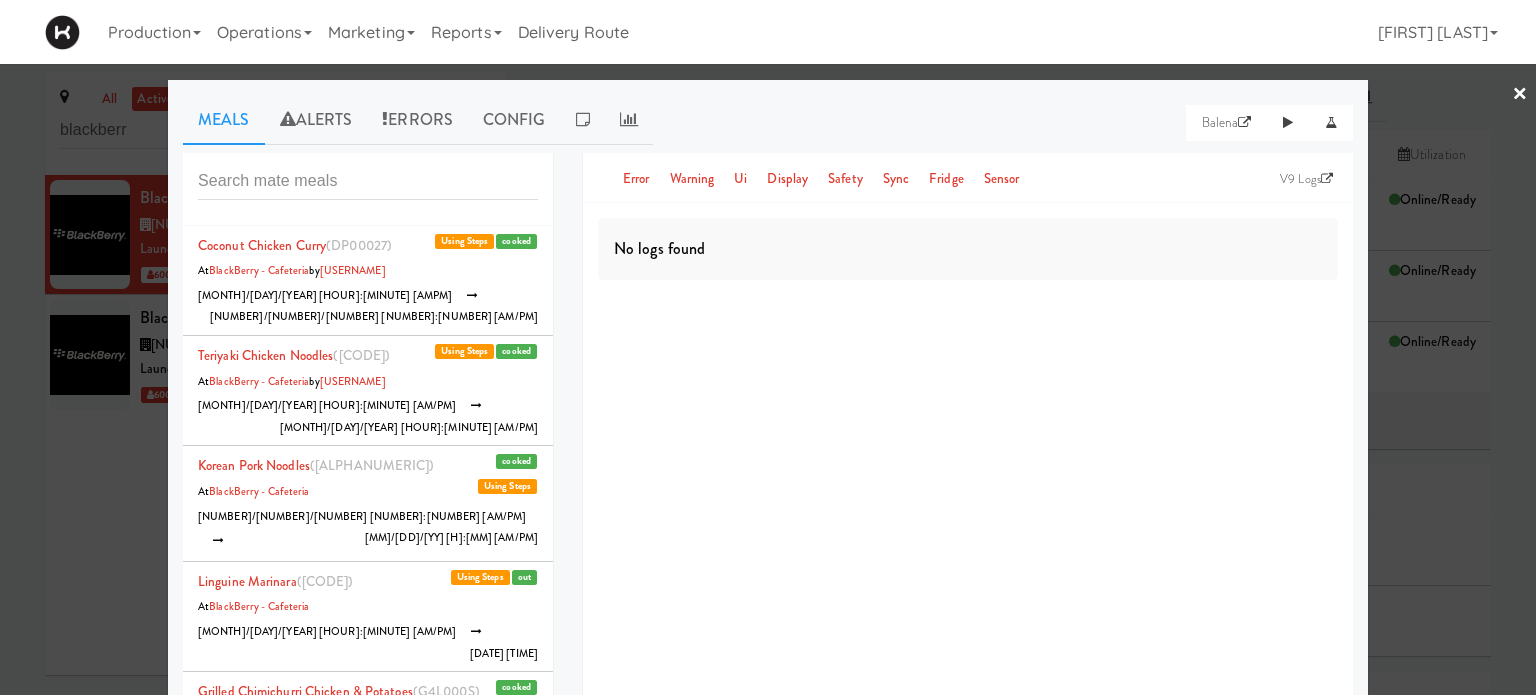 click on "×" at bounding box center (1520, 95) 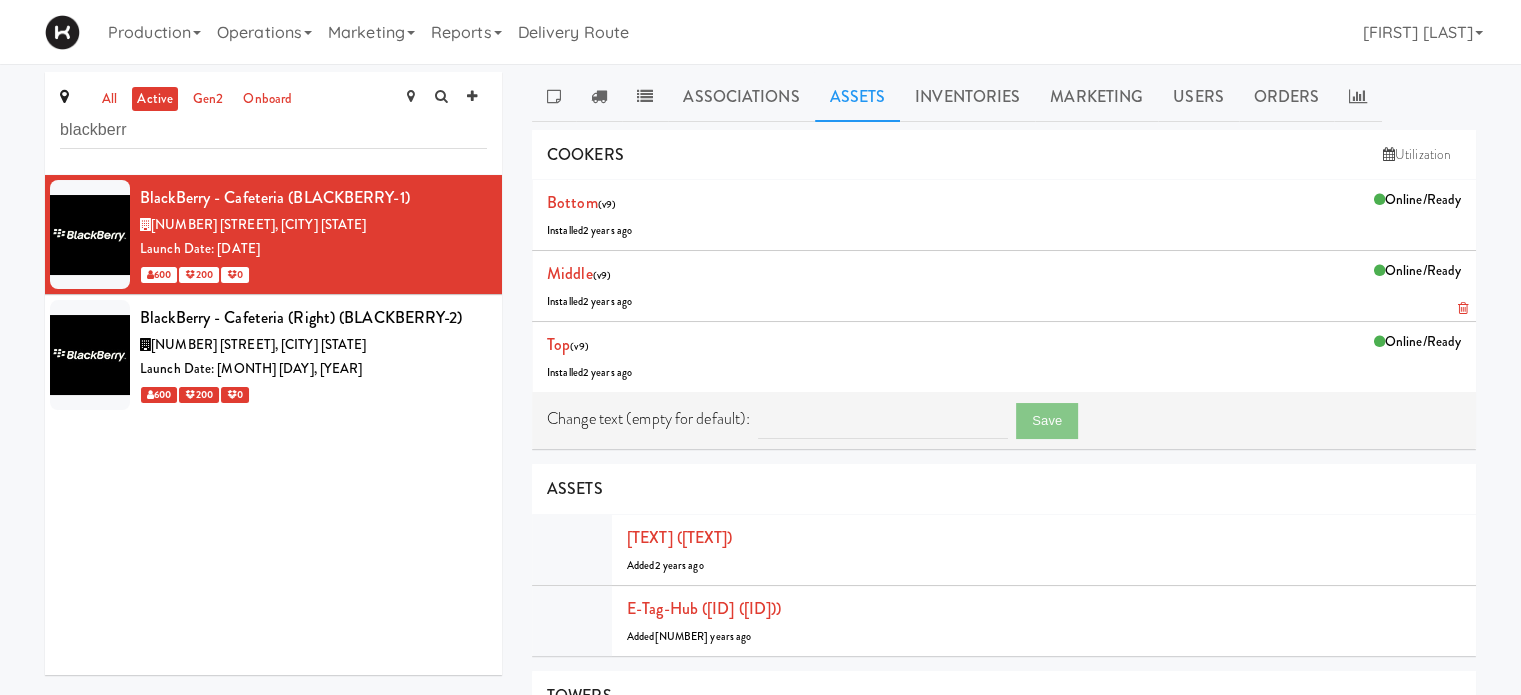 click on "Online/Ready Middle  (v9) Installed  2 years ago" at bounding box center [1004, 286] 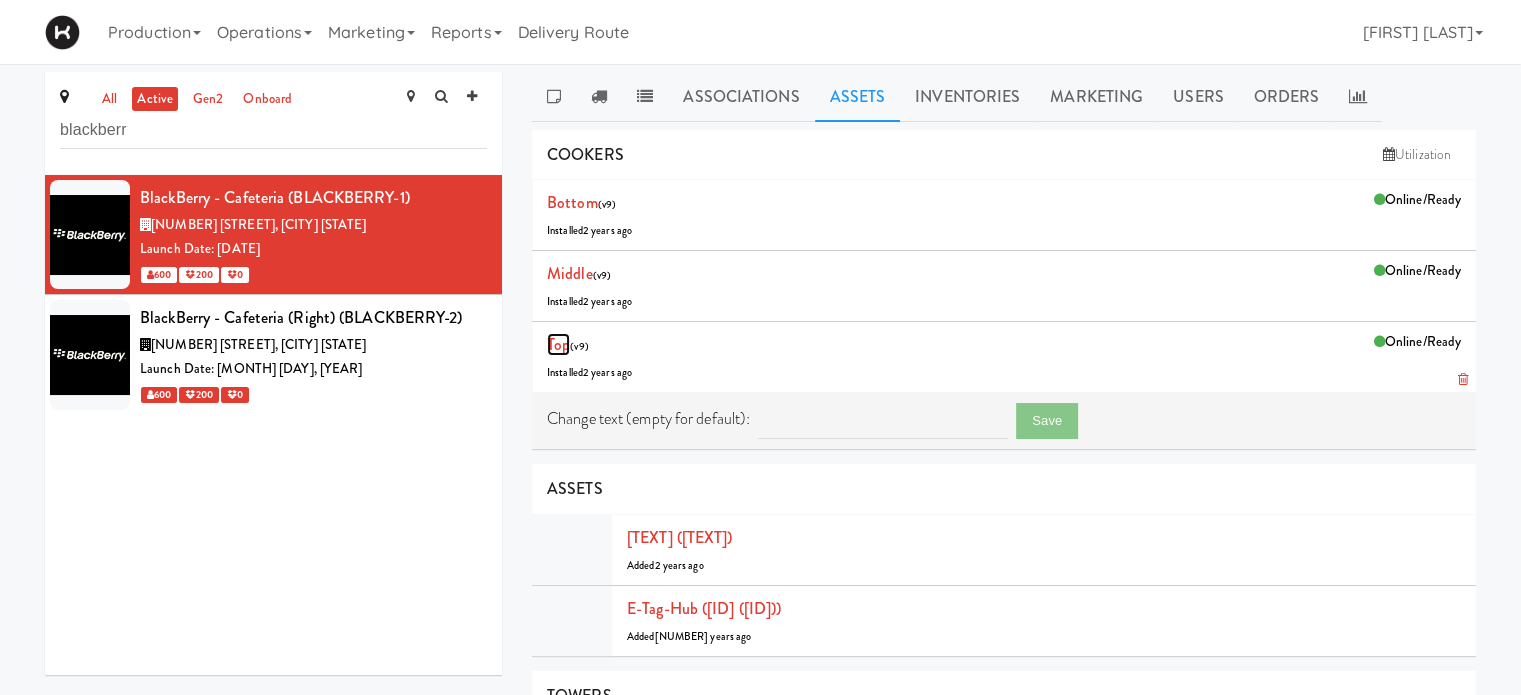 click on "Top" at bounding box center [558, 344] 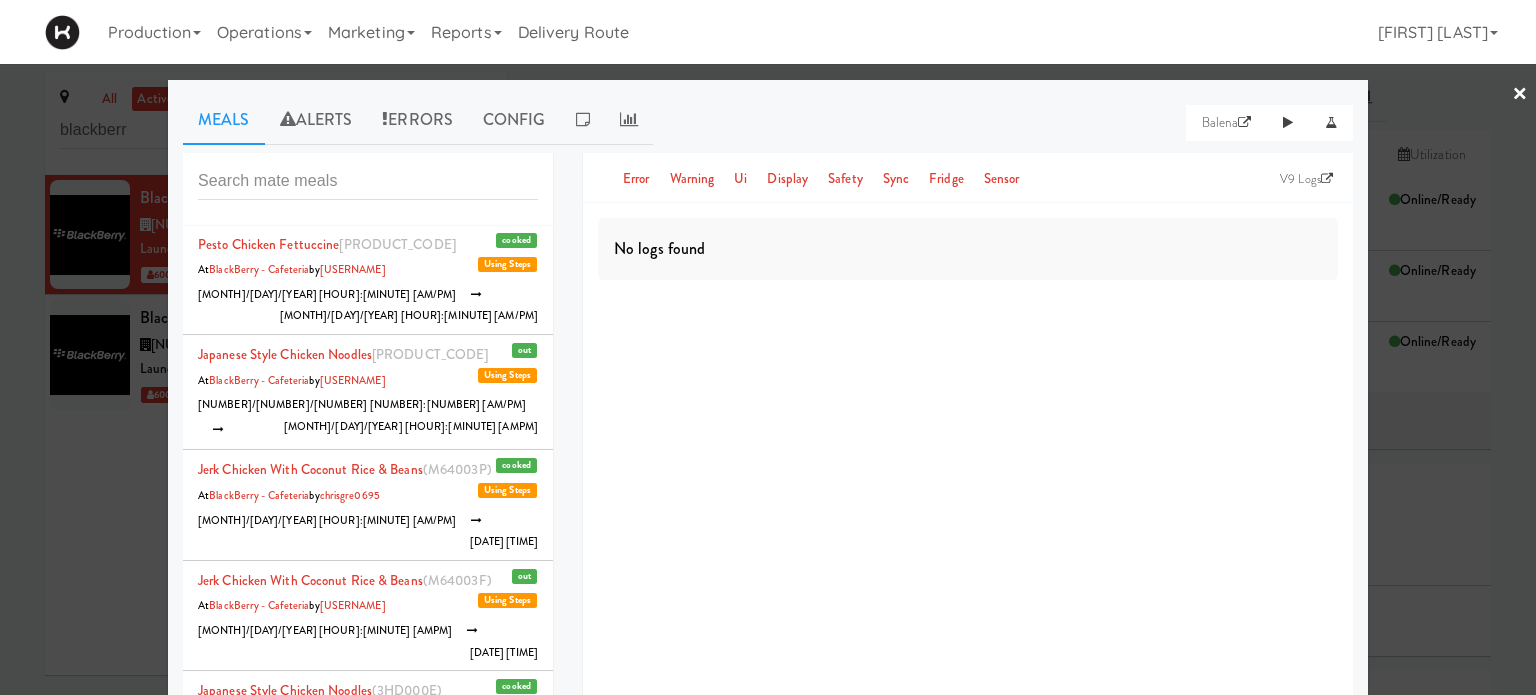 scroll, scrollTop: 0, scrollLeft: 0, axis: both 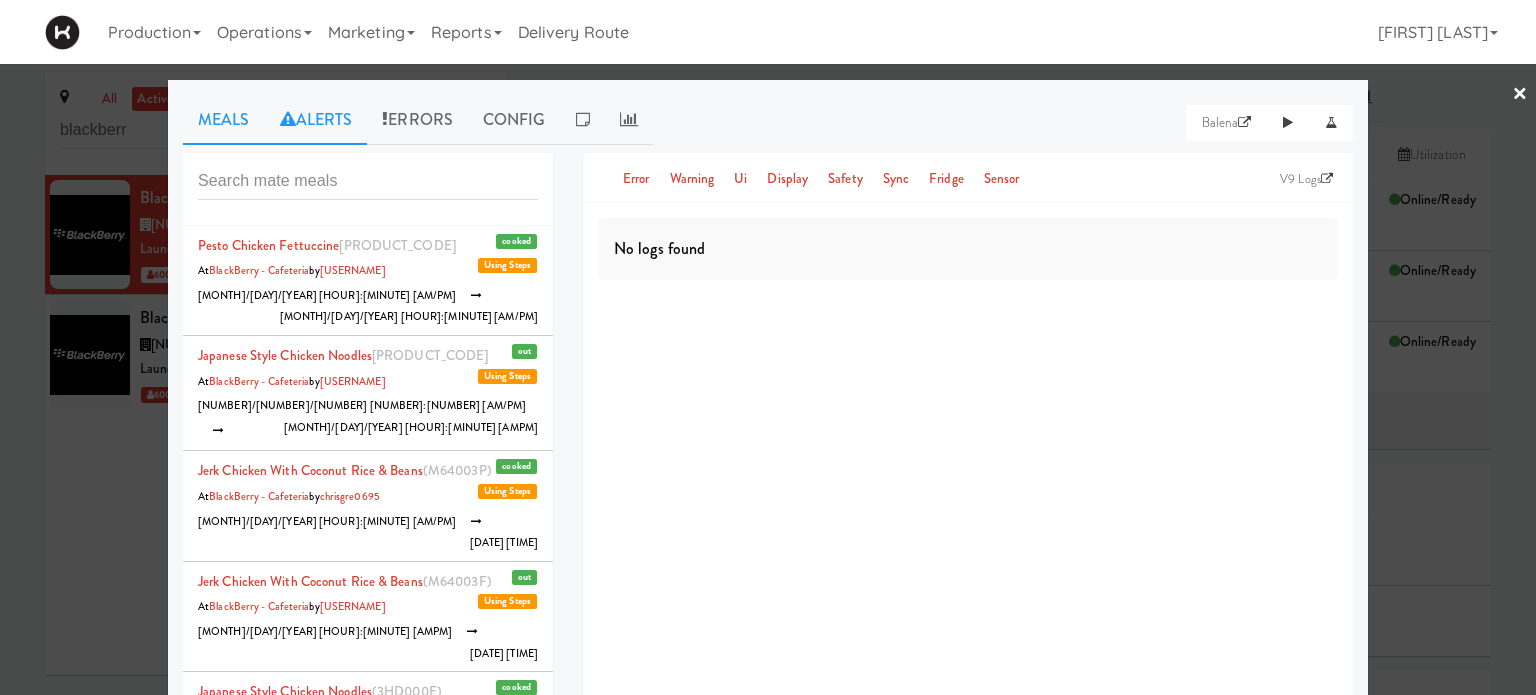 click on "Alerts" at bounding box center [316, 120] 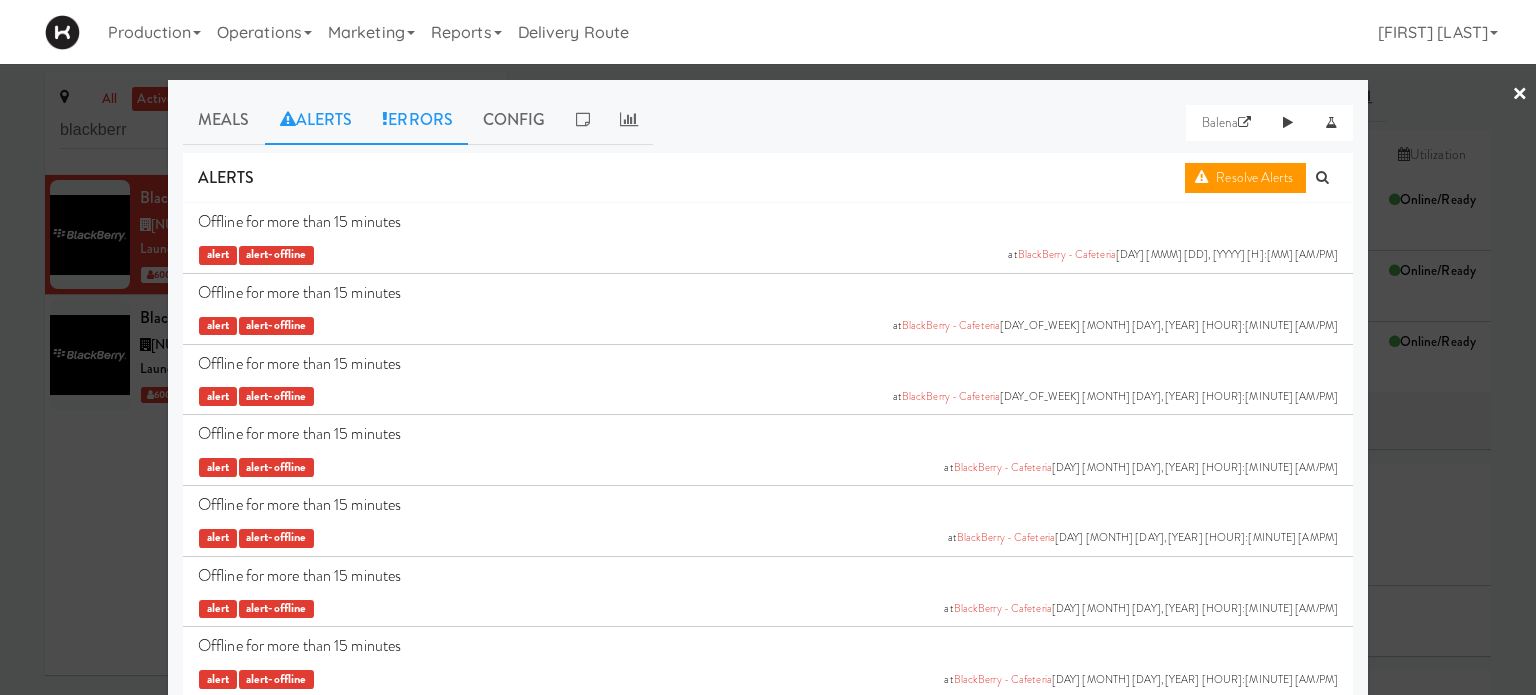 click on "Errors" at bounding box center (417, 120) 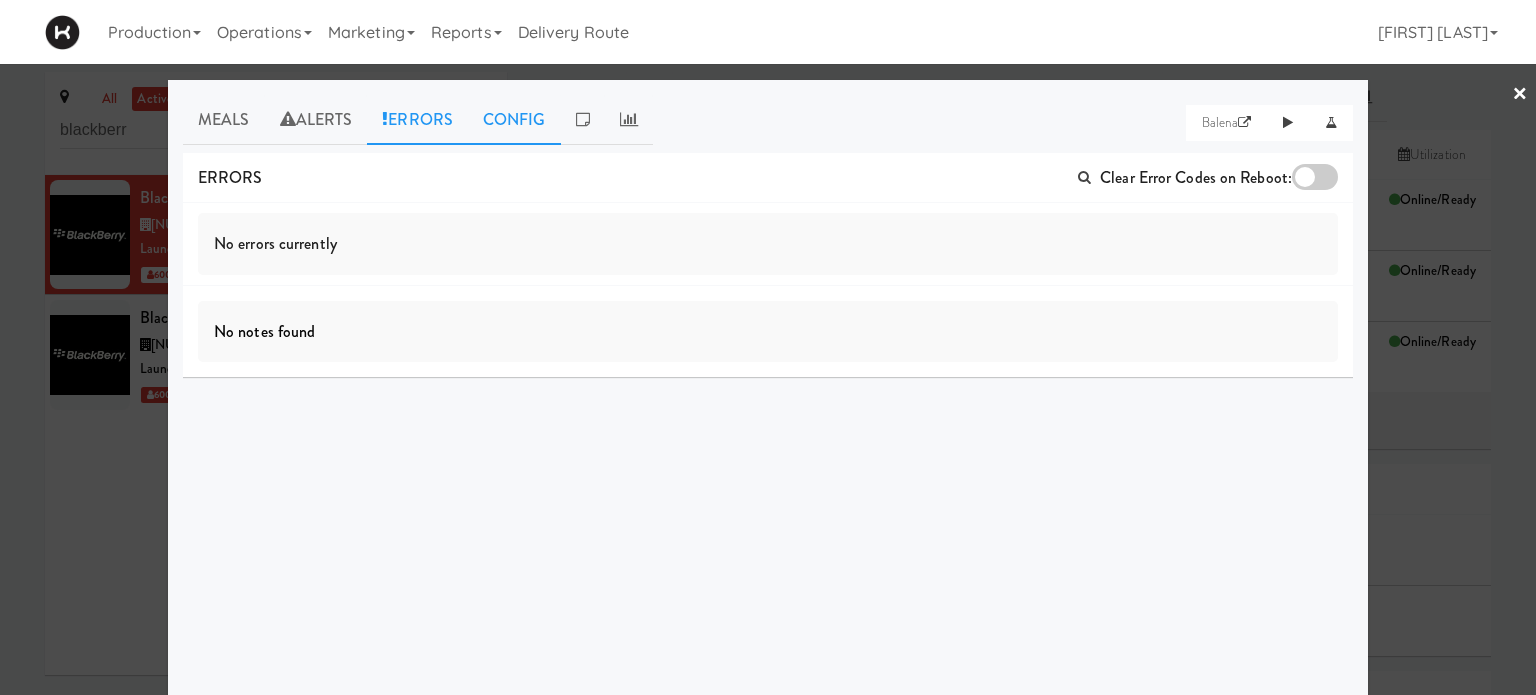 click on "Config" at bounding box center [514, 120] 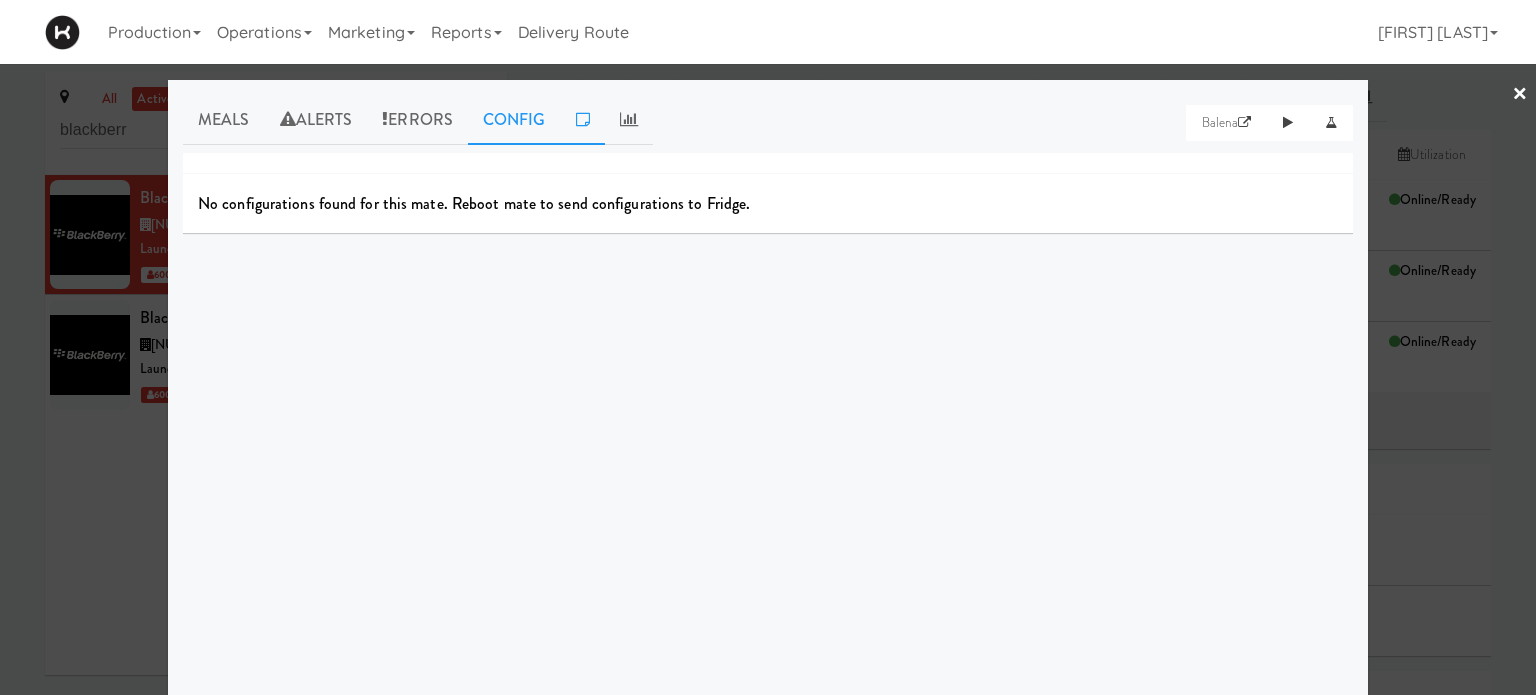 click at bounding box center [583, 119] 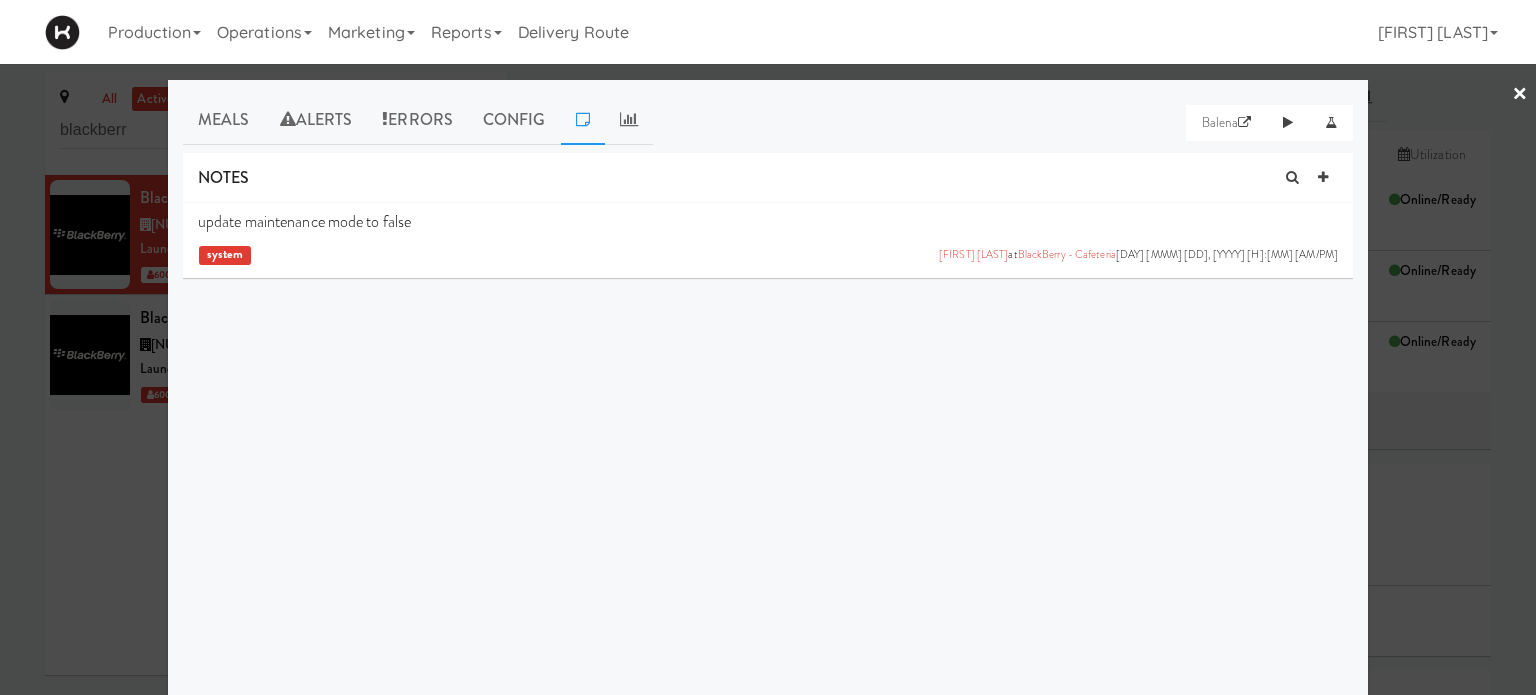 click on "×" at bounding box center [1520, 95] 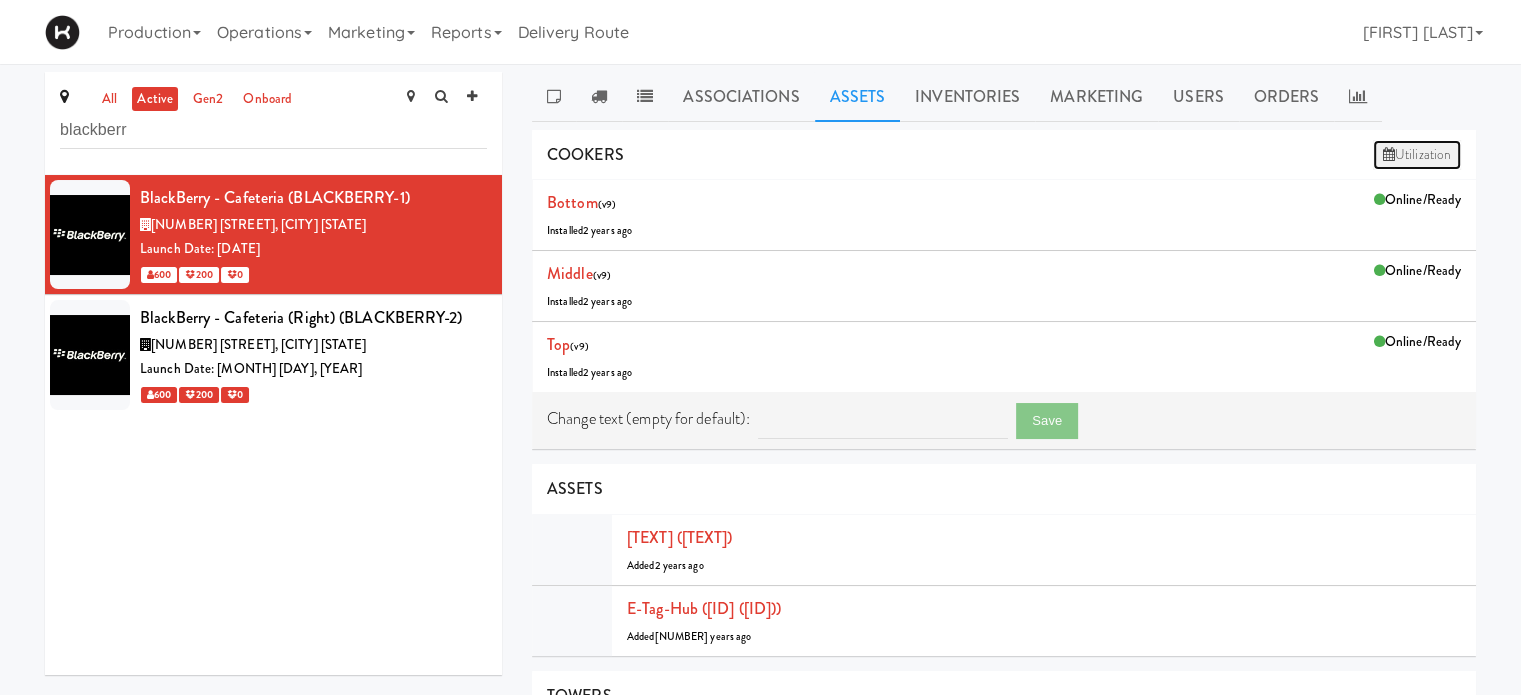 click on "Utilization" at bounding box center [1417, 155] 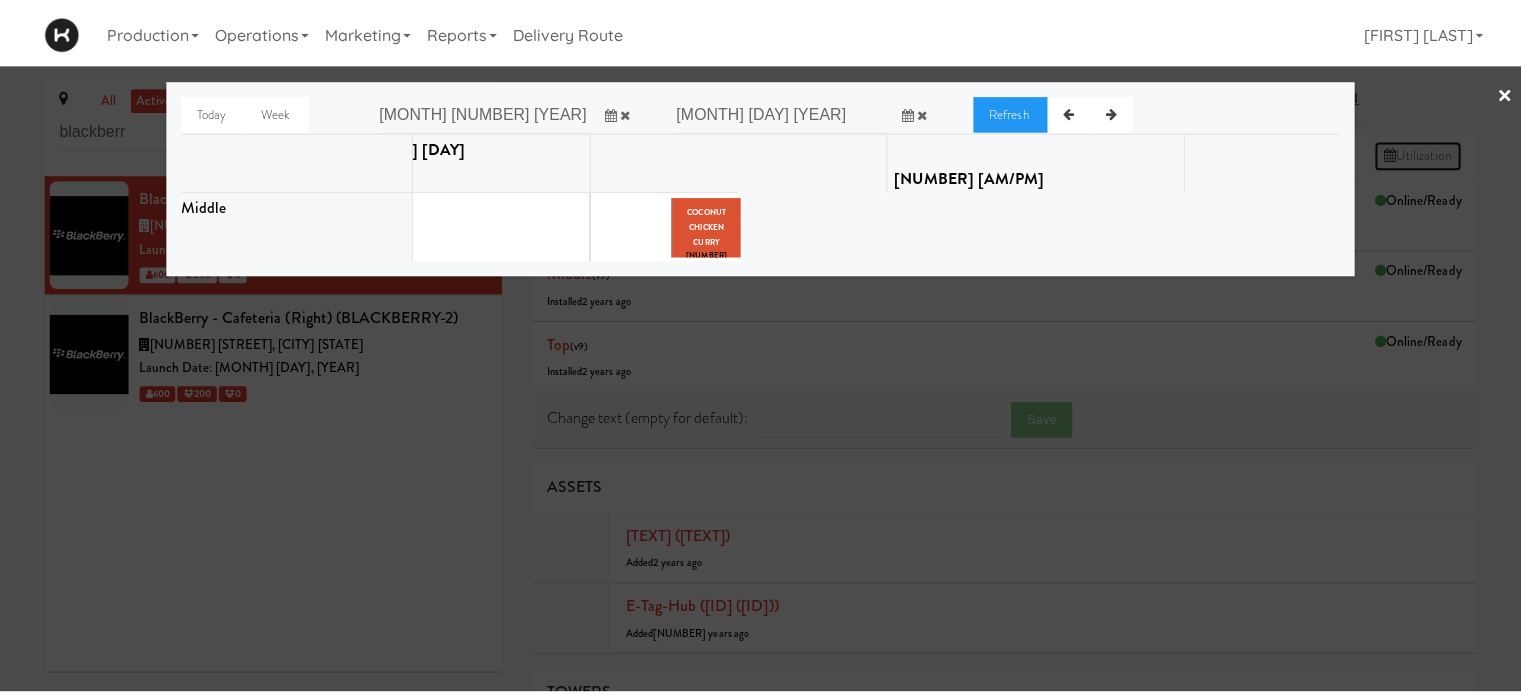 scroll, scrollTop: 0, scrollLeft: 180, axis: horizontal 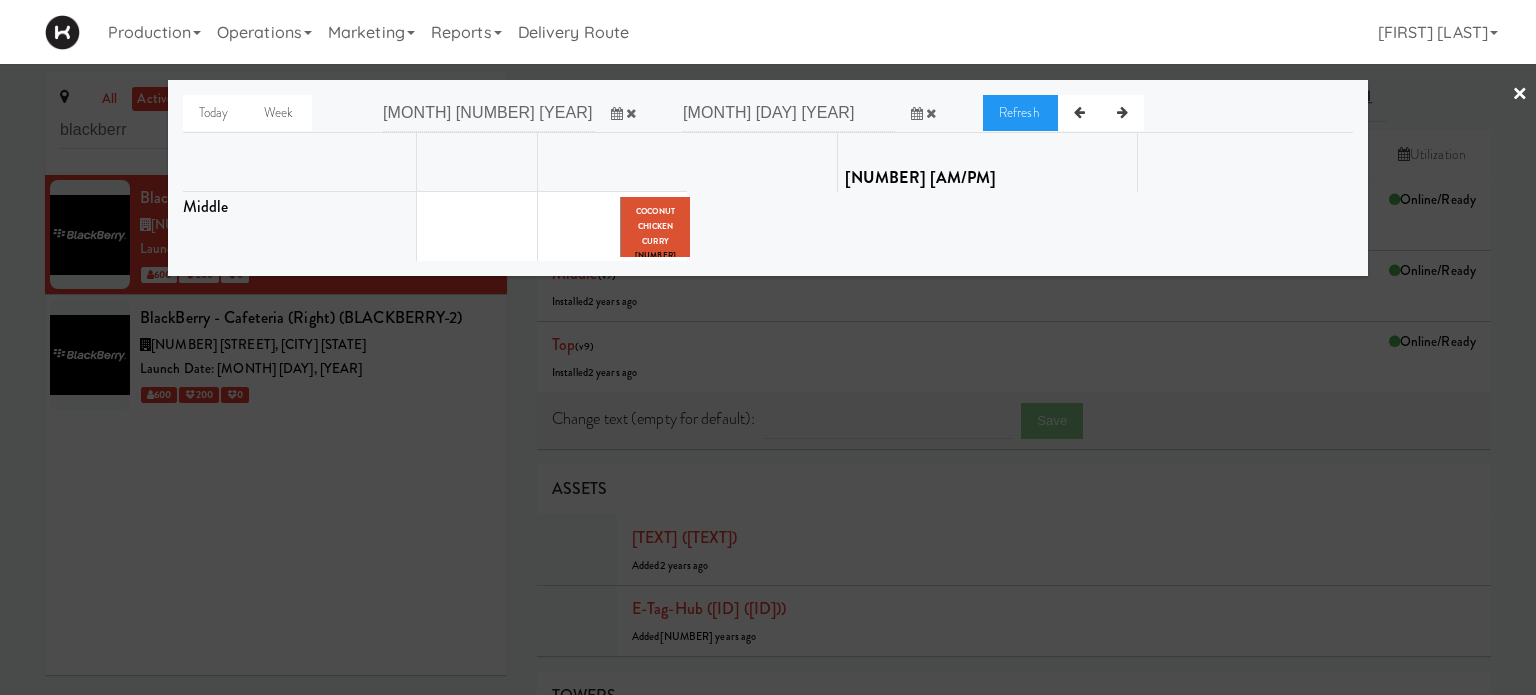 click on "×" at bounding box center [1520, 95] 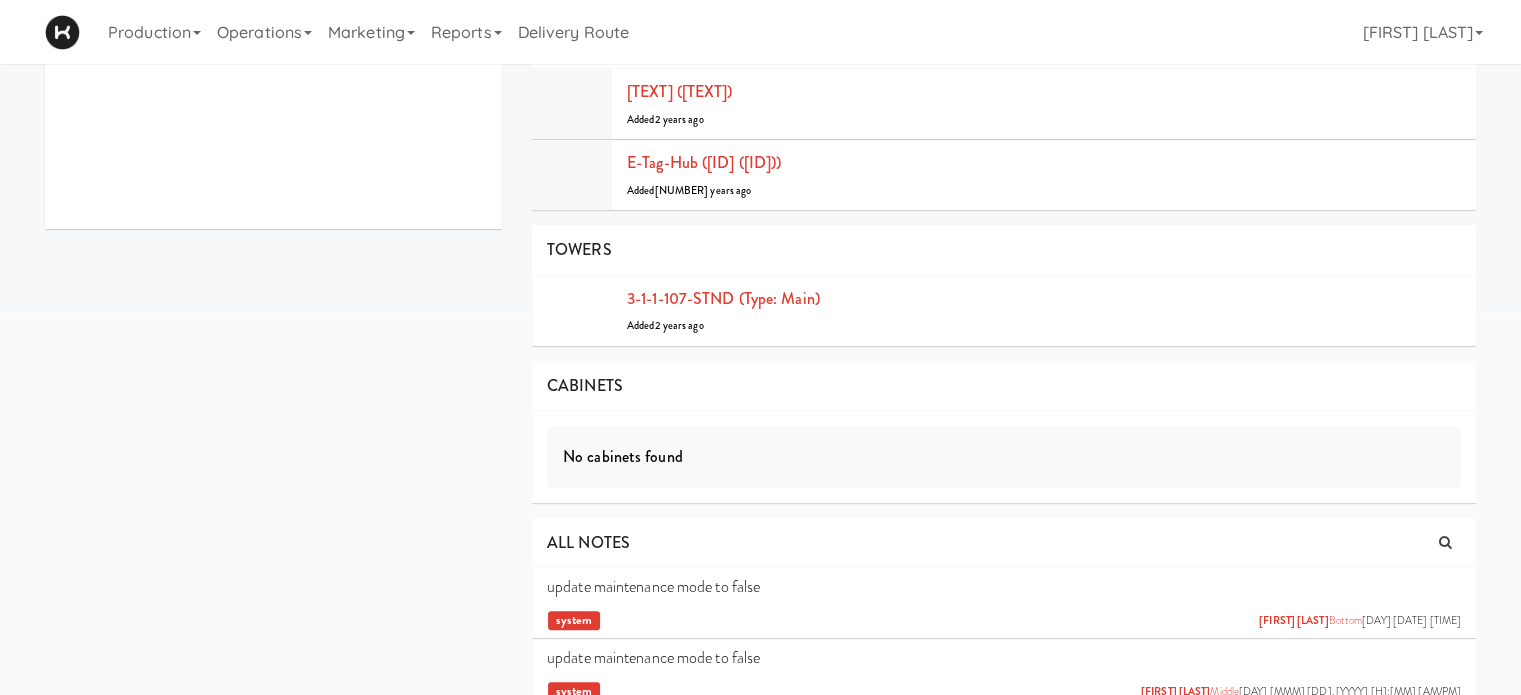 scroll, scrollTop: 444, scrollLeft: 0, axis: vertical 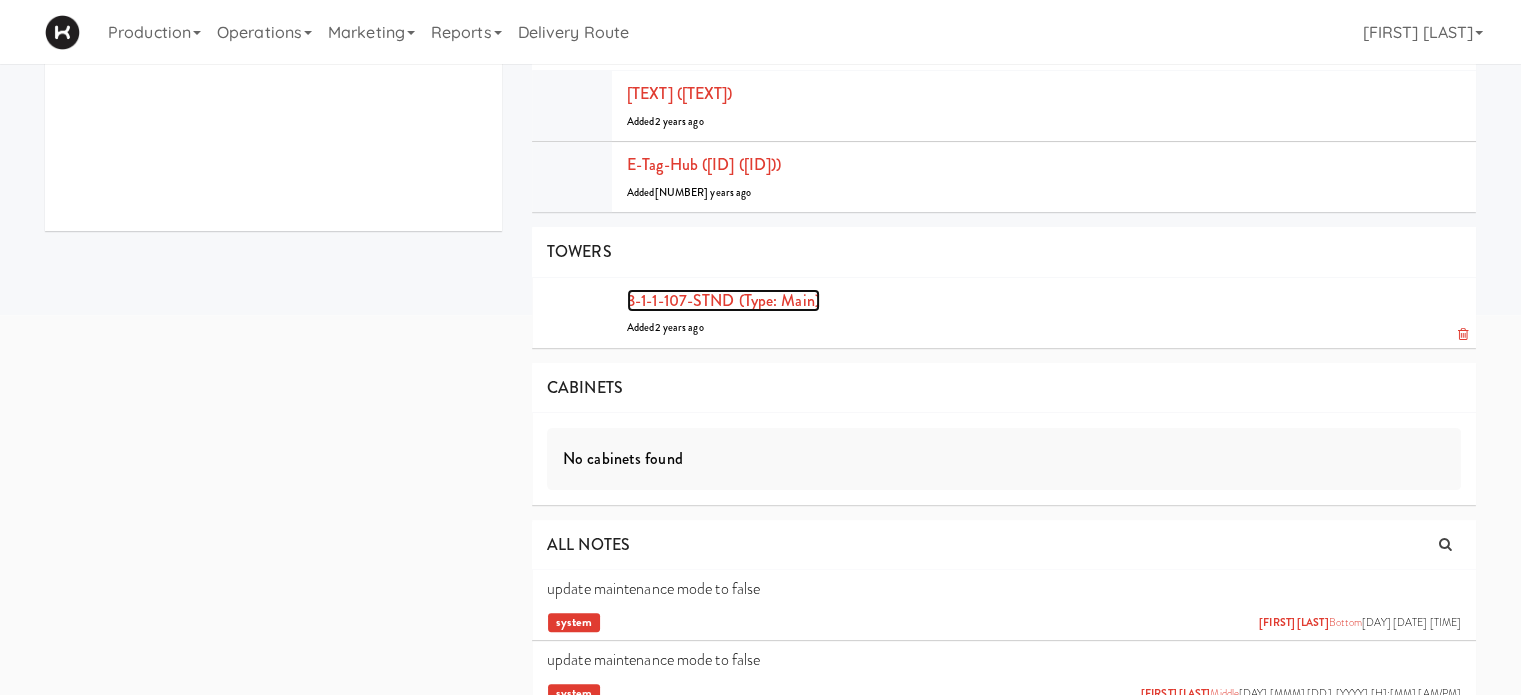 click on "3-1-1-107-STND (type: main)" at bounding box center (723, 300) 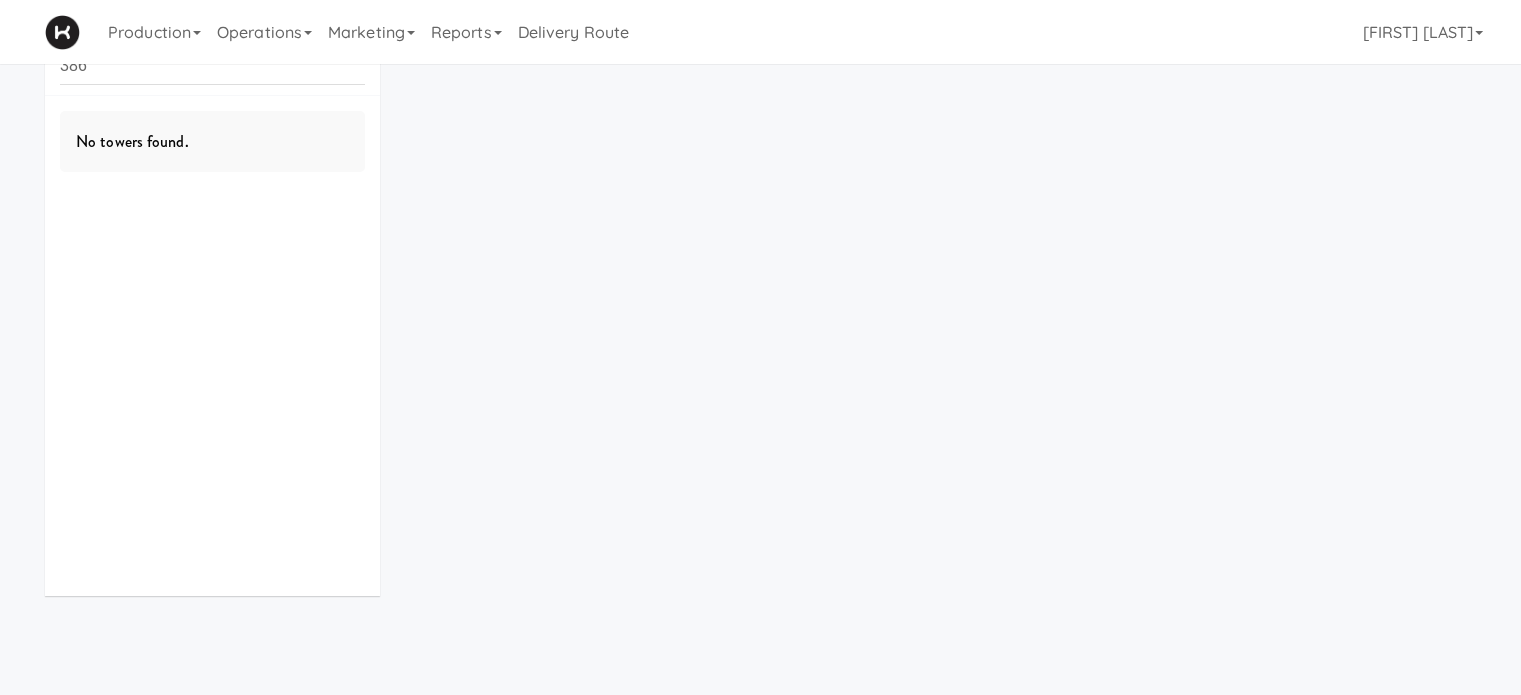 scroll, scrollTop: 0, scrollLeft: 0, axis: both 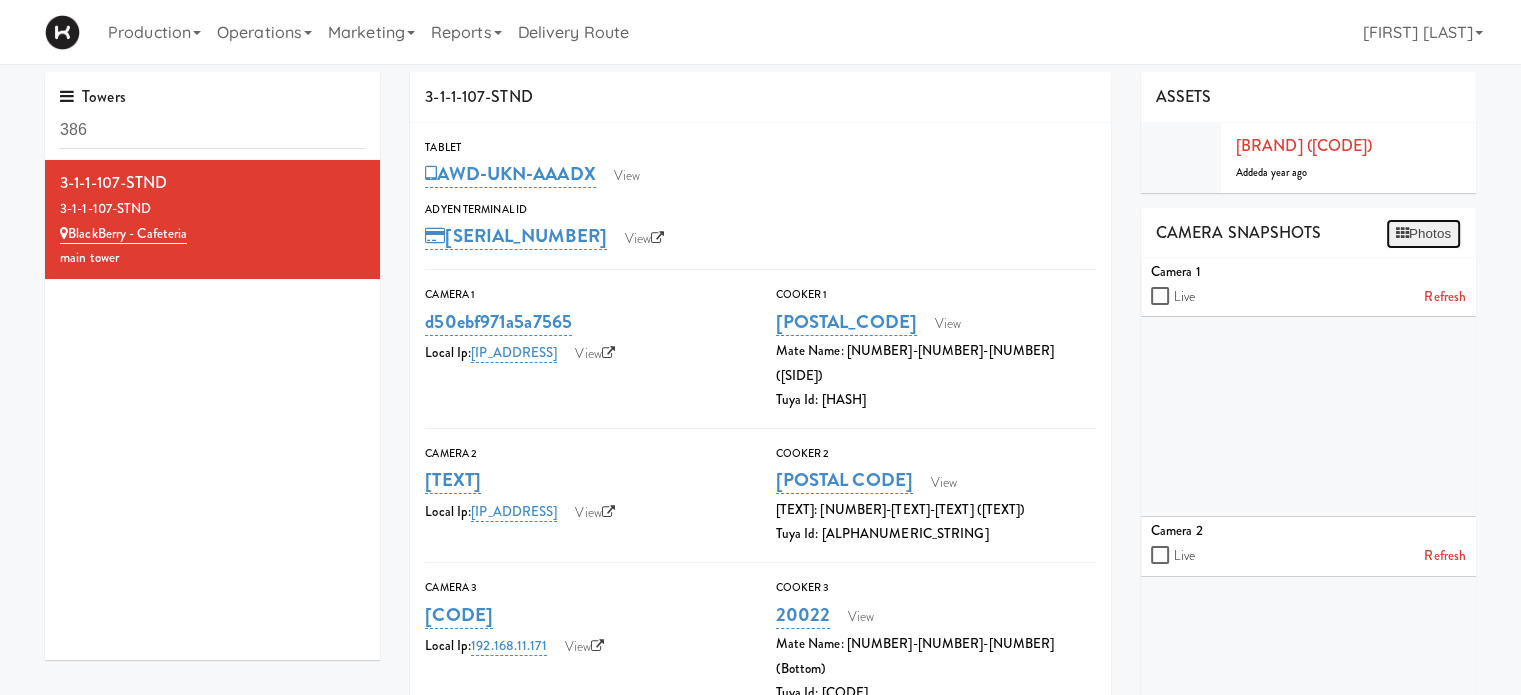 click on "Photos" at bounding box center (1423, 234) 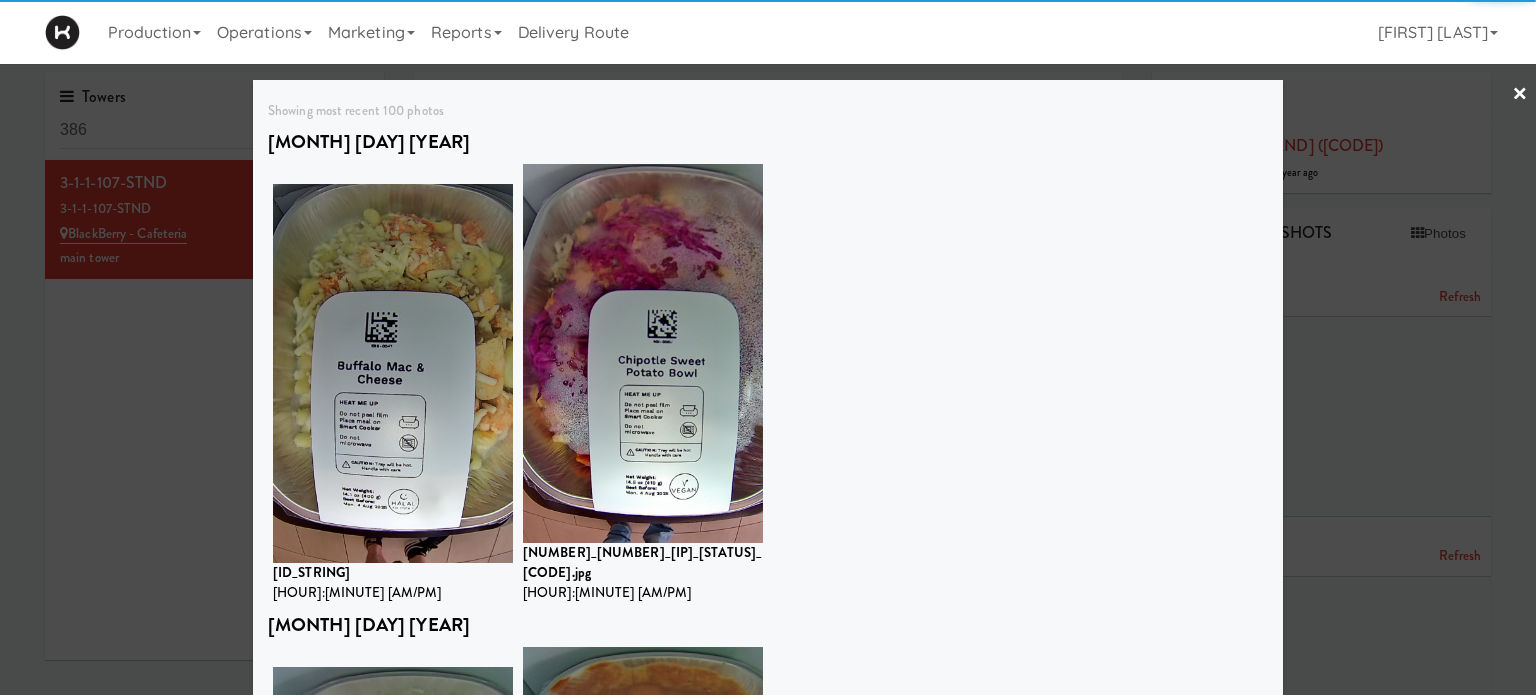 click on "×" at bounding box center (1520, 95) 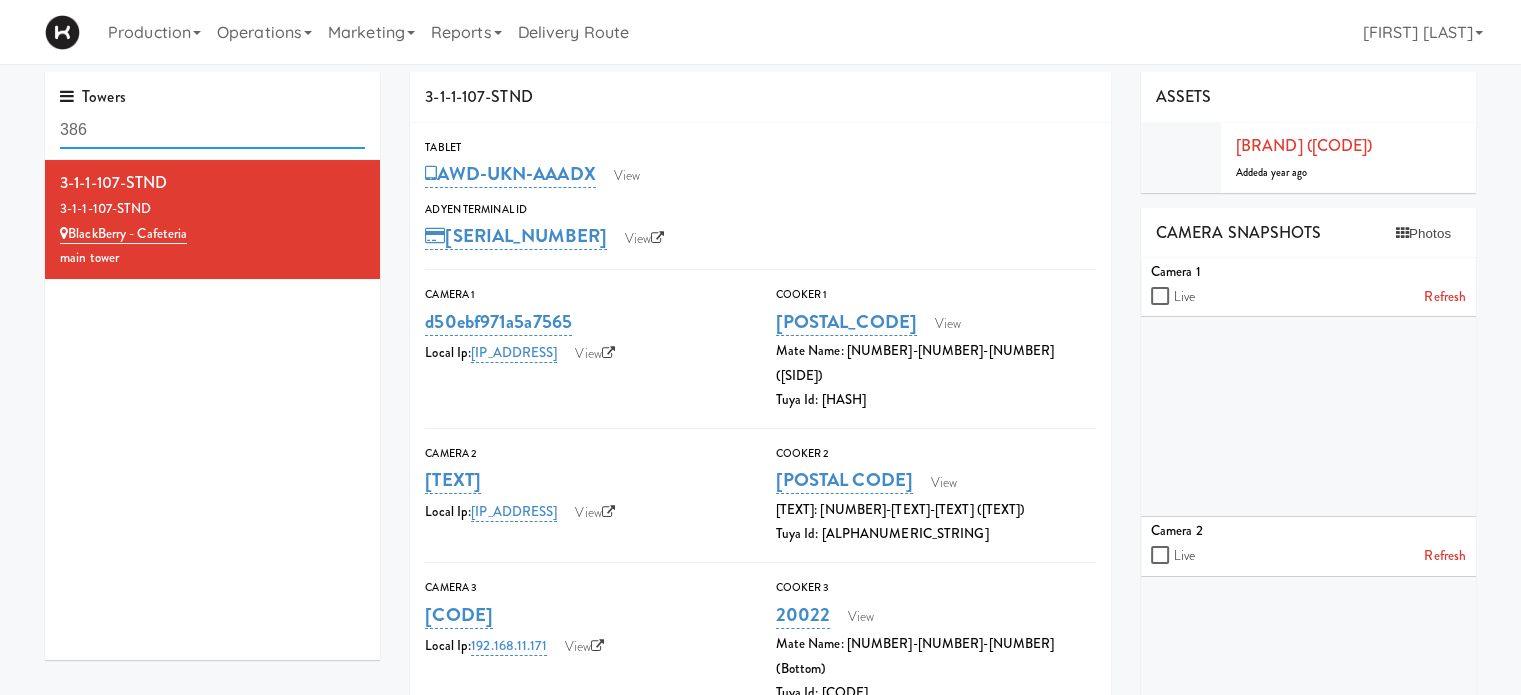 click on "386" at bounding box center (212, 130) 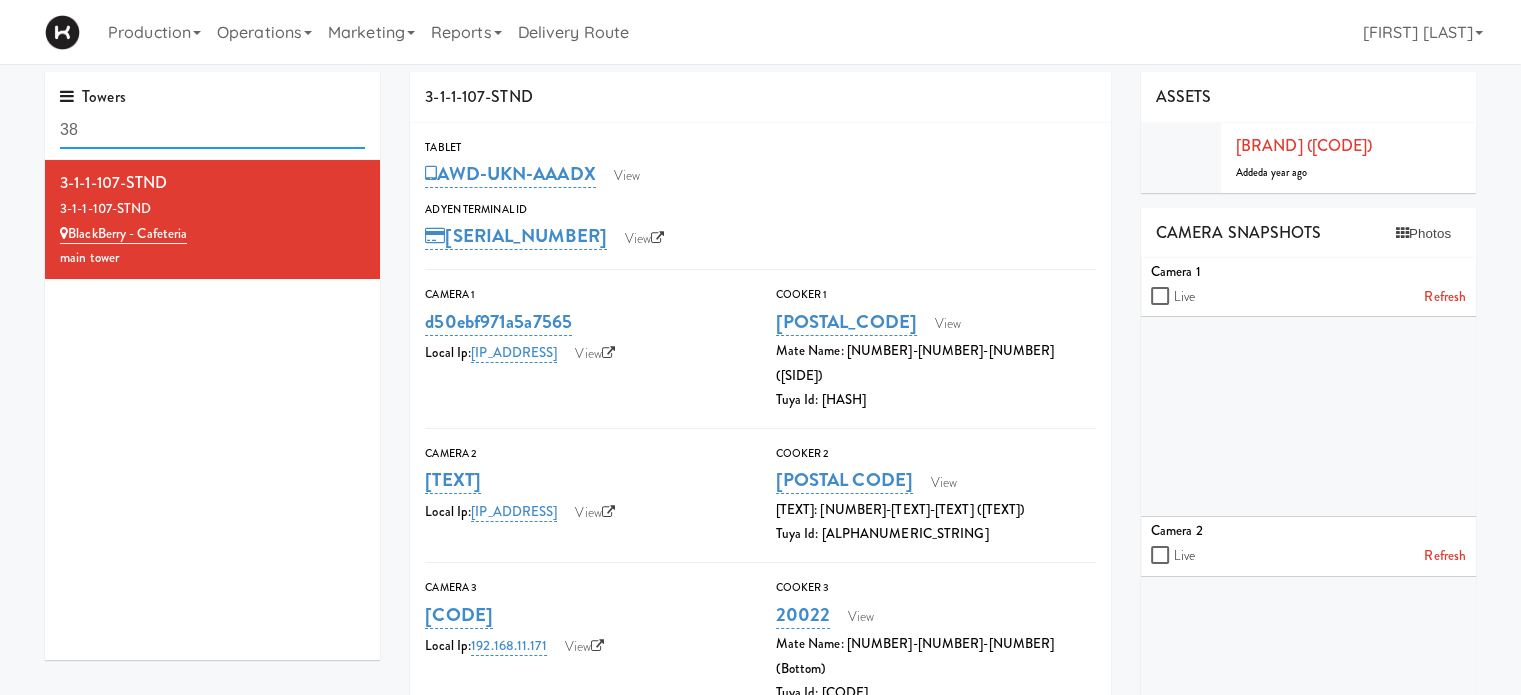 type on "3" 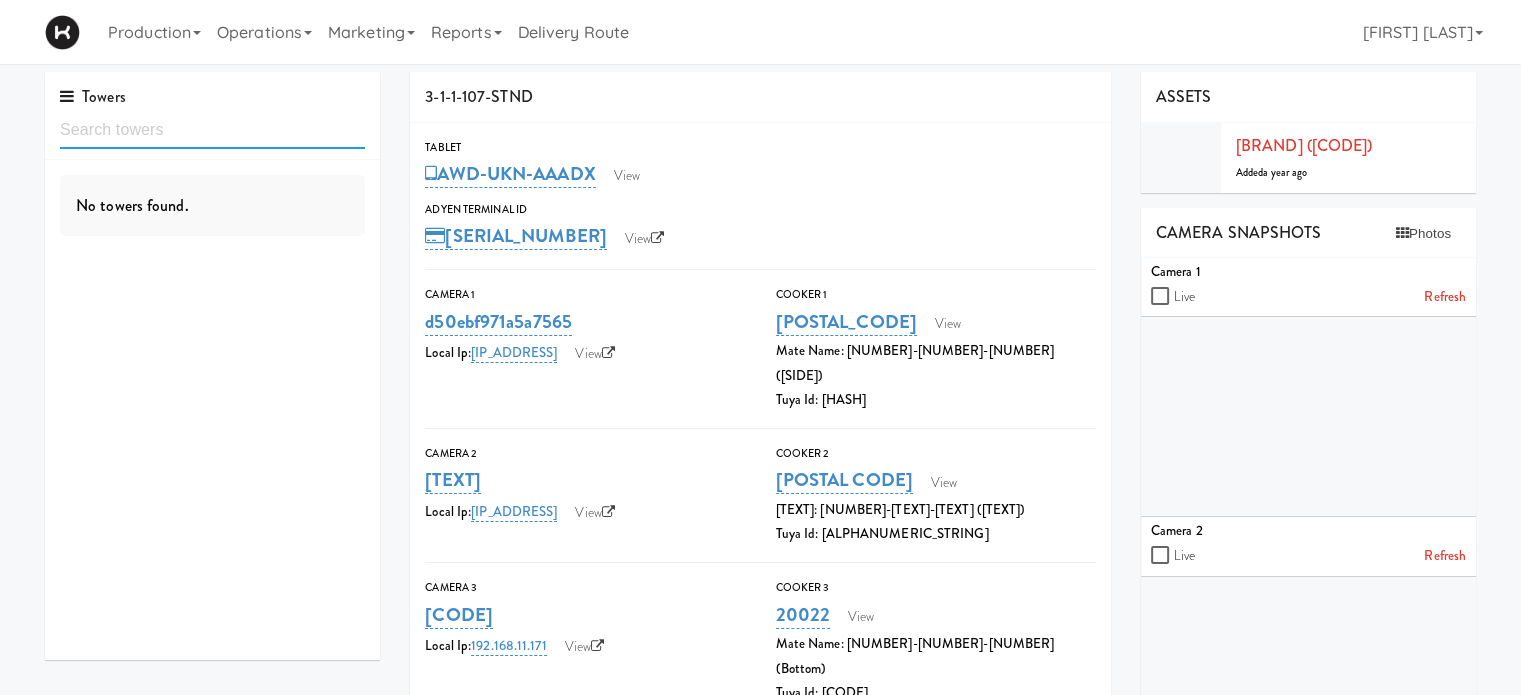 type on "v" 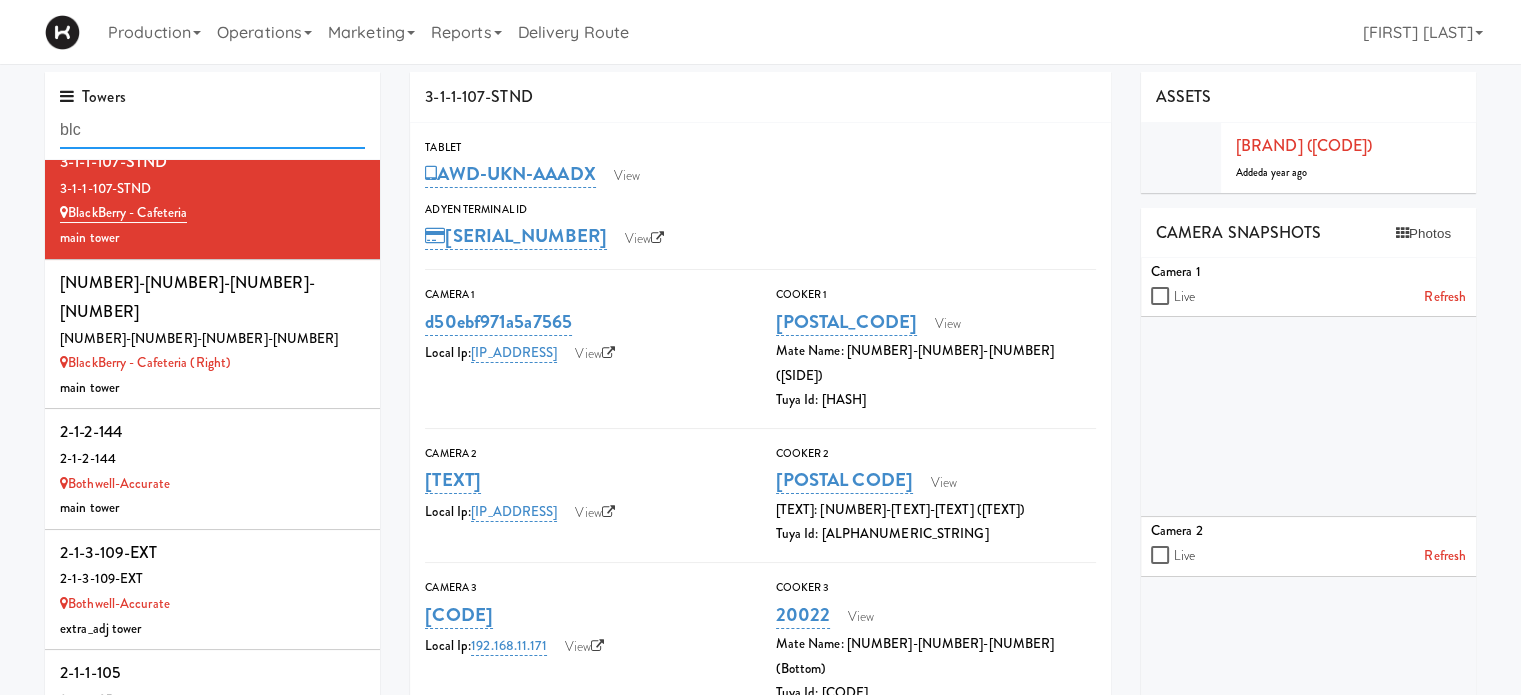 scroll, scrollTop: 0, scrollLeft: 0, axis: both 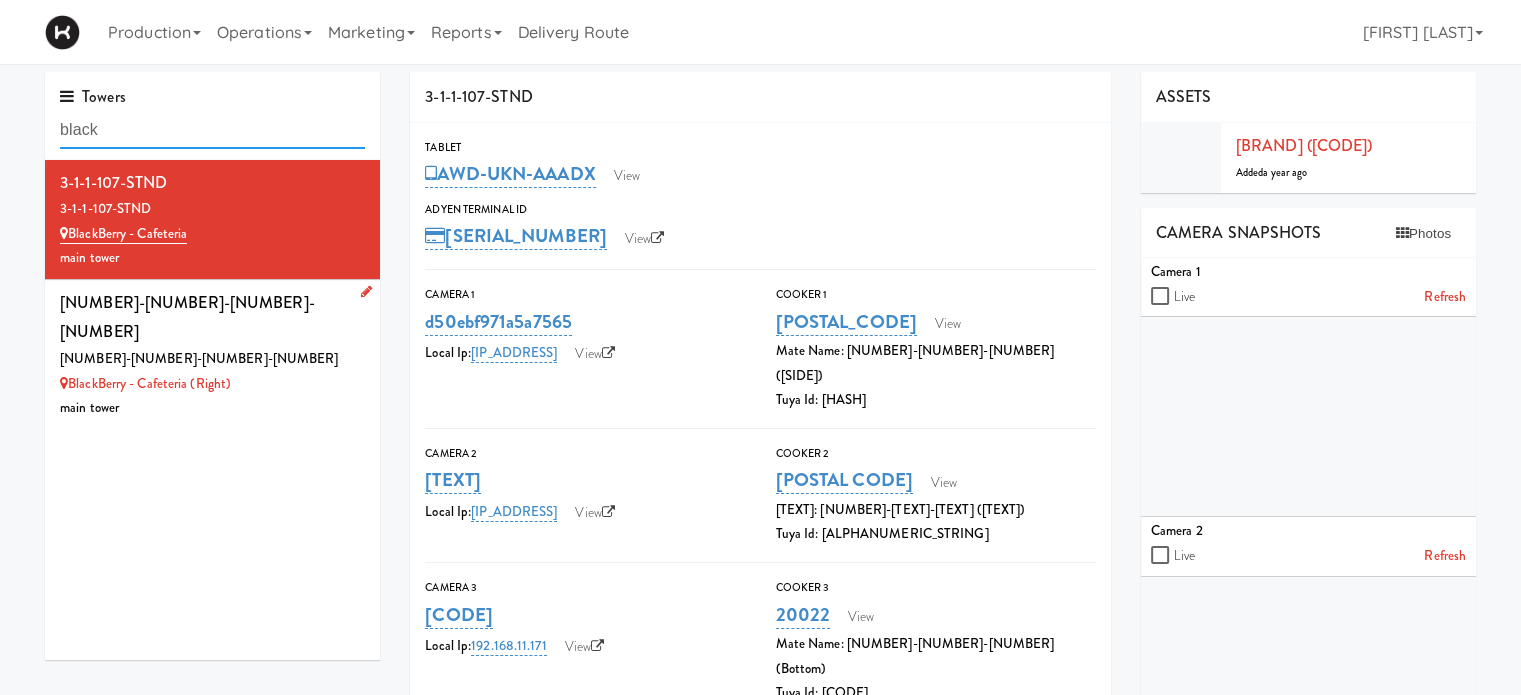 type on "black" 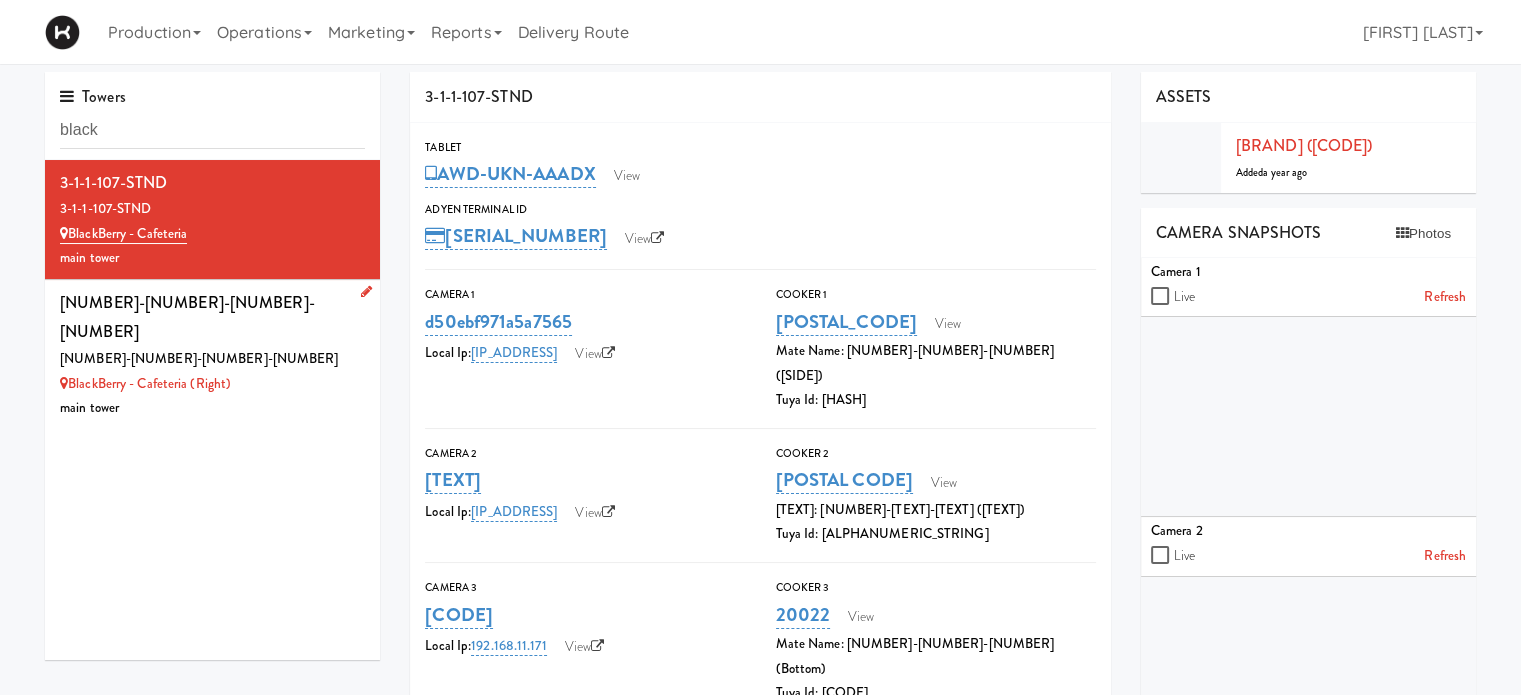 click on "[NUMBER]-[NUMBER]-[NUMBER]-[NUMBER]" at bounding box center (212, 359) 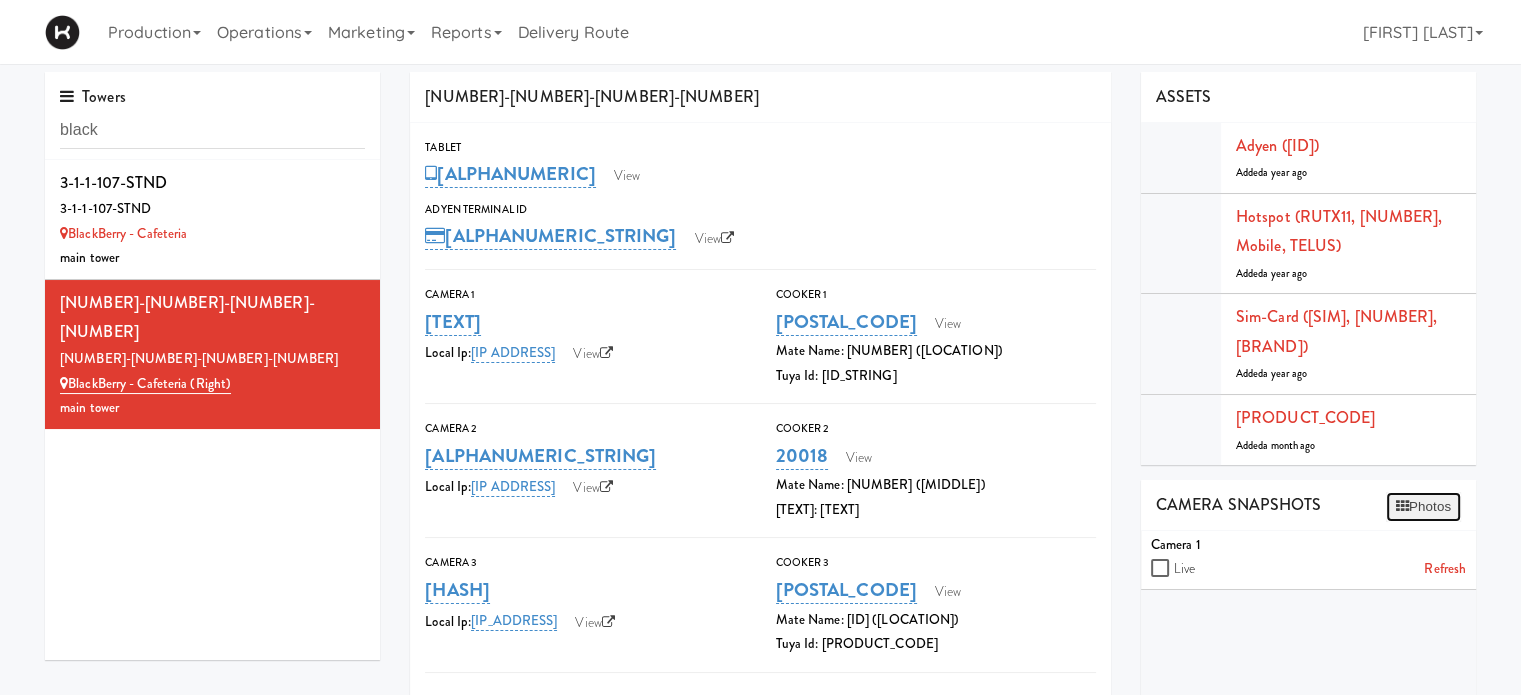 click on "Photos" at bounding box center (1423, 507) 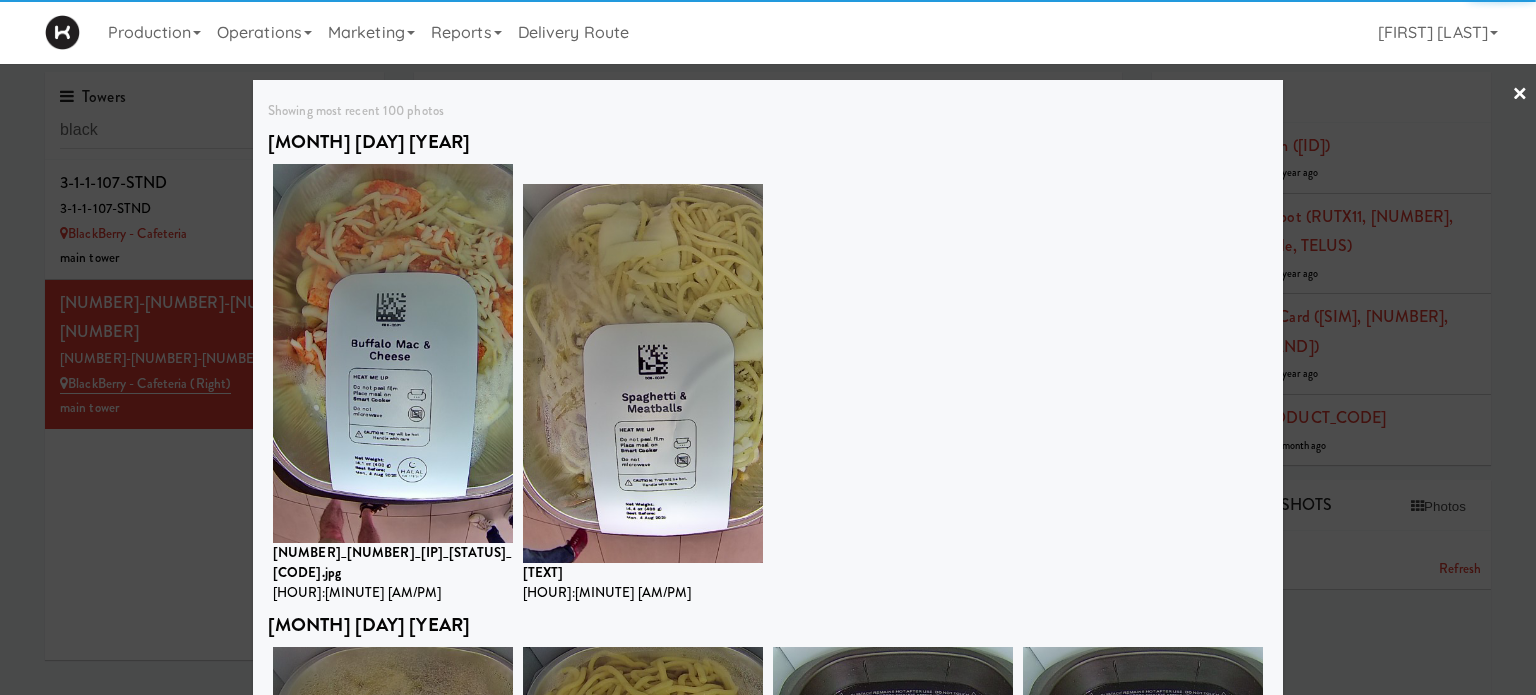 click on "×" at bounding box center [1520, 95] 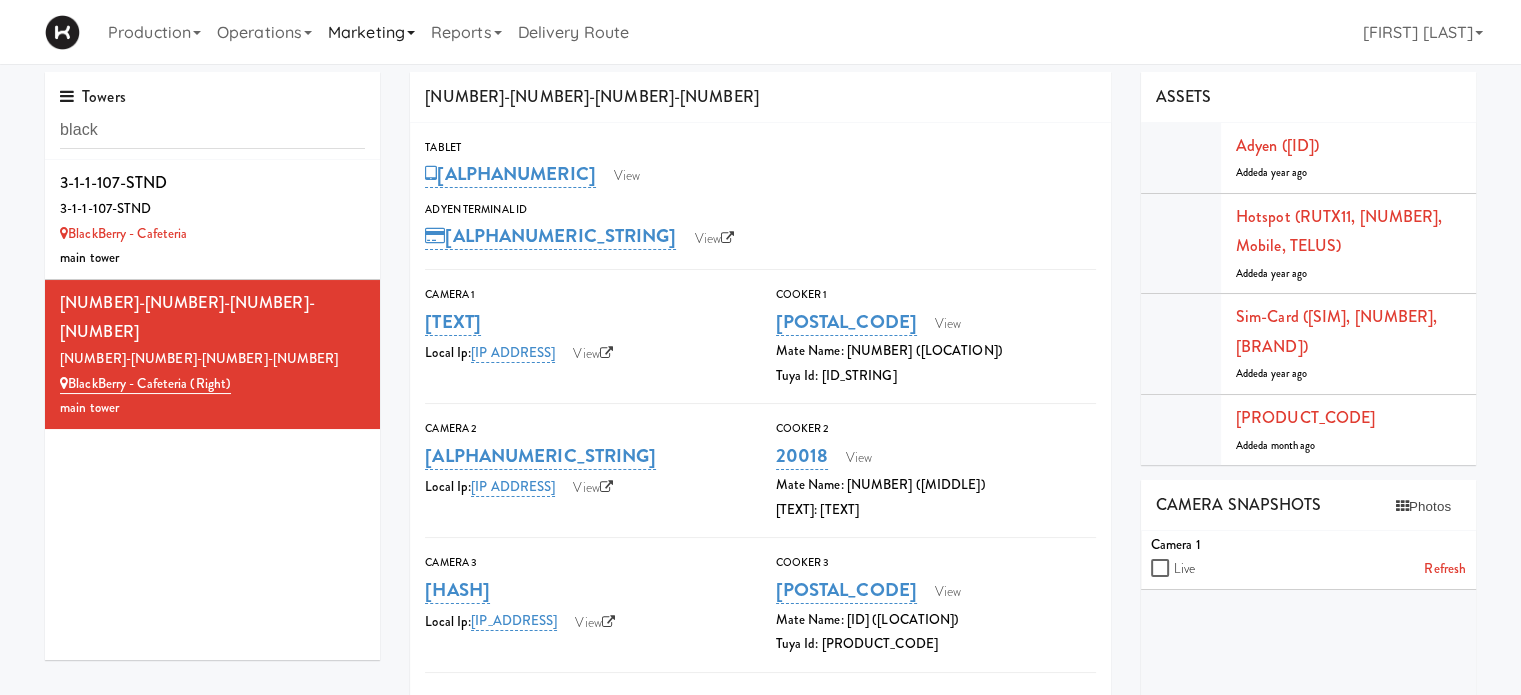 click on "Marketing" at bounding box center [371, 32] 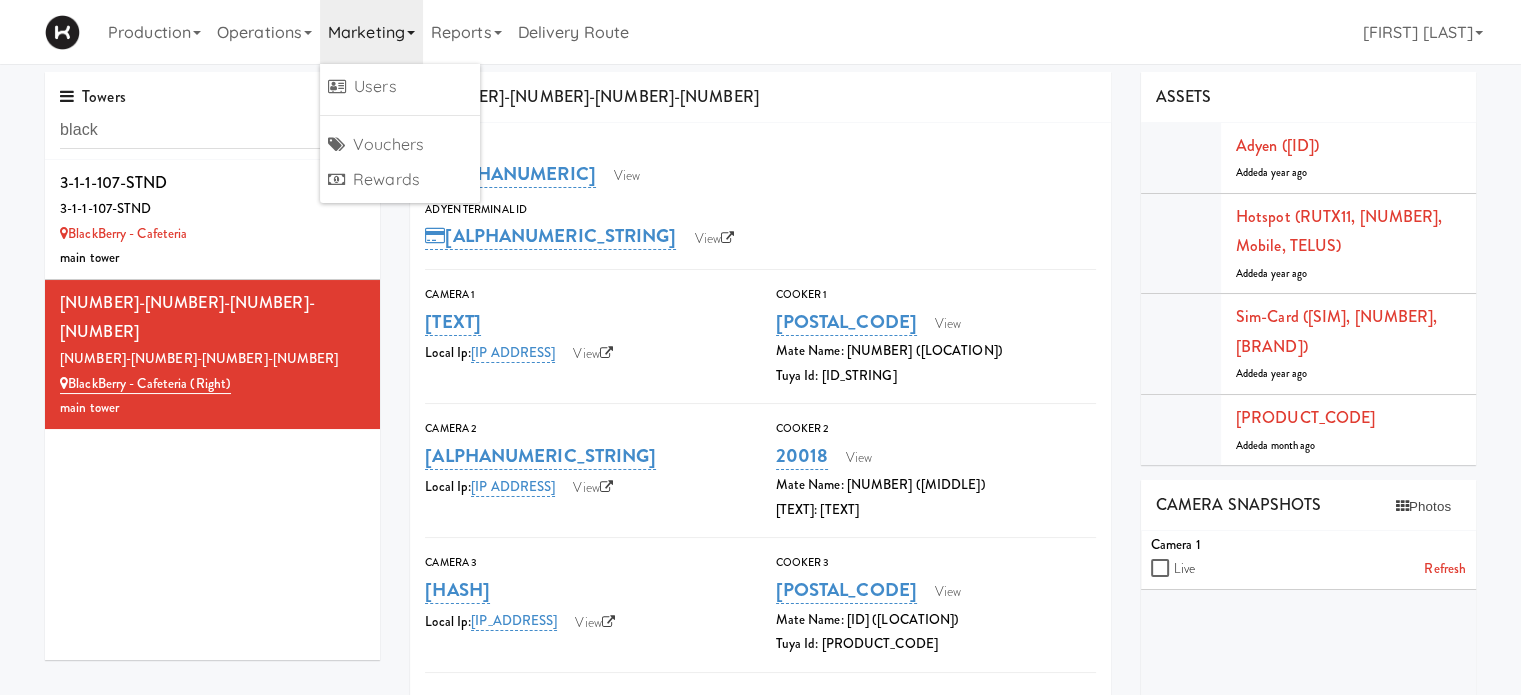 click on "Marketing" at bounding box center (371, 32) 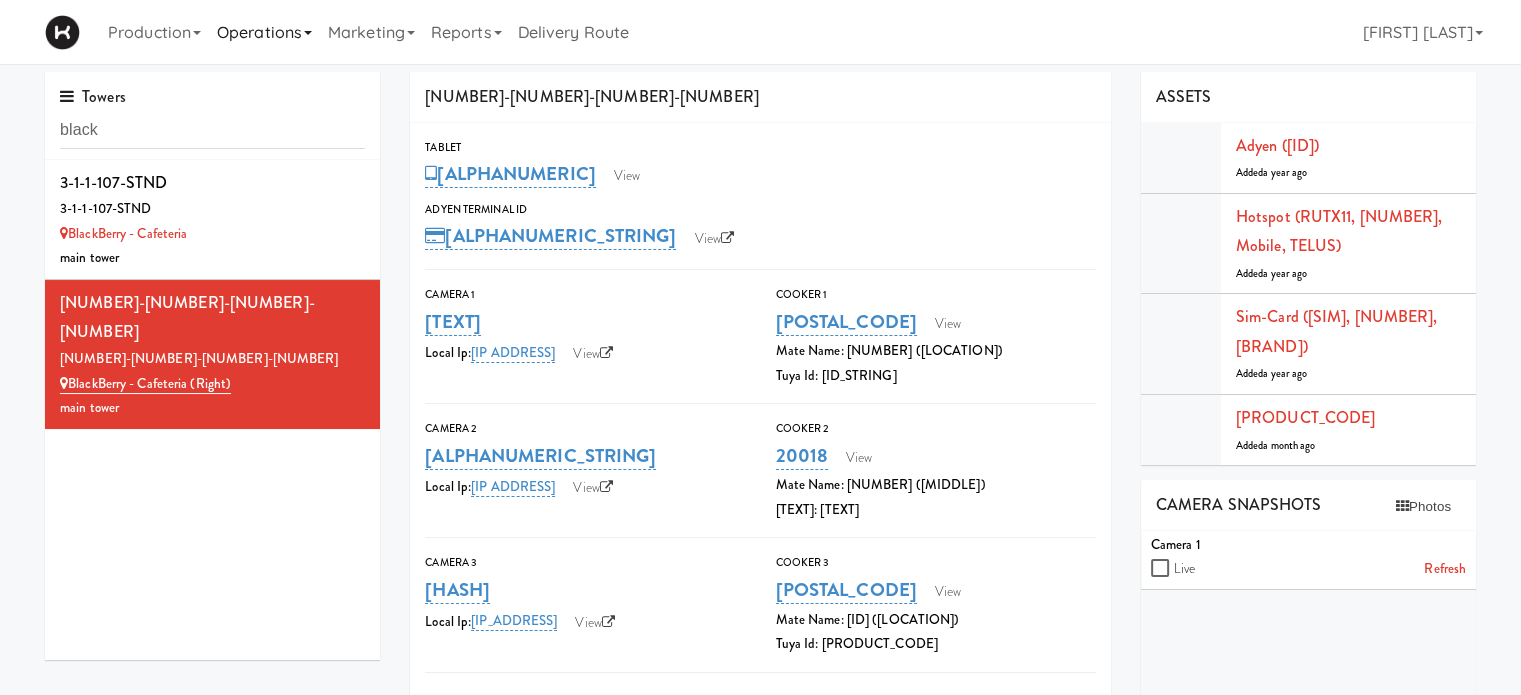 click on "Operations" at bounding box center (264, 32) 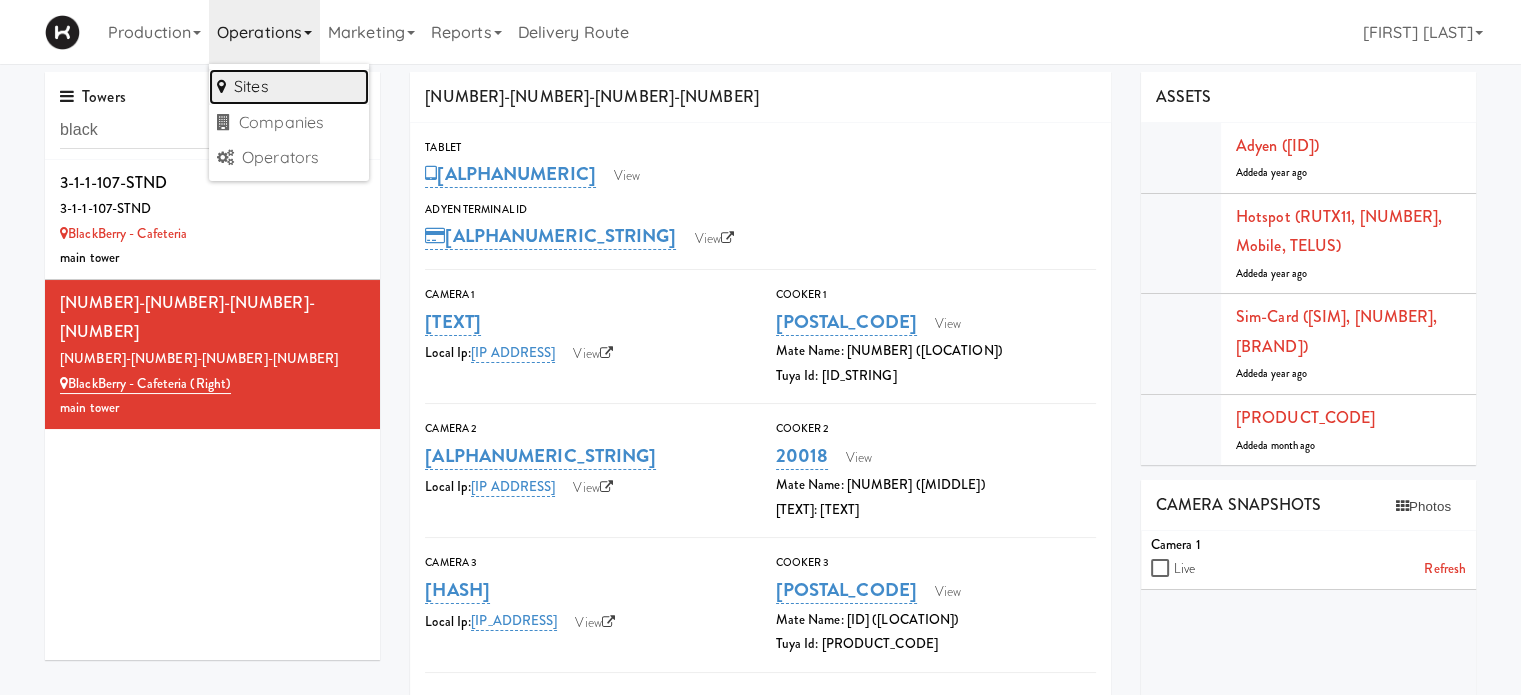 click on "Sites" at bounding box center [289, 87] 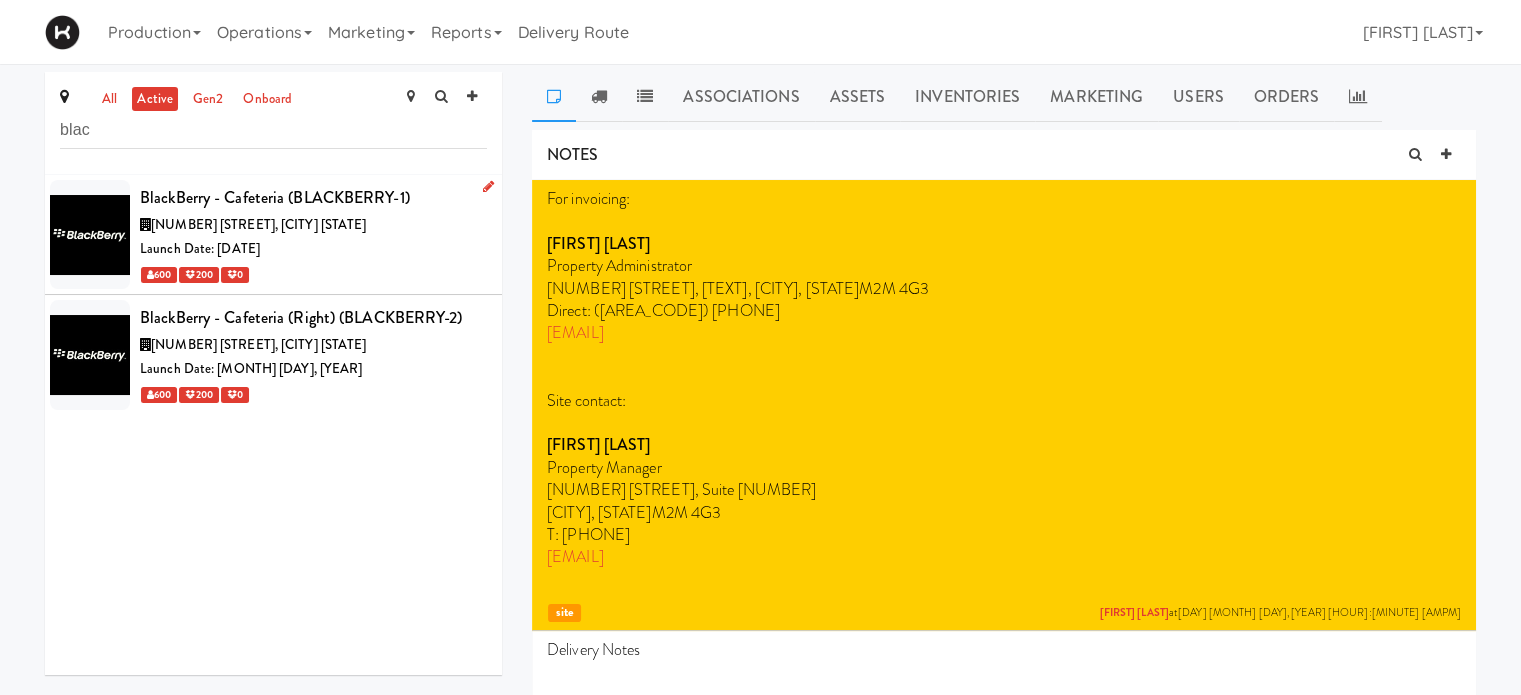 type on "blac" 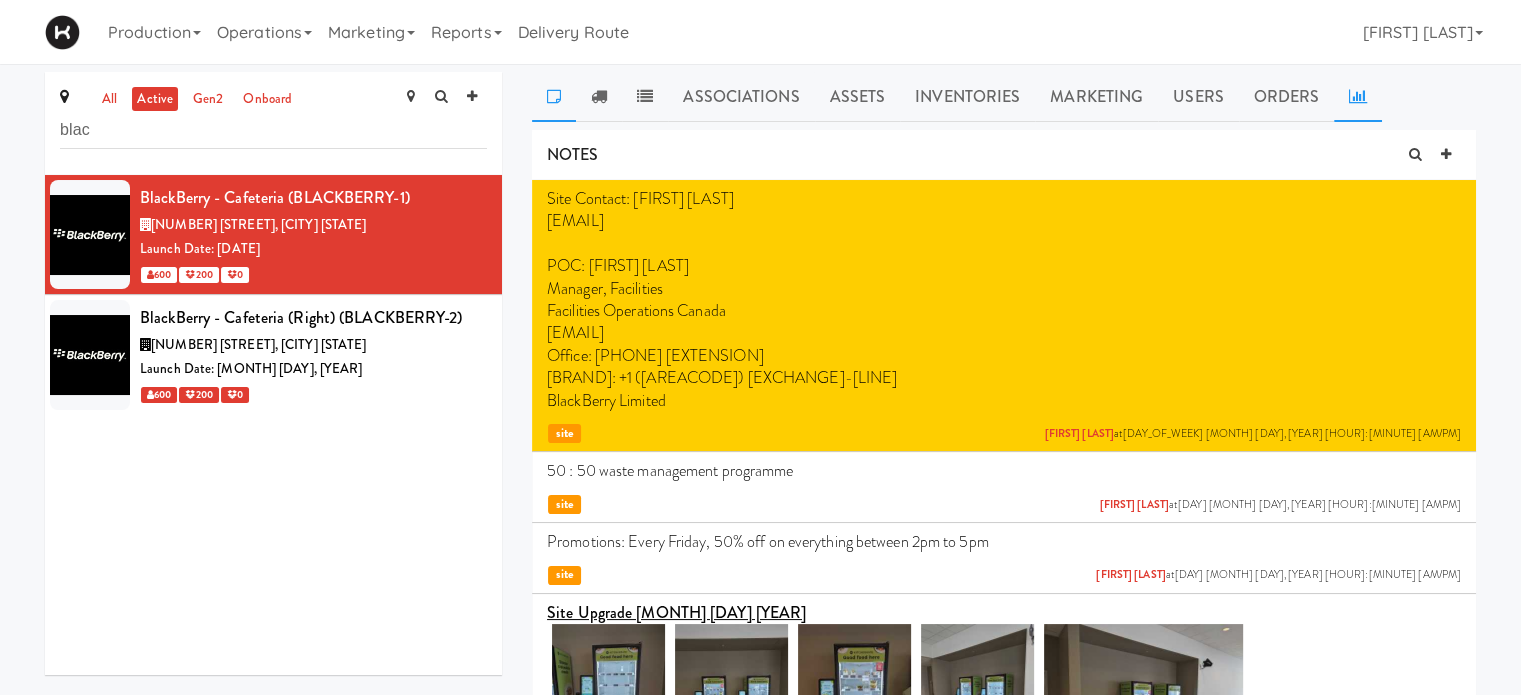 click at bounding box center (1358, 97) 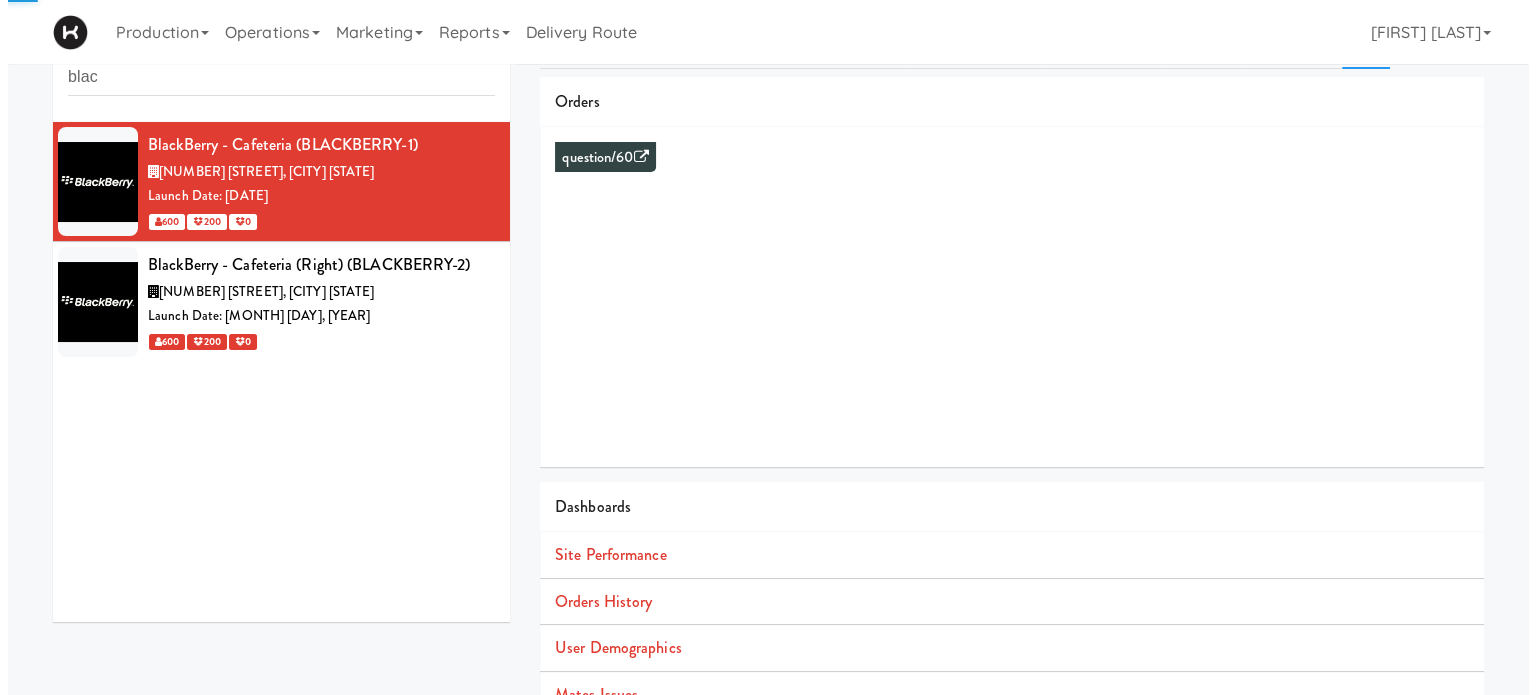 scroll, scrollTop: 0, scrollLeft: 0, axis: both 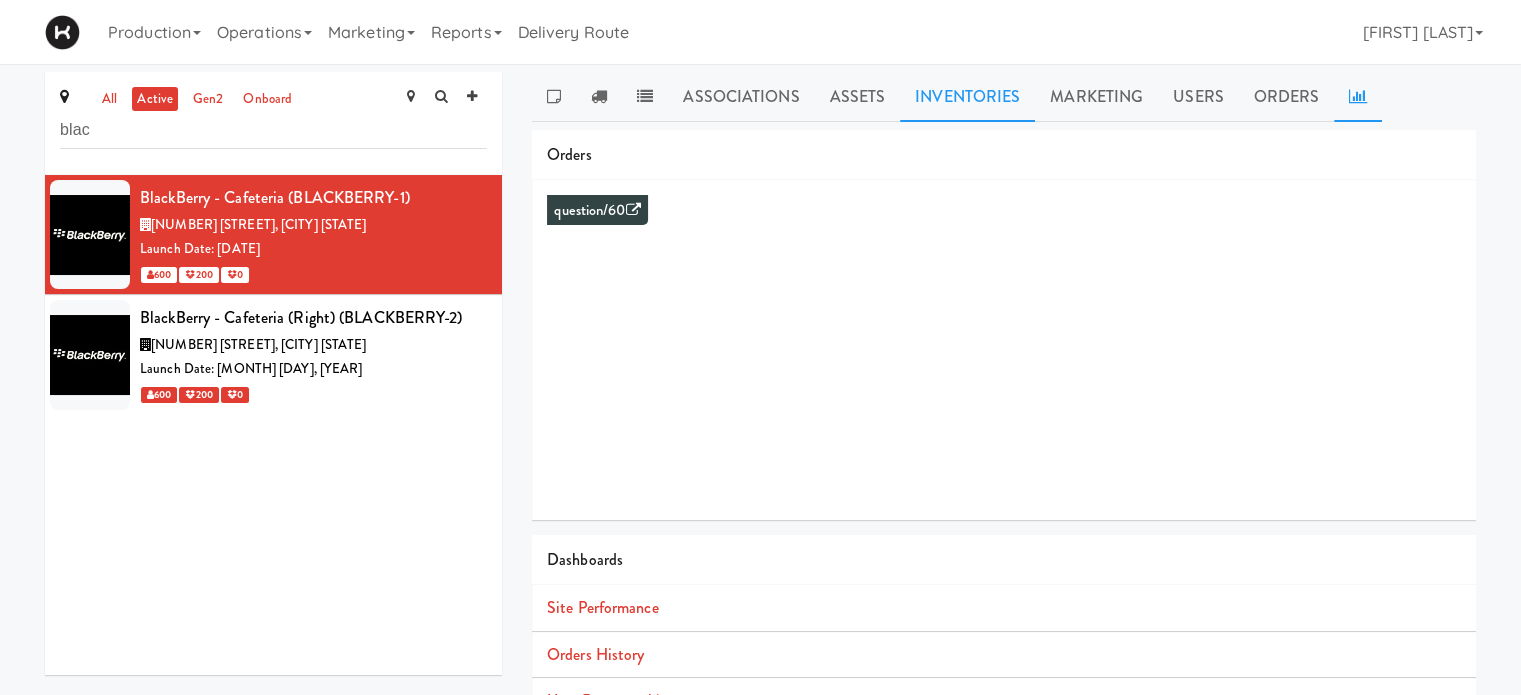 click on "Inventories" at bounding box center (967, 97) 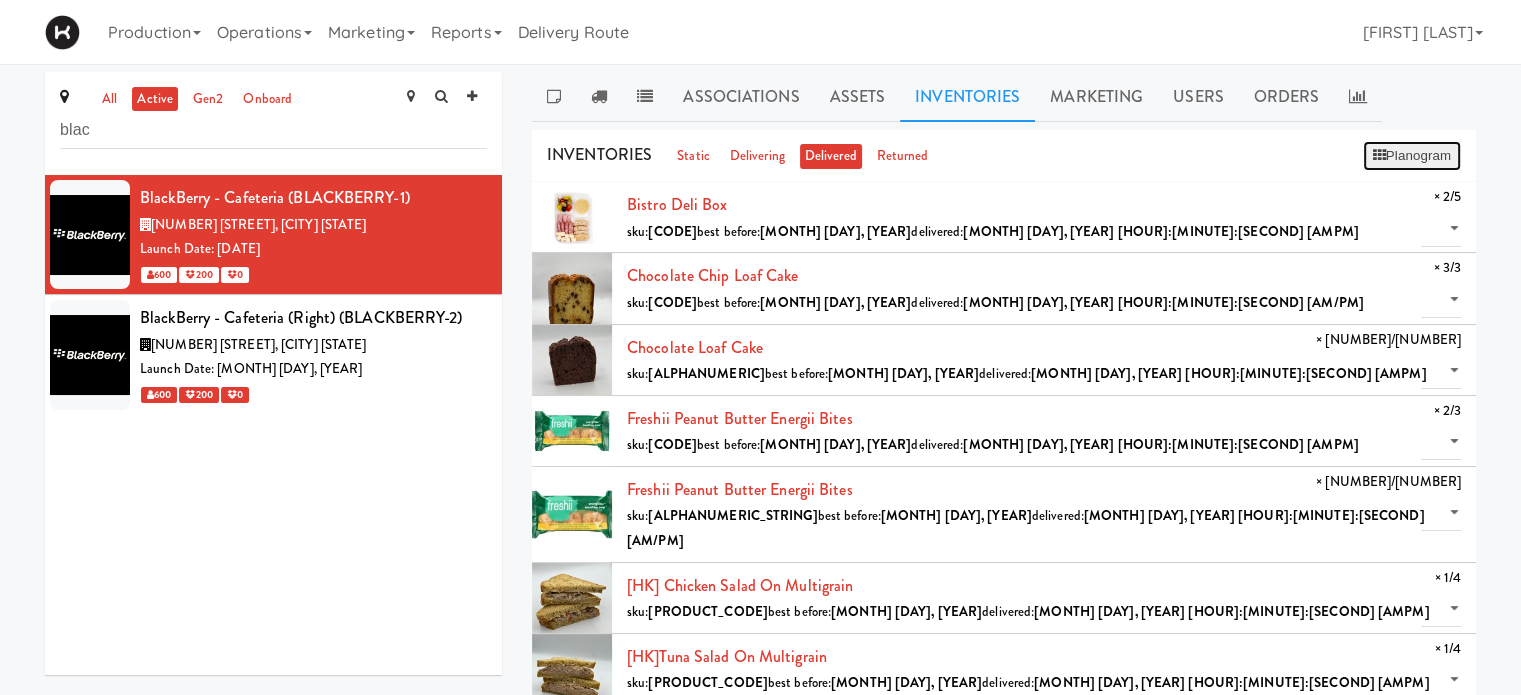 click on "Planogram" at bounding box center [1412, 156] 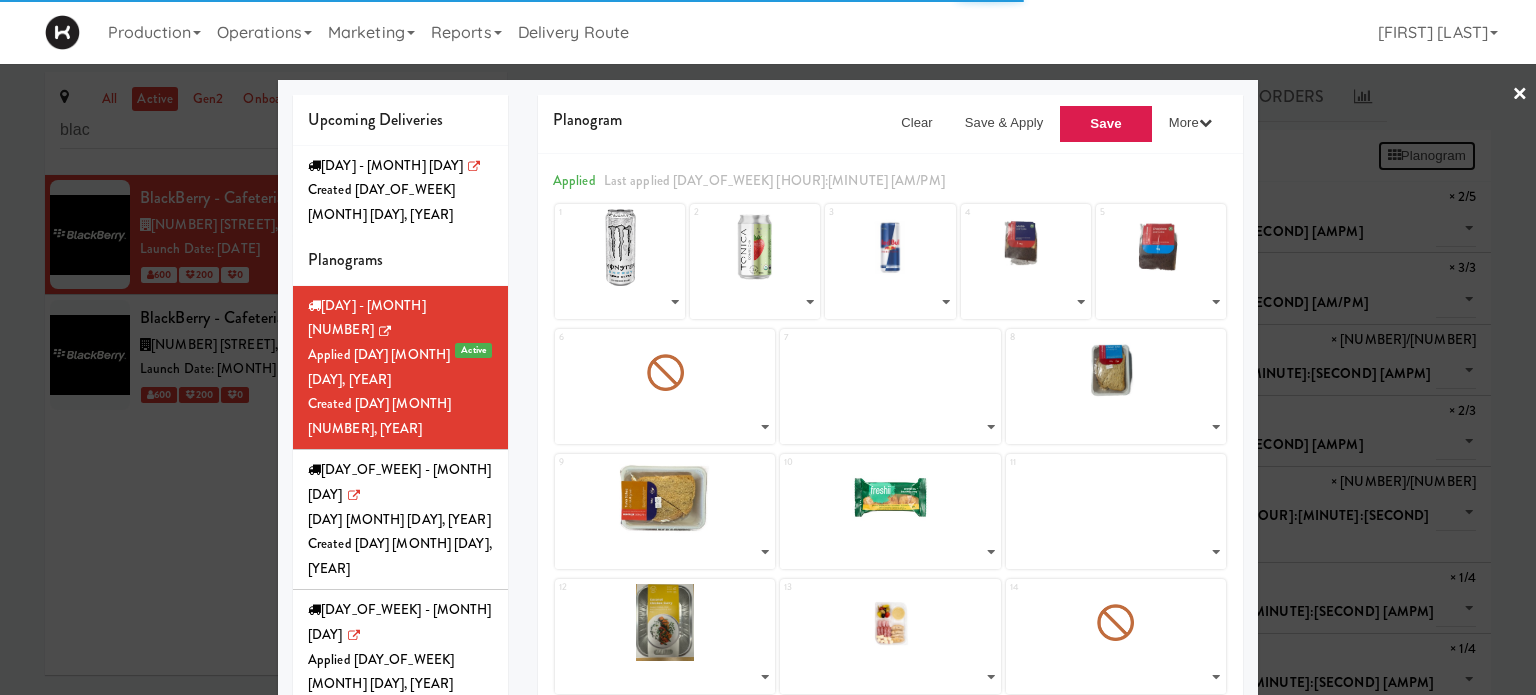 select on "number:[NUMBER]" 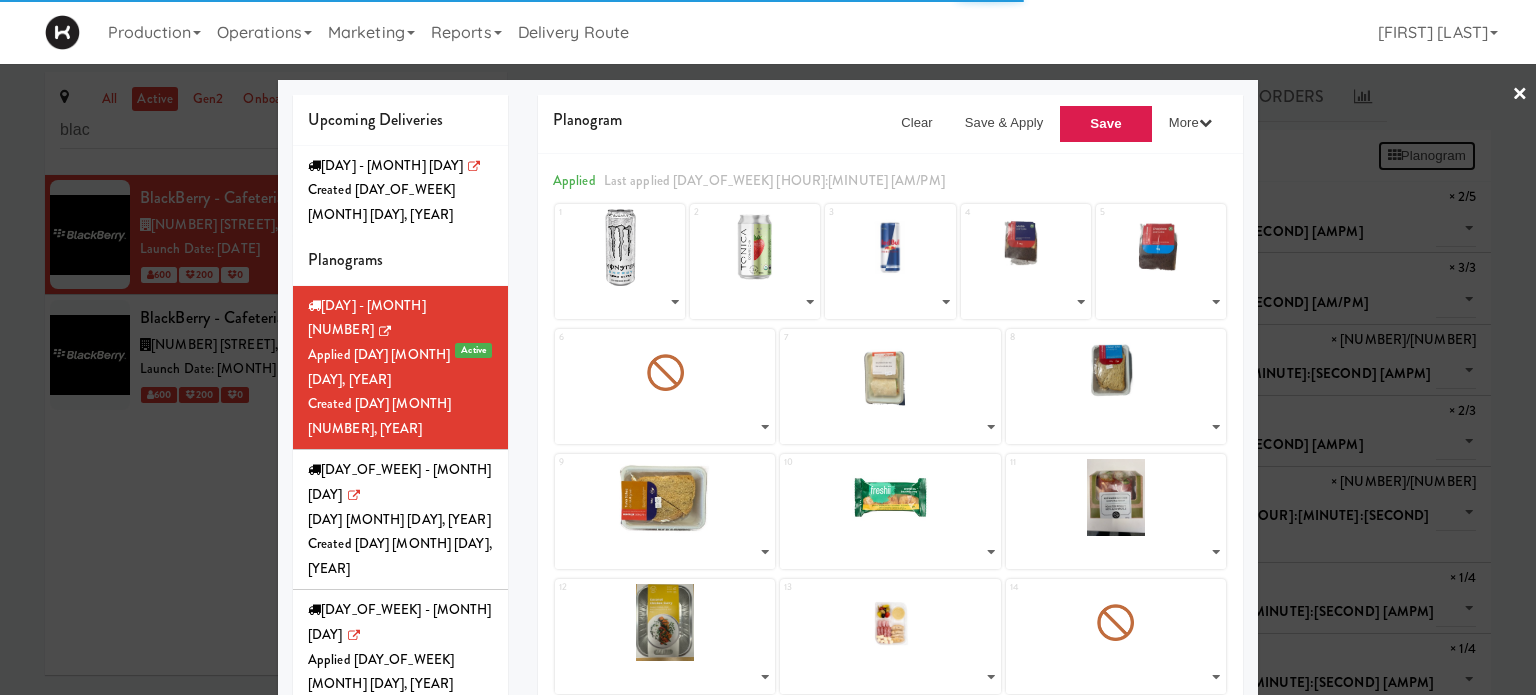 select on "number:[NUMBER]" 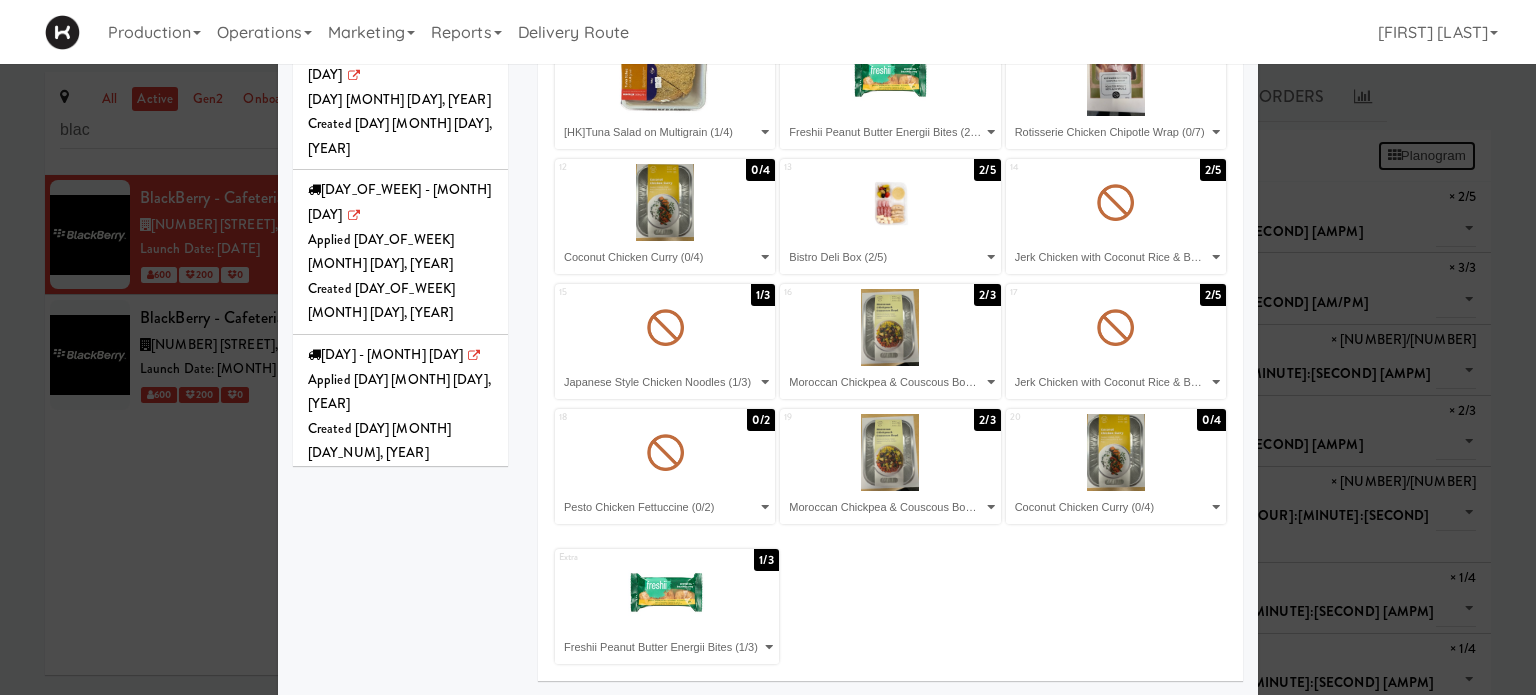 scroll, scrollTop: 0, scrollLeft: 0, axis: both 